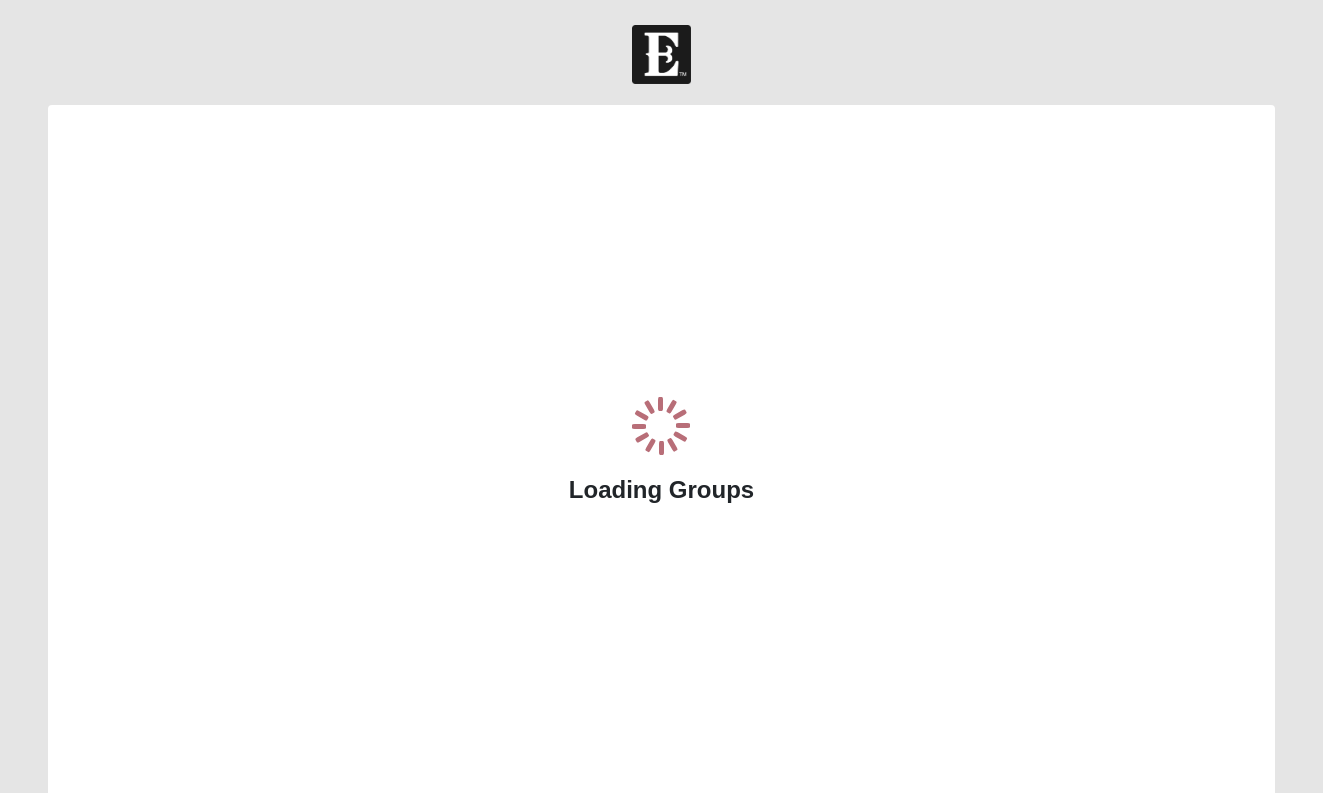 scroll, scrollTop: 0, scrollLeft: 0, axis: both 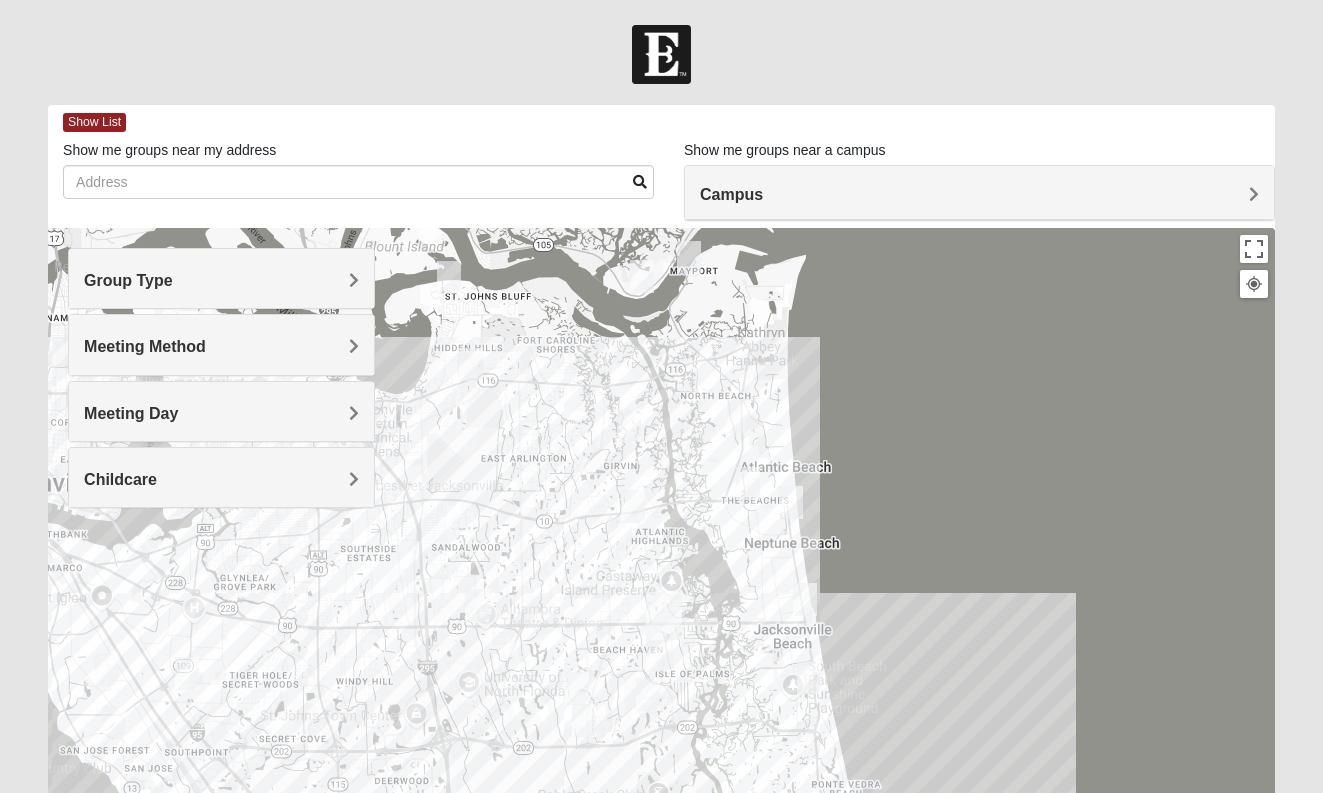 click on "Group Type" at bounding box center [128, 280] 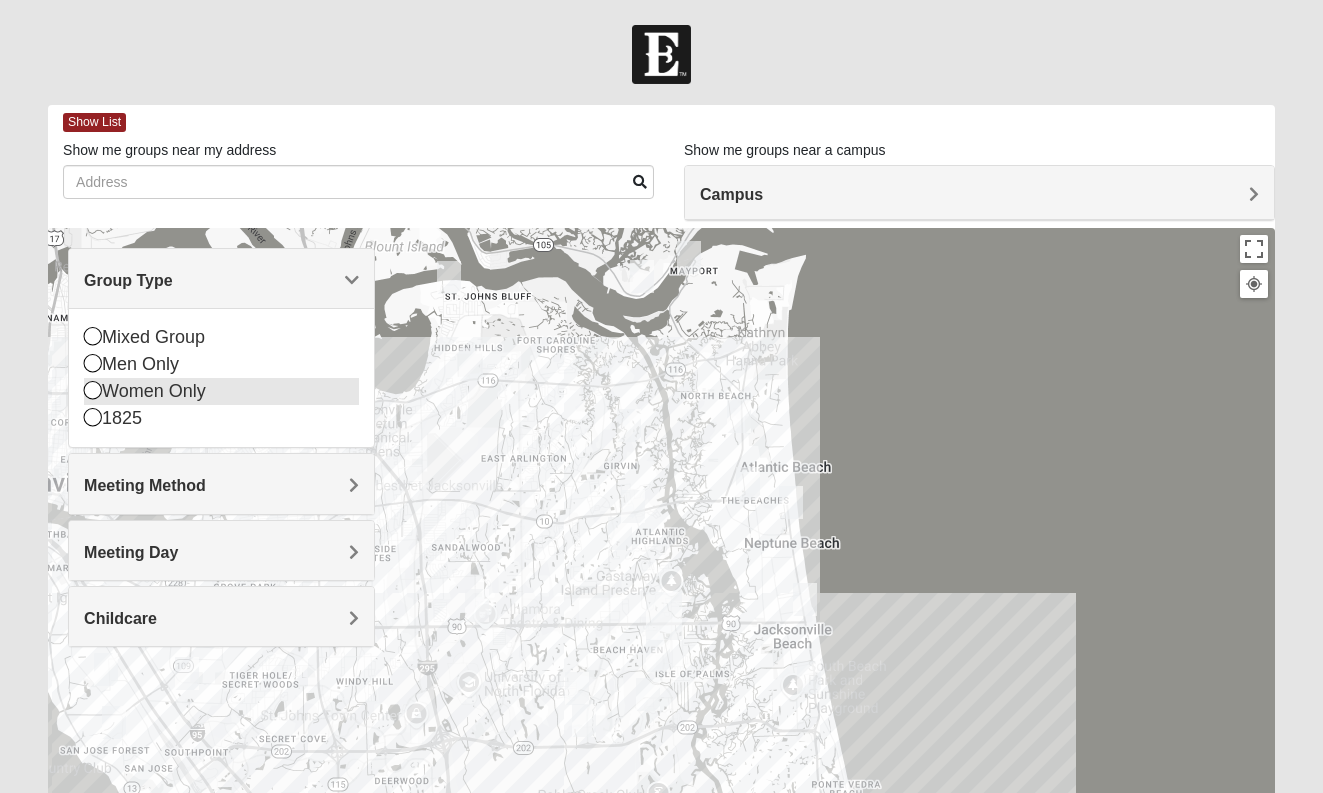 click on "Women Only" at bounding box center [221, 391] 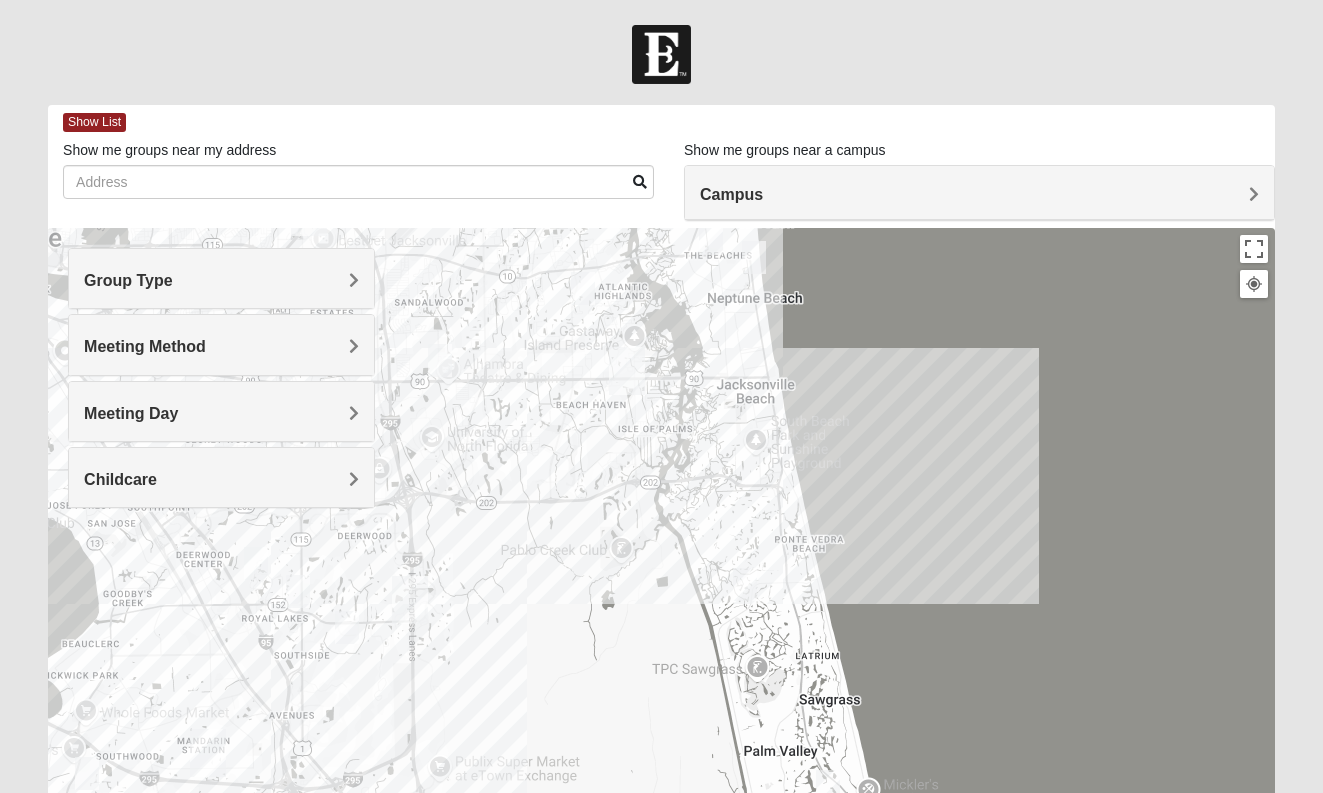 drag, startPoint x: 756, startPoint y: 593, endPoint x: 720, endPoint y: 349, distance: 246.64143 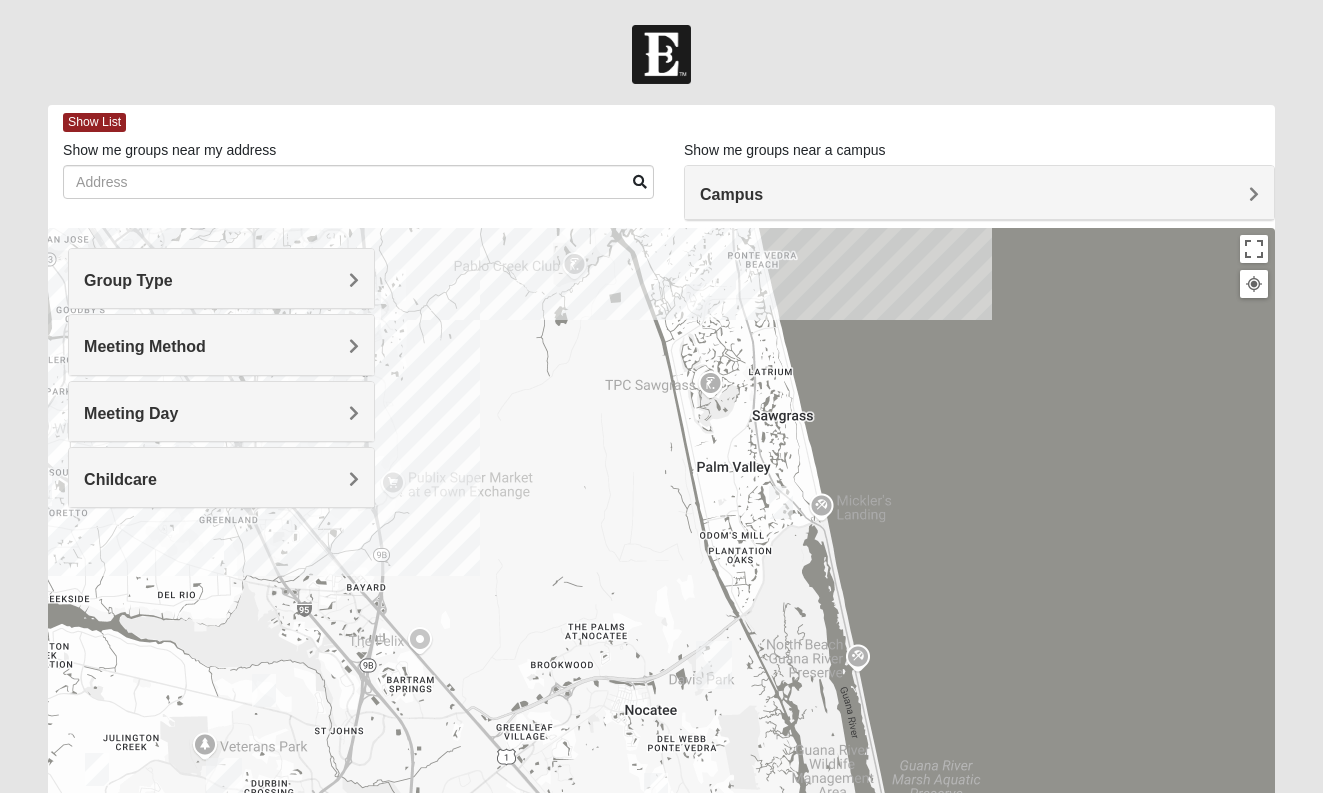 drag, startPoint x: 742, startPoint y: 524, endPoint x: 693, endPoint y: 232, distance: 296.08276 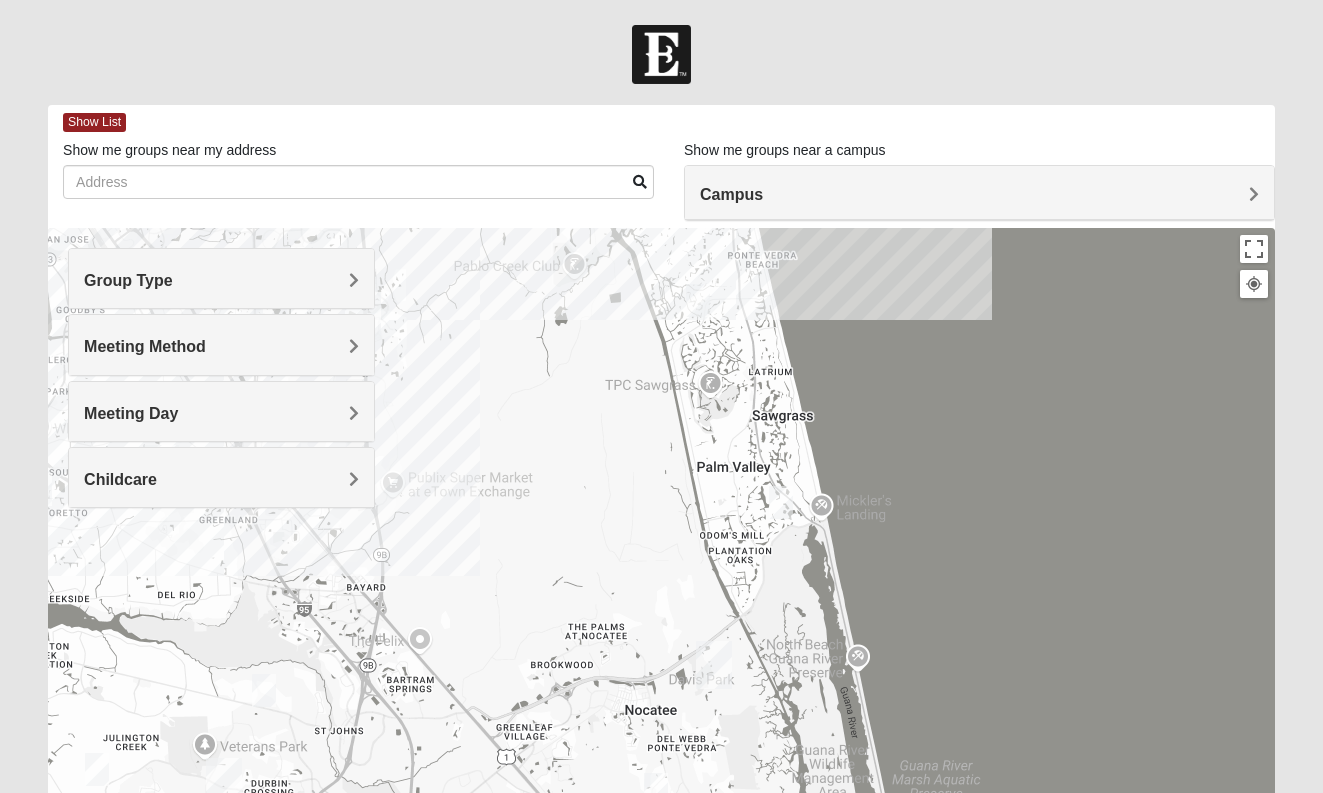 click at bounding box center [781, 502] 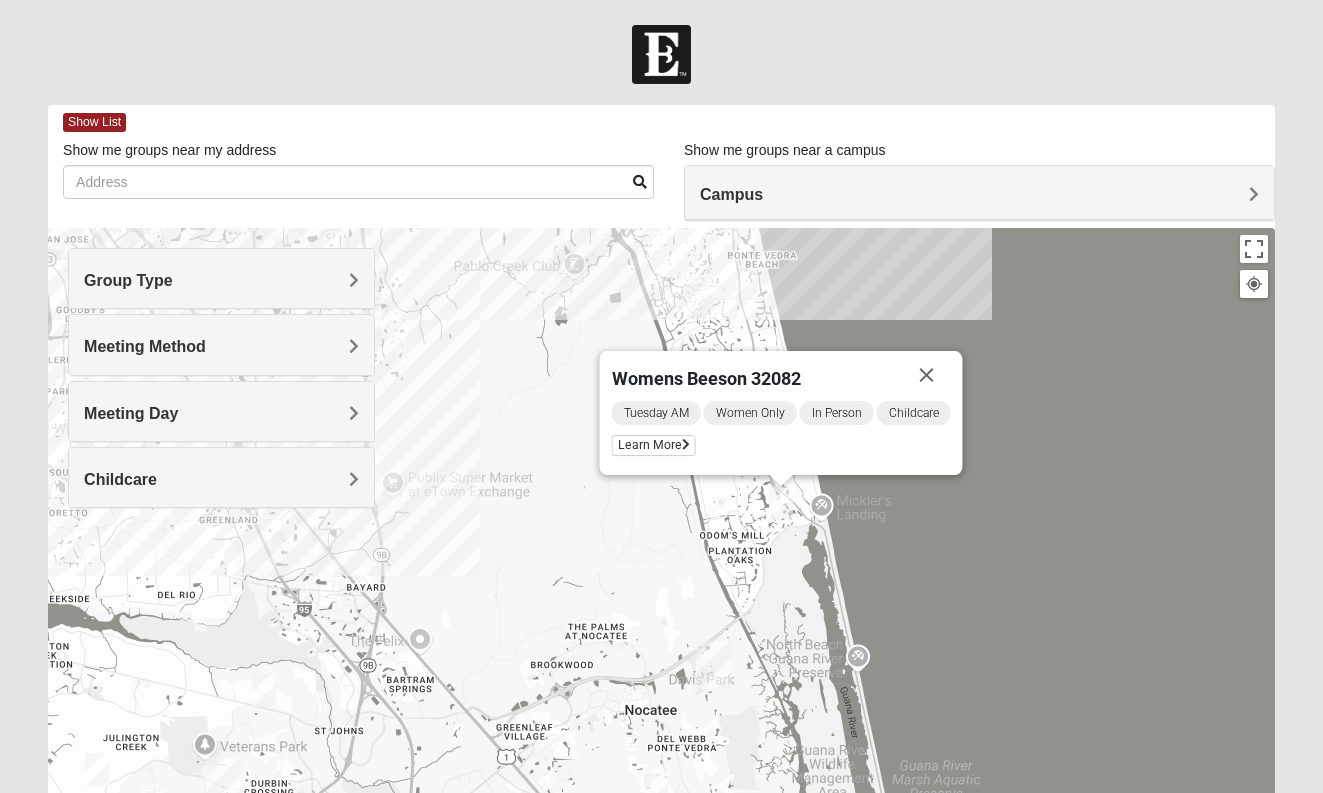click at bounding box center (781, 502) 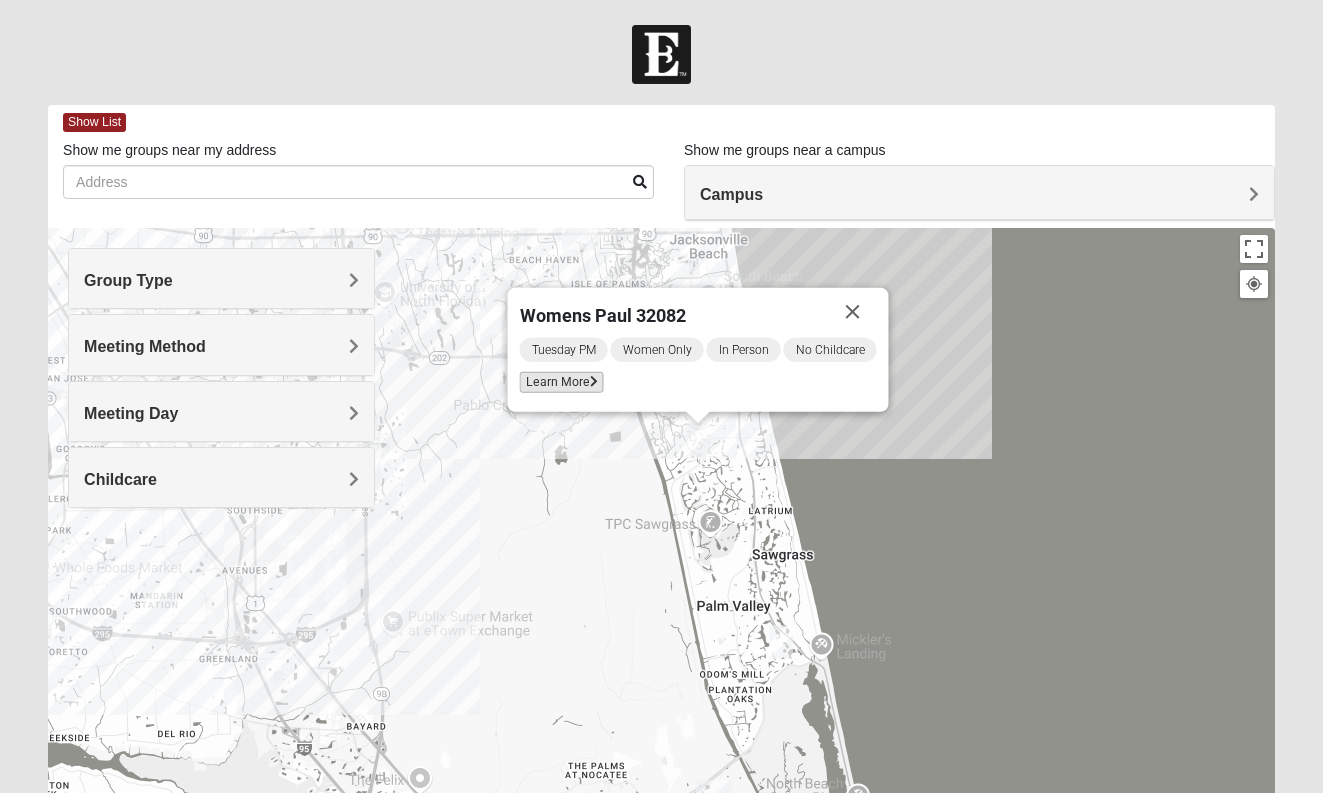 click on "Learn More" at bounding box center (561, 382) 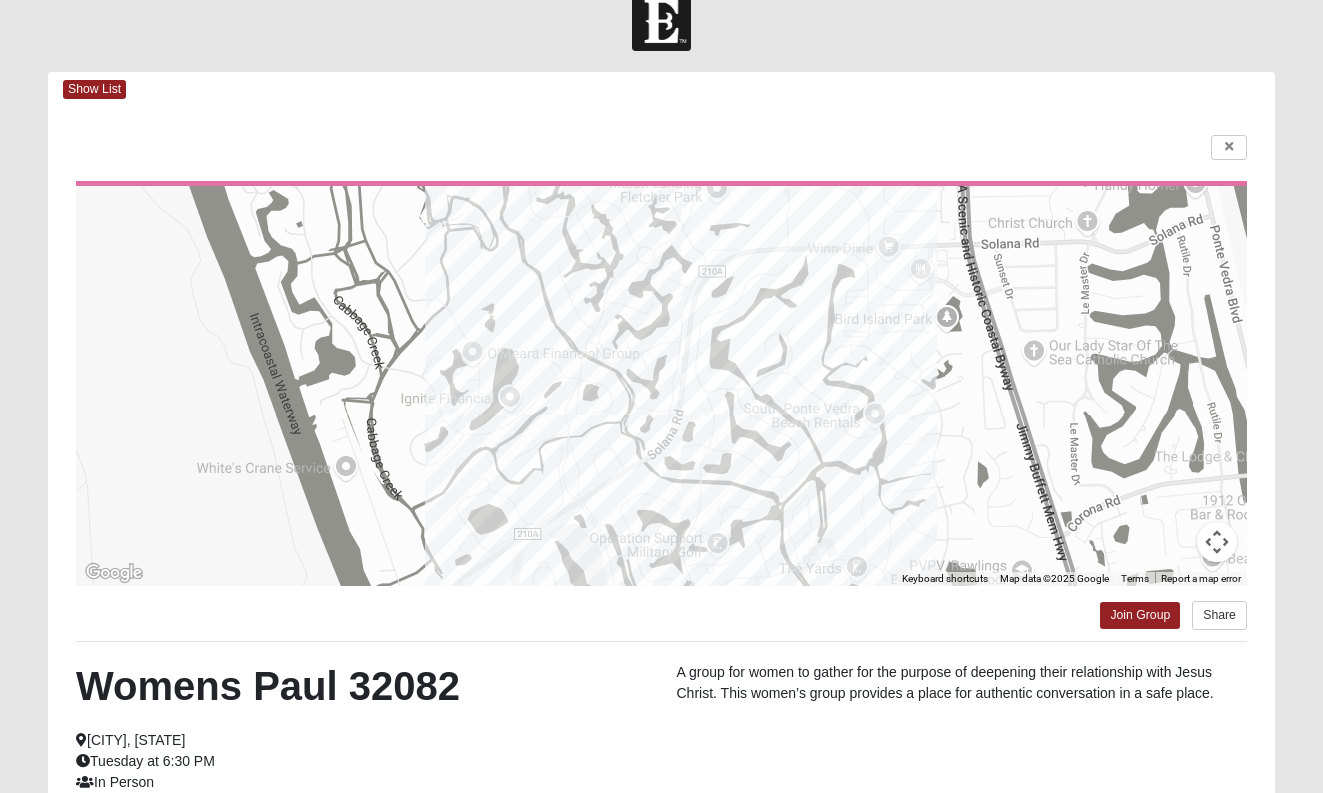 scroll, scrollTop: 0, scrollLeft: 0, axis: both 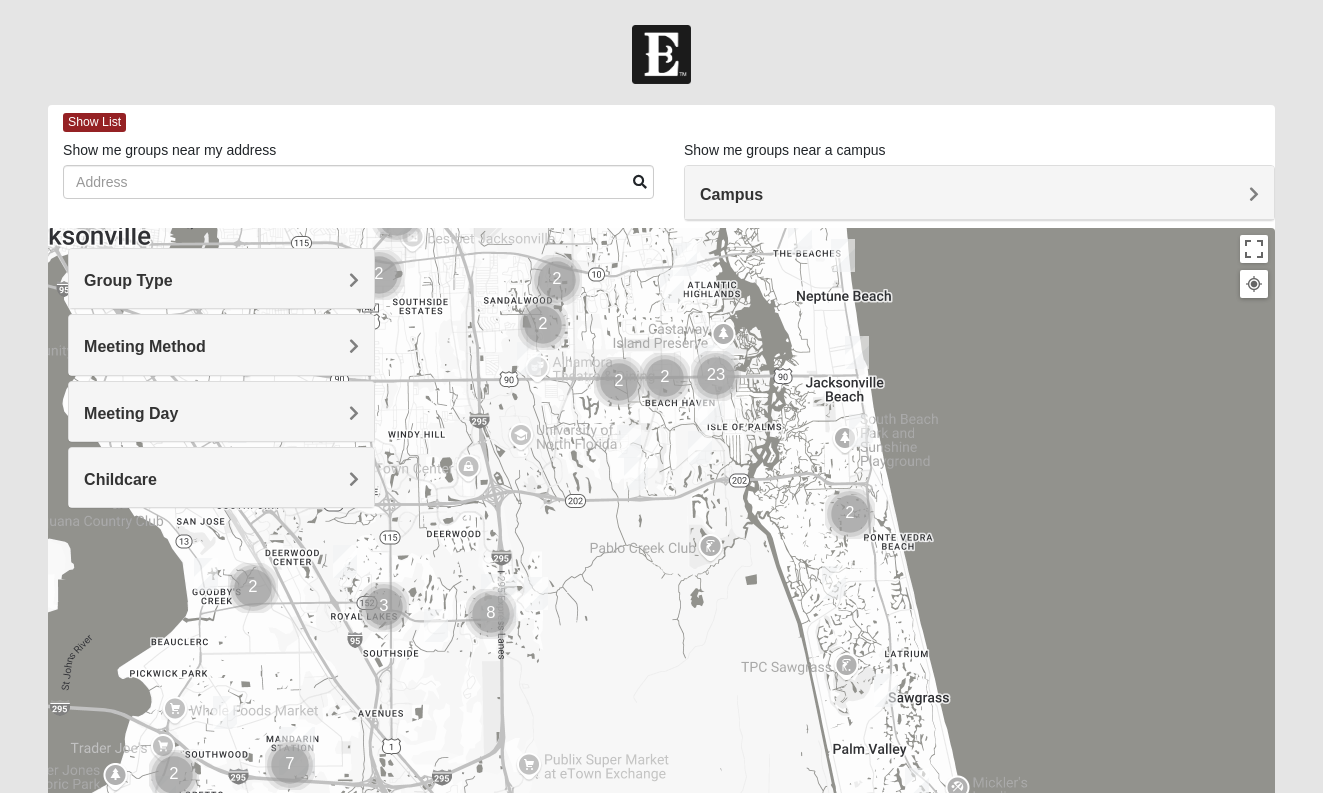 drag, startPoint x: 904, startPoint y: 576, endPoint x: 956, endPoint y: 325, distance: 256.32986 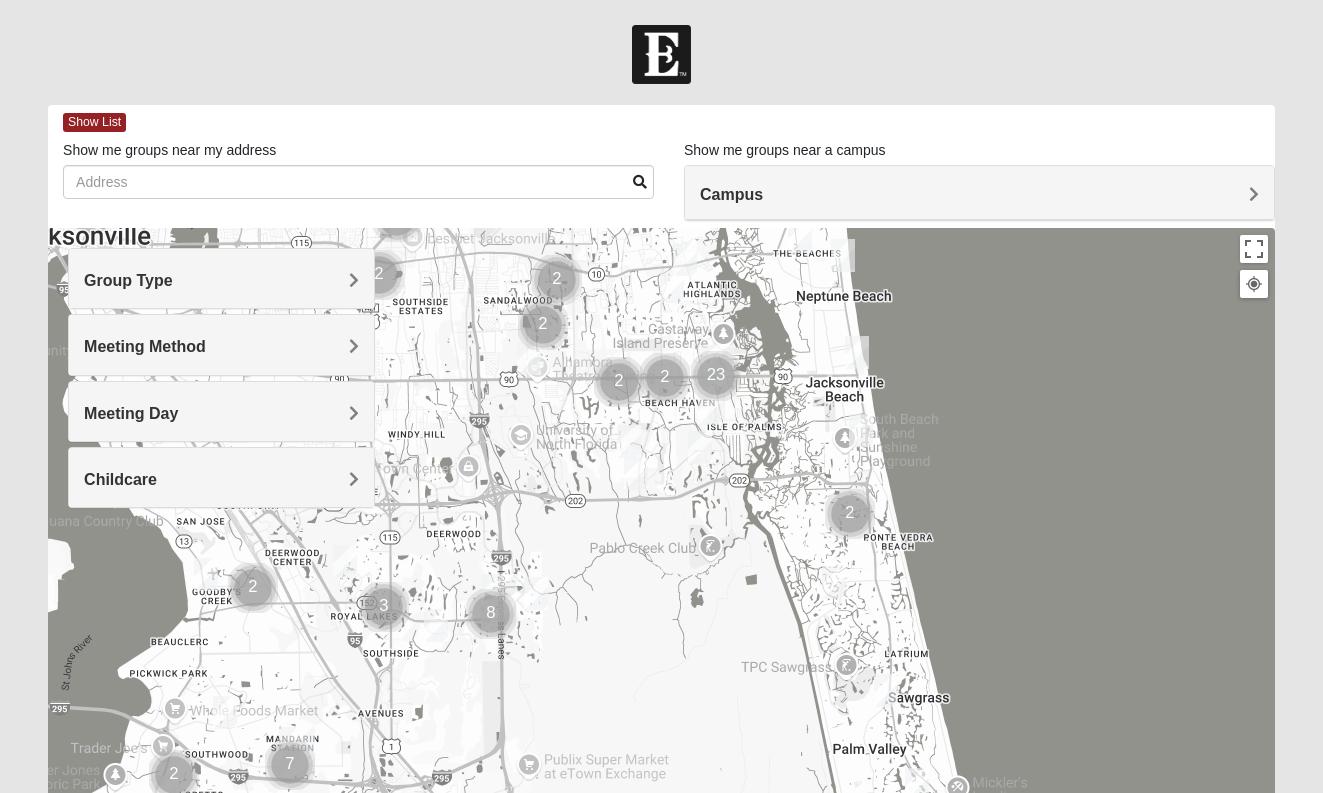 click at bounding box center (661, 628) 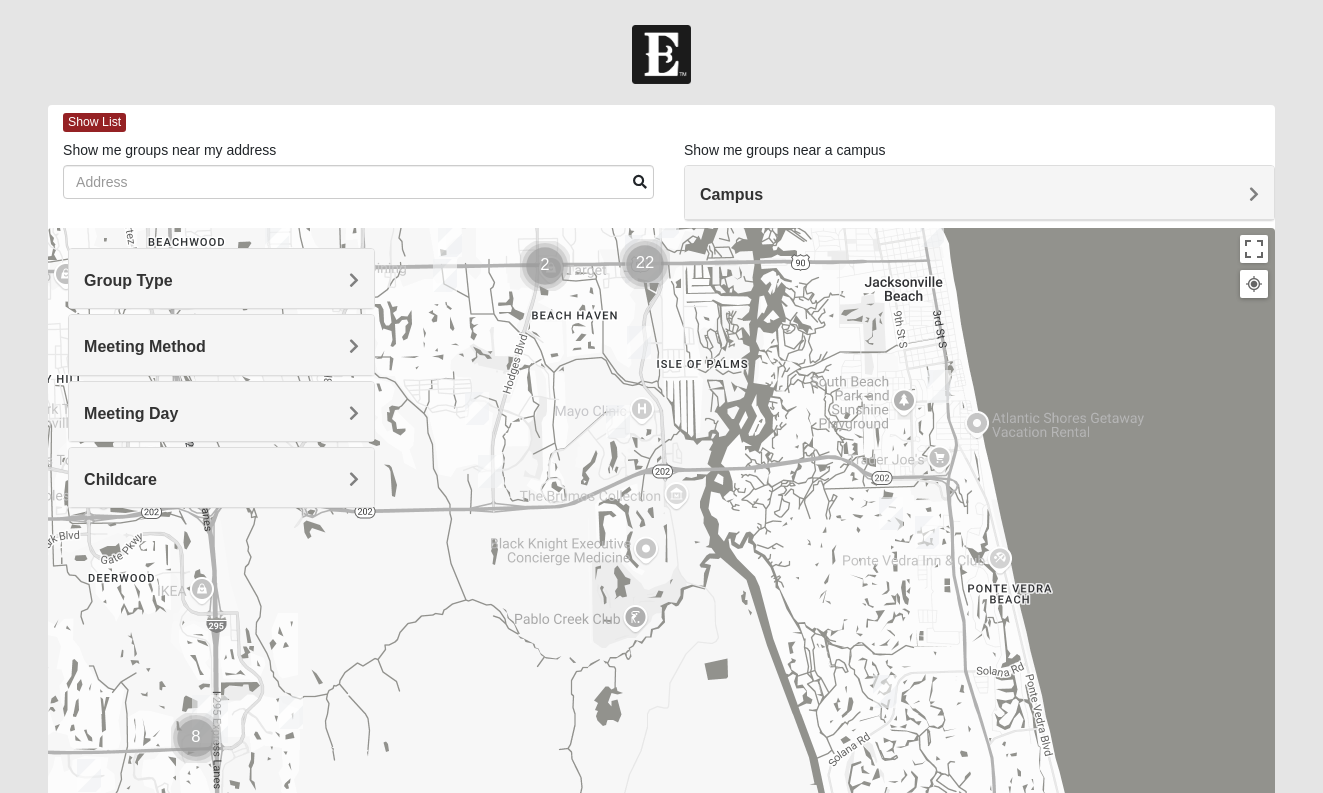 click at bounding box center (661, 628) 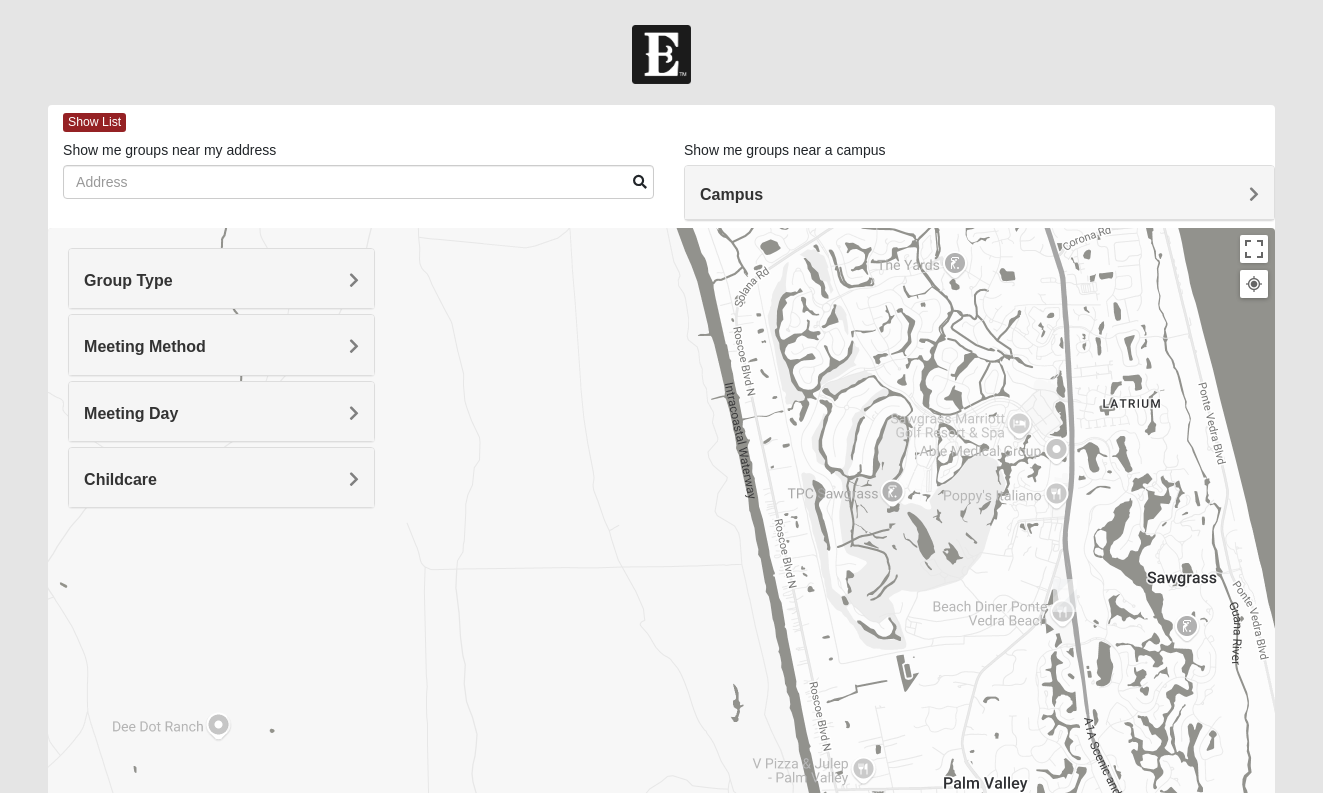 drag, startPoint x: 836, startPoint y: 654, endPoint x: 728, endPoint y: -26, distance: 688.5231 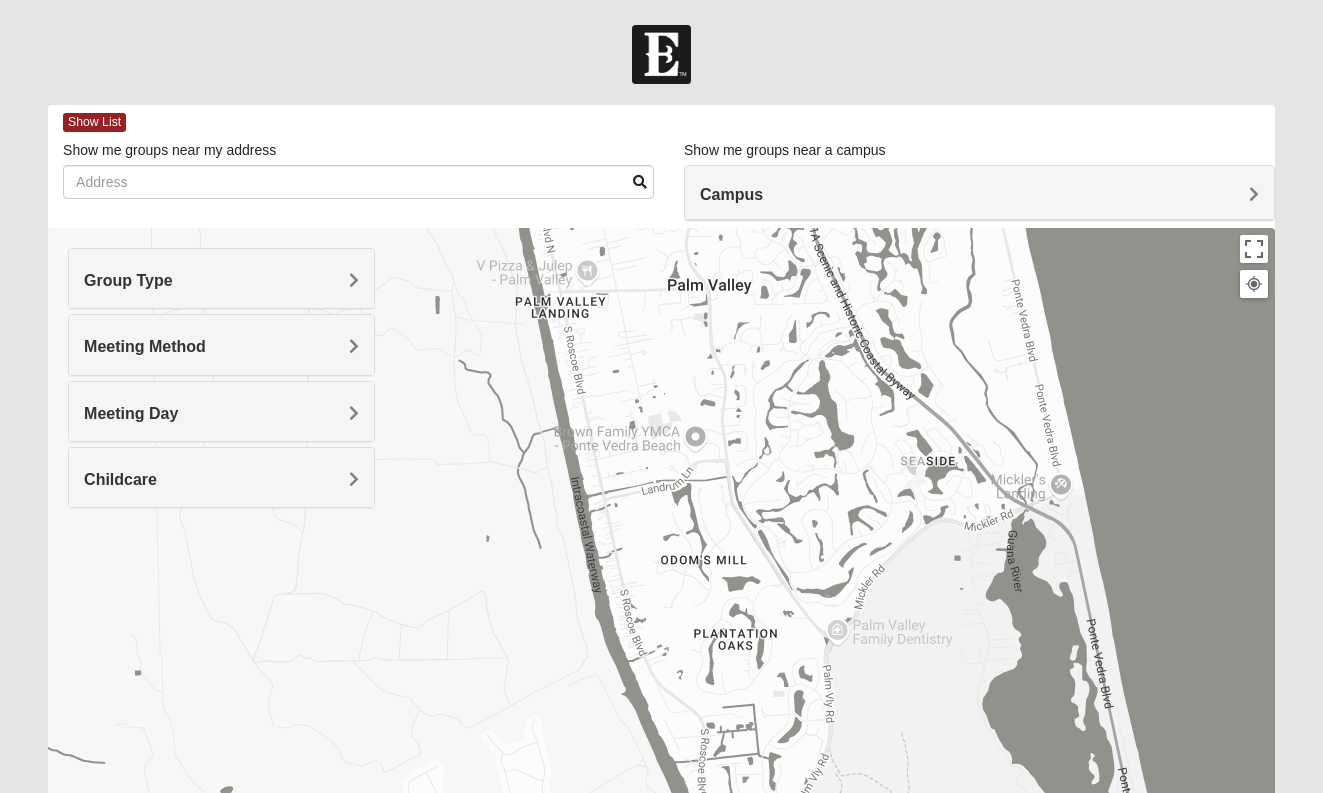 drag, startPoint x: 1023, startPoint y: 694, endPoint x: 743, endPoint y: 185, distance: 580.93115 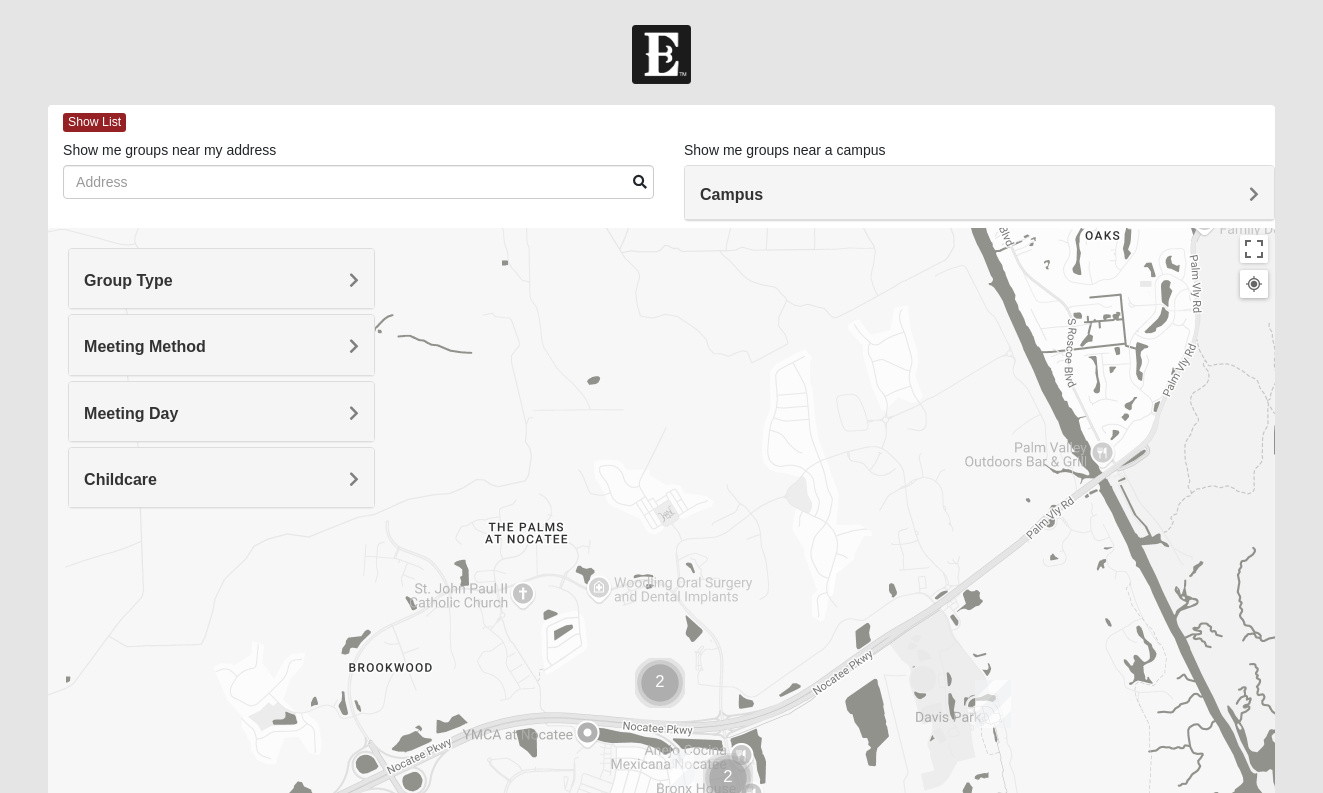 drag, startPoint x: 453, startPoint y: 630, endPoint x: 832, endPoint y: 212, distance: 564.2384 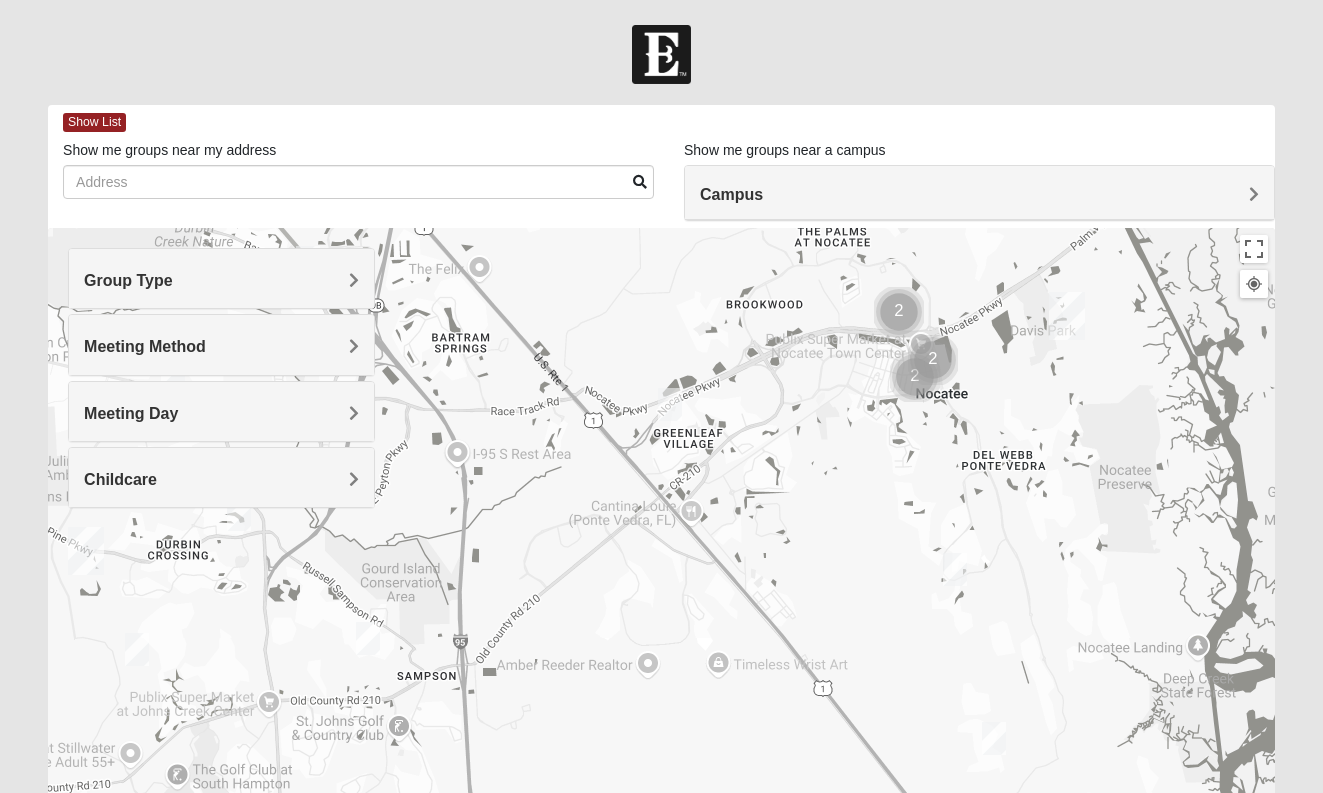 drag, startPoint x: 555, startPoint y: 581, endPoint x: 720, endPoint y: 346, distance: 287.14108 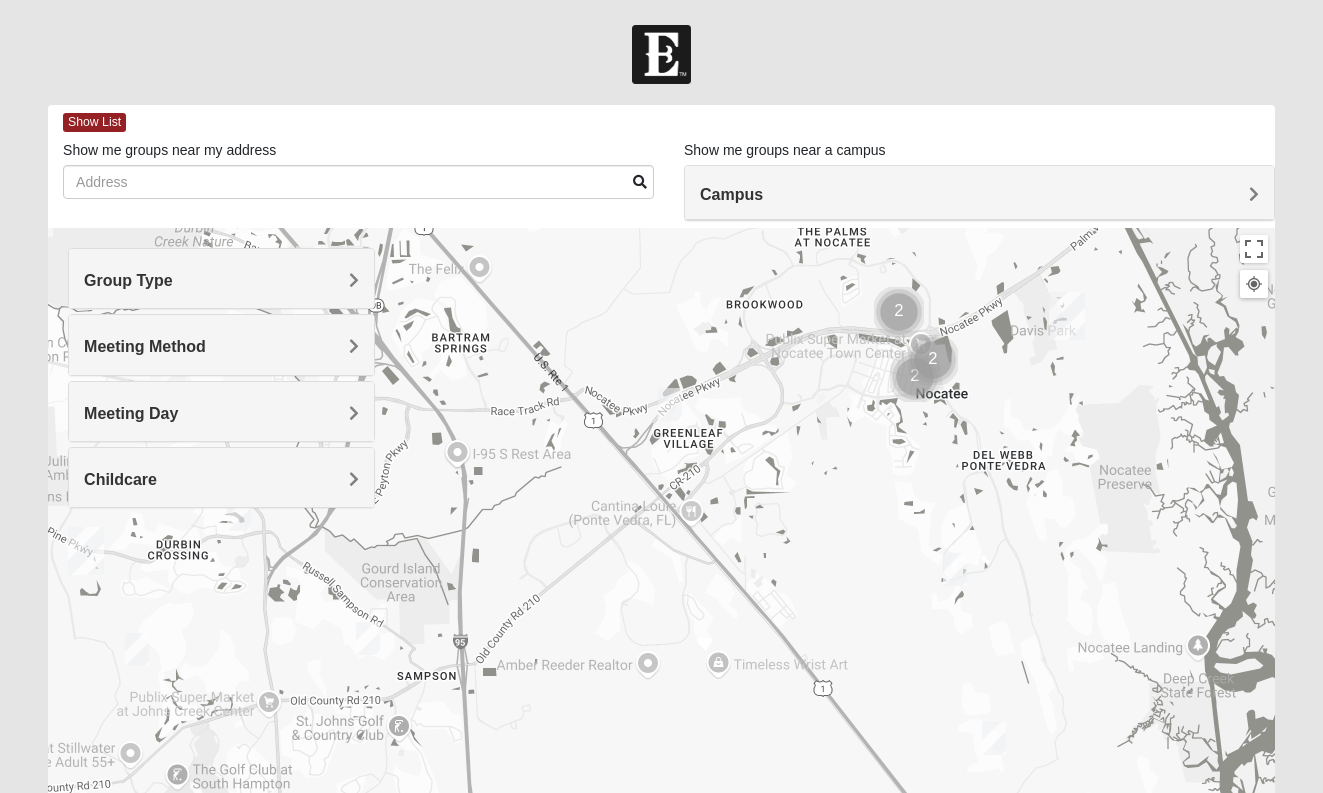 click at bounding box center [670, 404] 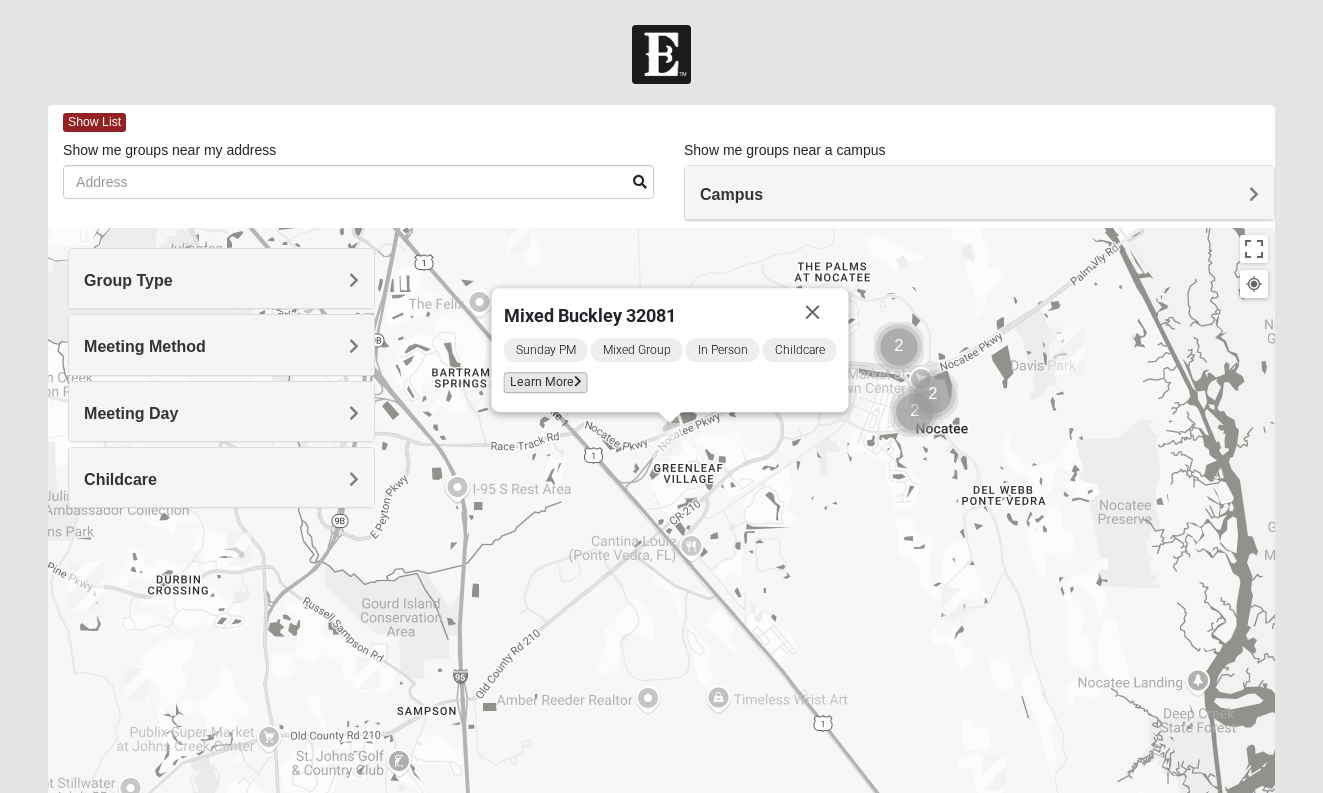 click on "Learn More" at bounding box center [545, 382] 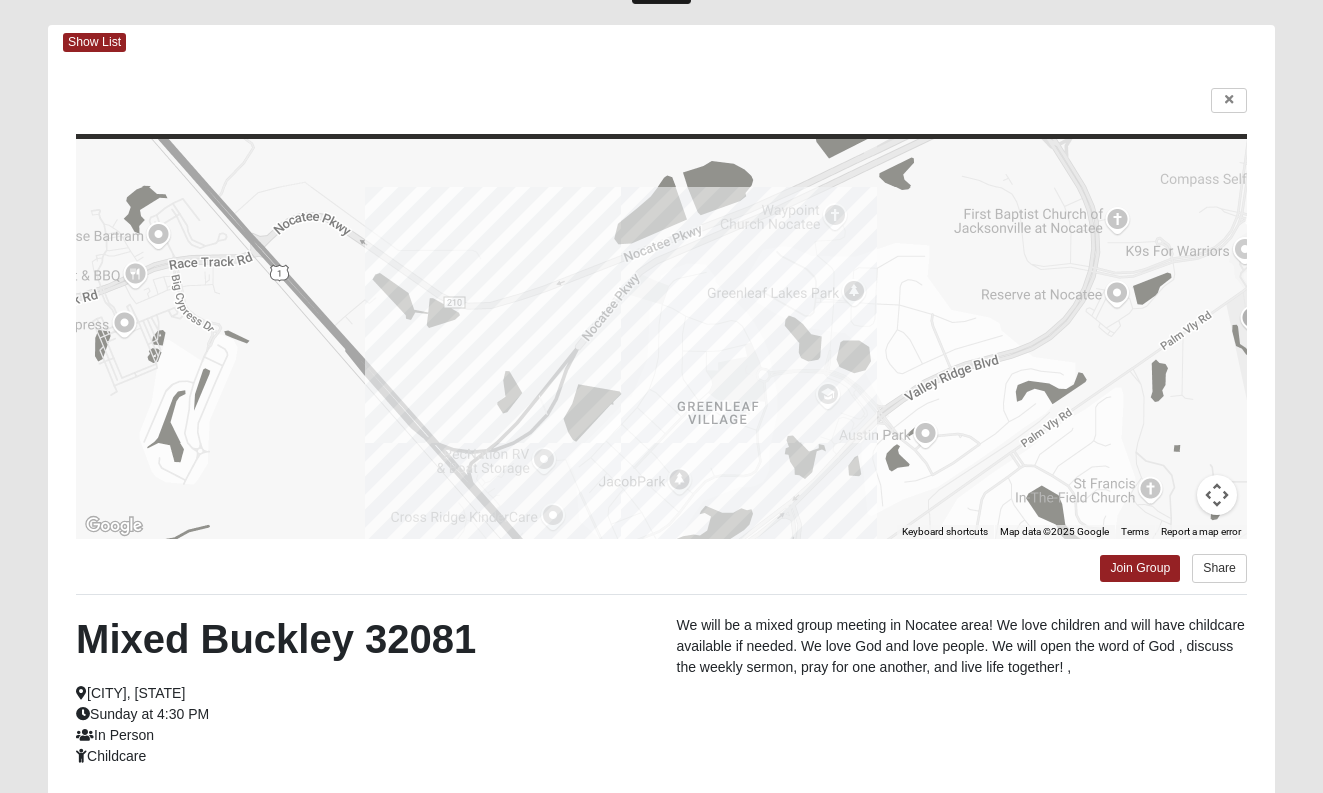 scroll, scrollTop: 8, scrollLeft: 0, axis: vertical 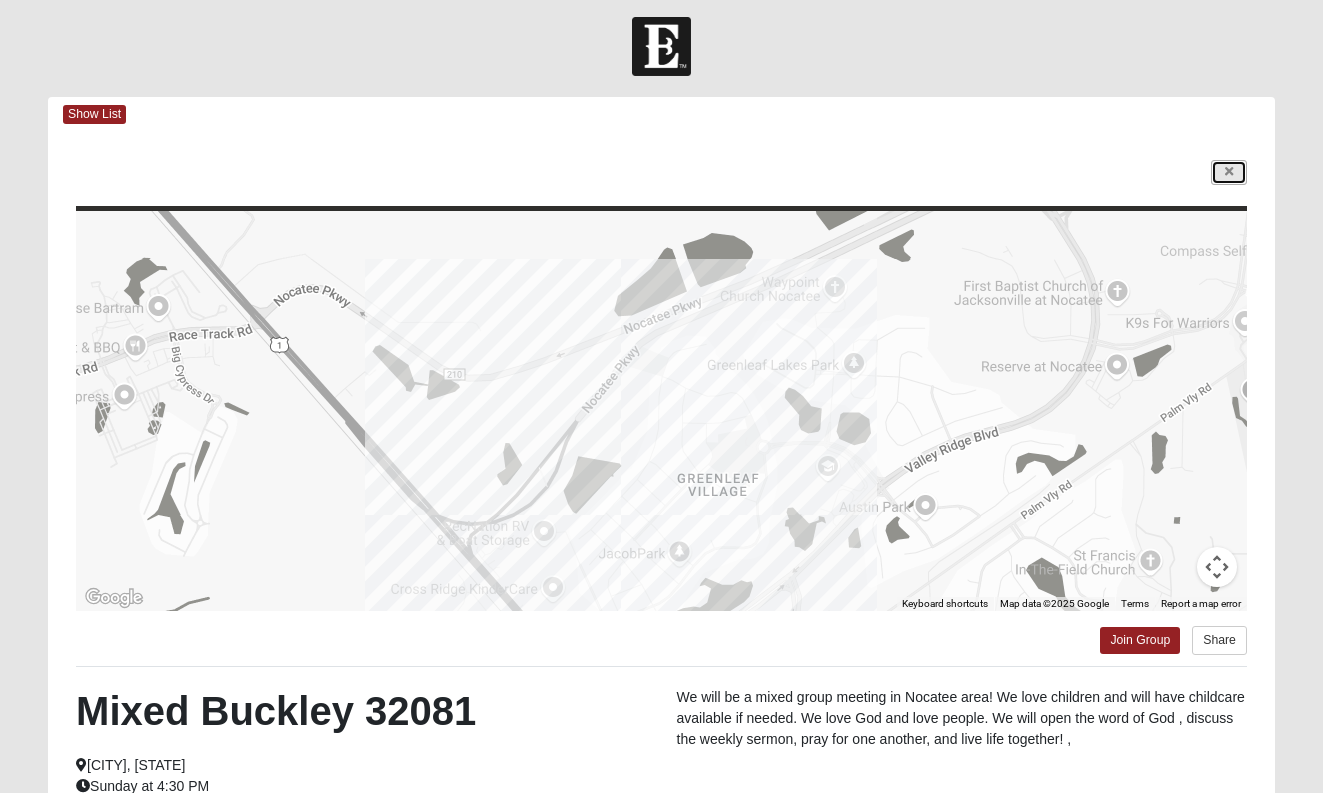 click at bounding box center [1229, 172] 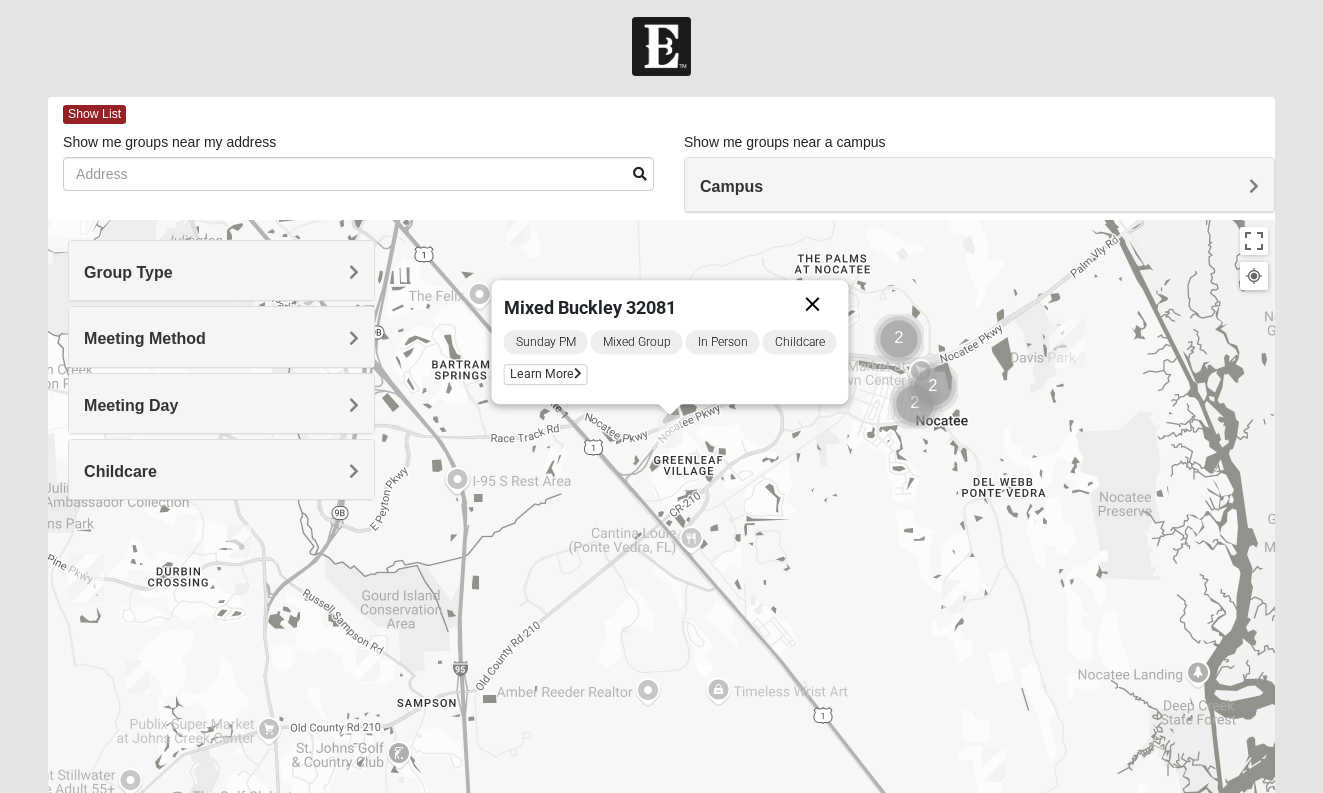 click at bounding box center [812, 304] 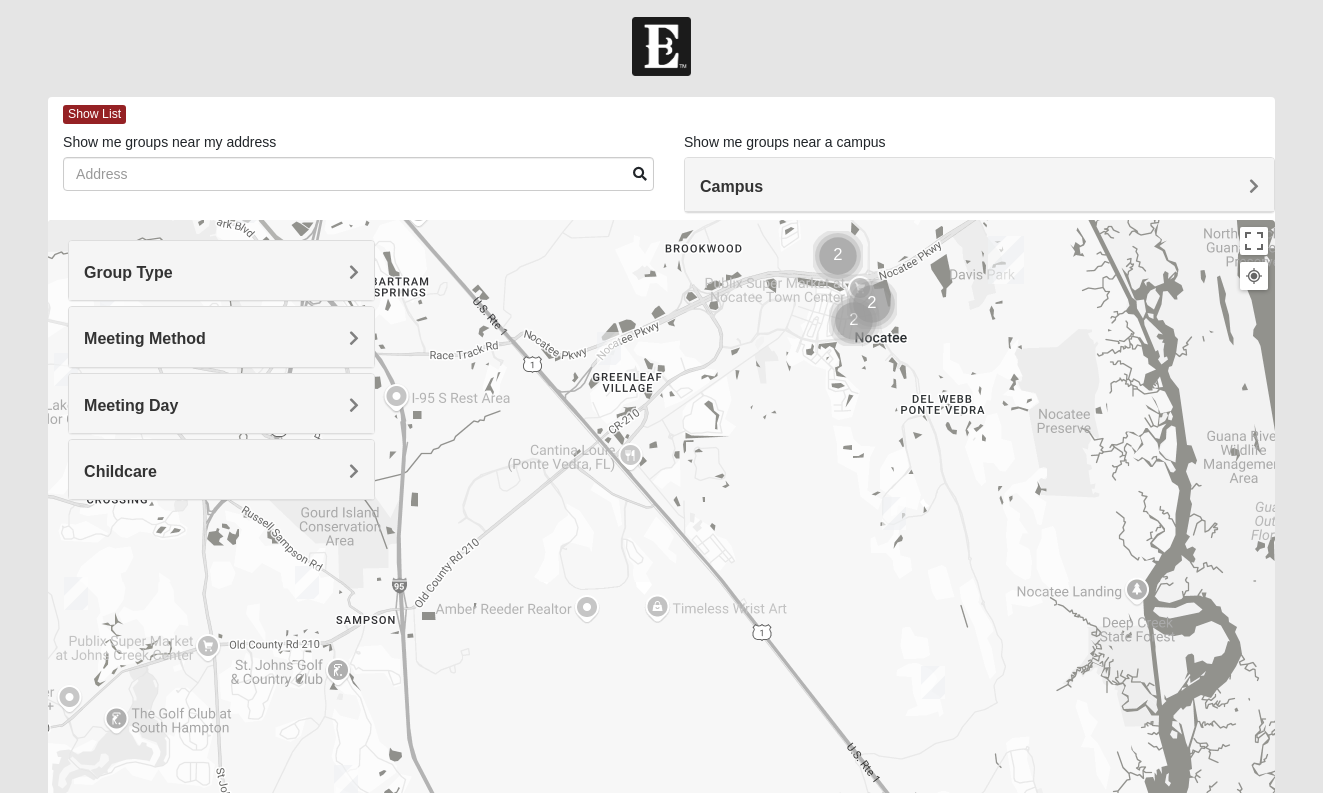 drag, startPoint x: 822, startPoint y: 513, endPoint x: 755, endPoint y: 417, distance: 117.06836 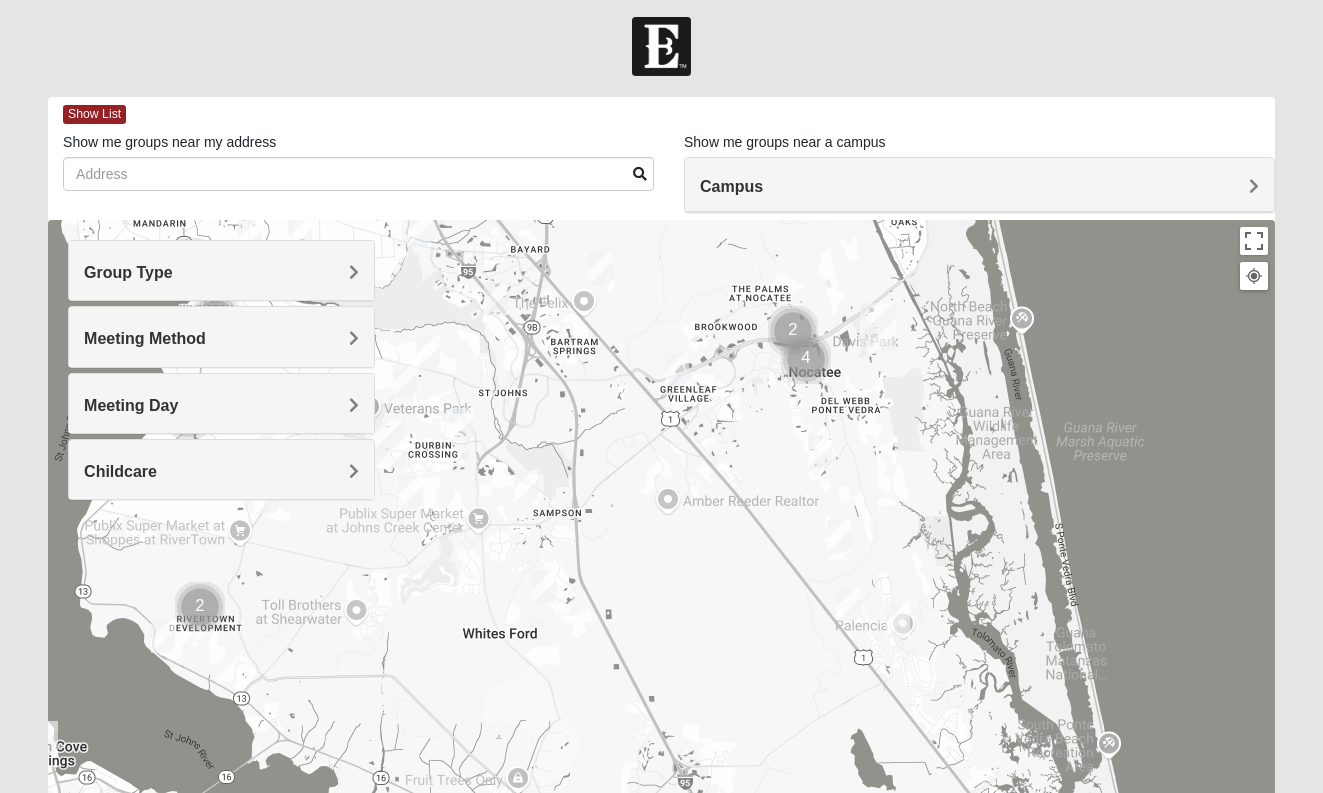 click at bounding box center (428, 352) 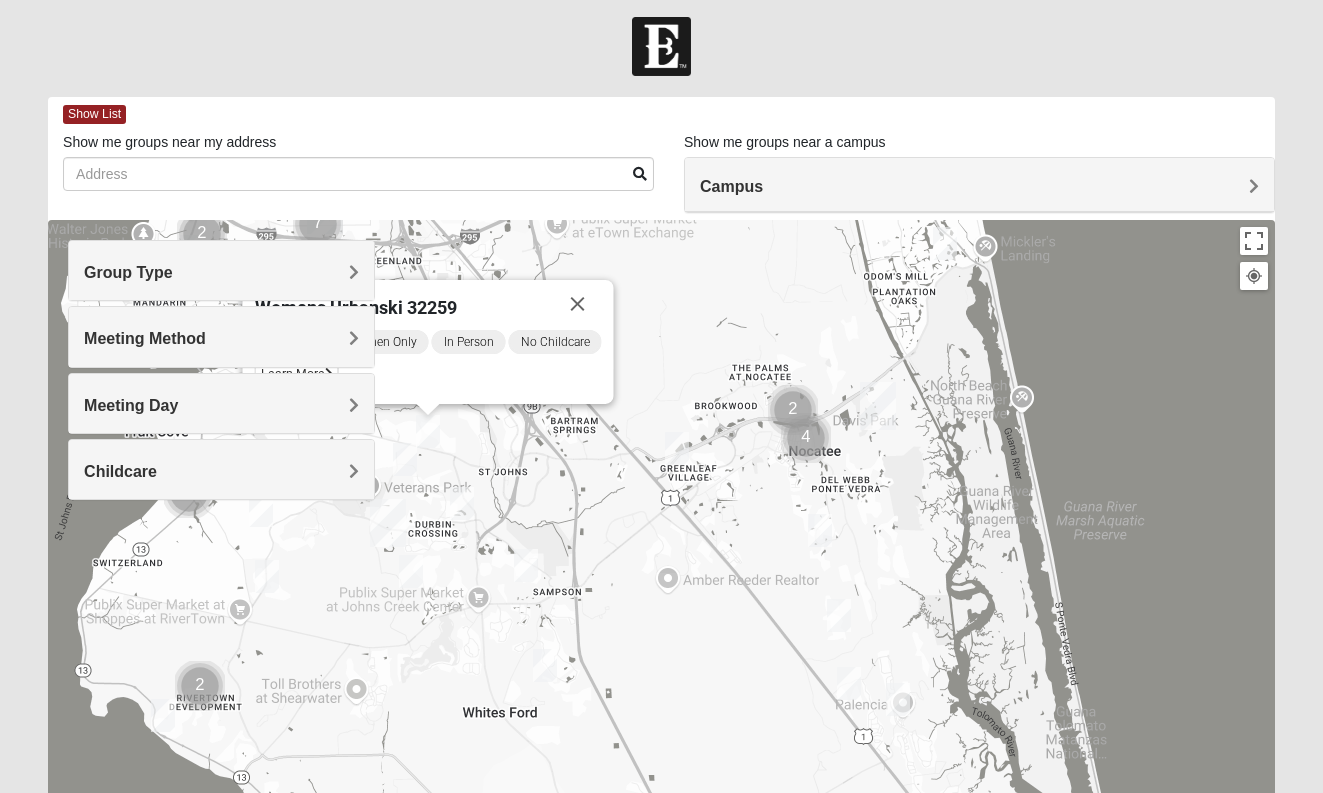 click on "Womens Urbanski [ZIP] [DAY] [TIME] Women Only In Person No Childcare Learn More" at bounding box center (661, 620) 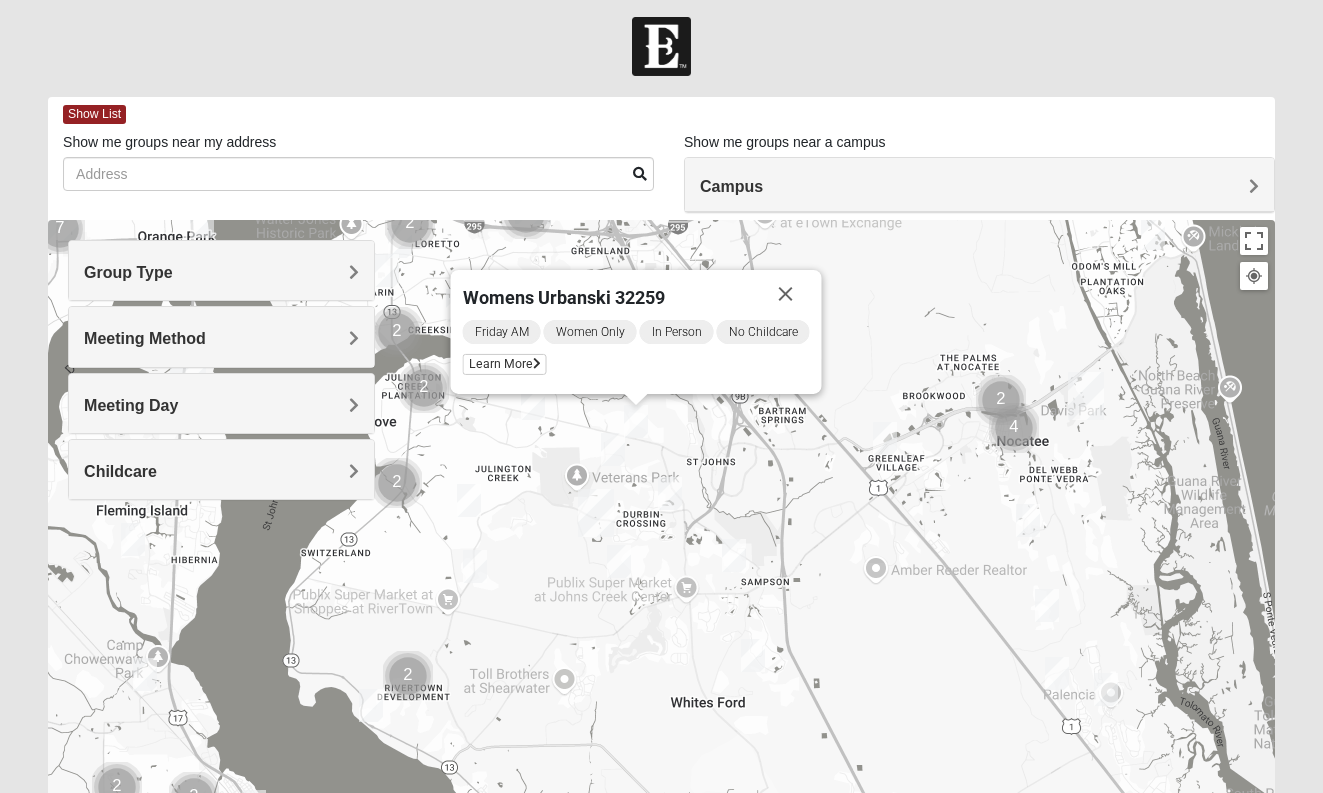 drag, startPoint x: 776, startPoint y: 348, endPoint x: 989, endPoint y: 338, distance: 213.23462 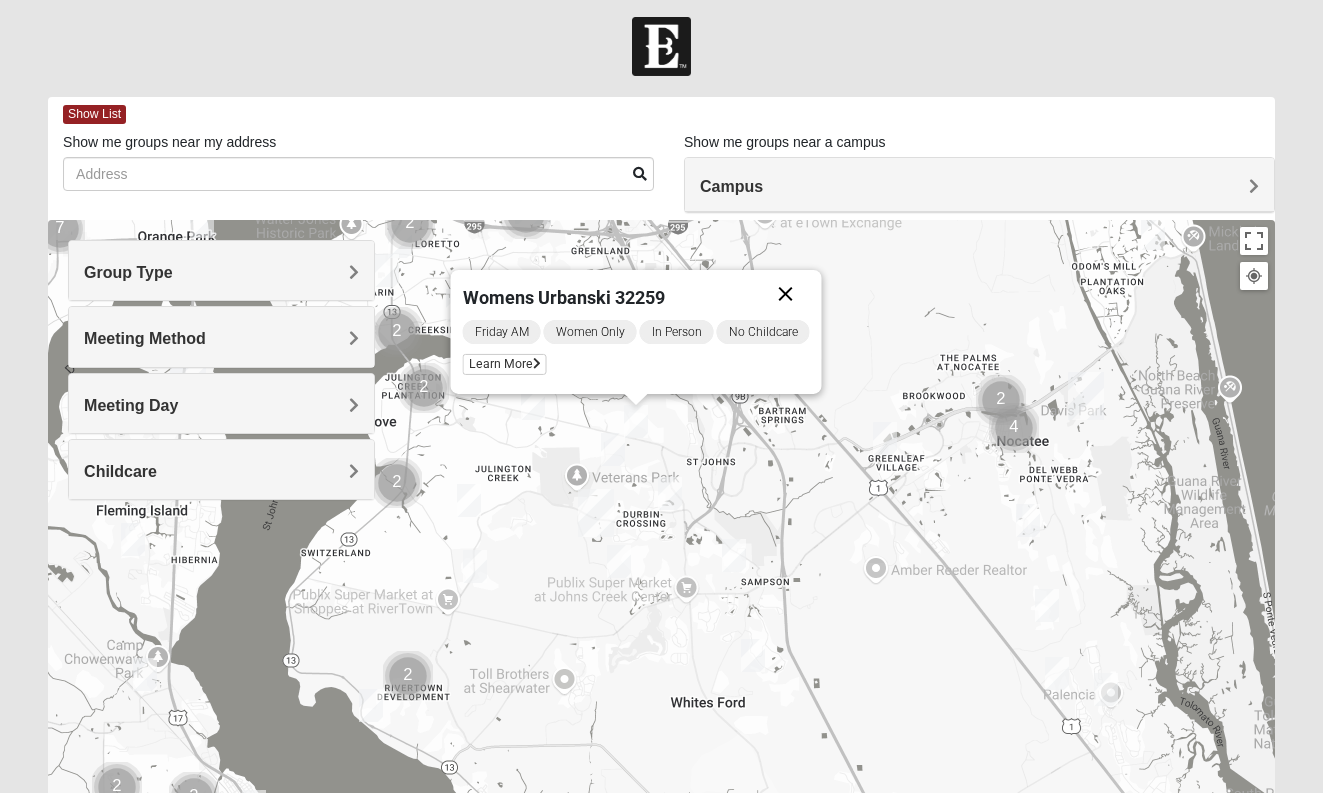 click at bounding box center [785, 294] 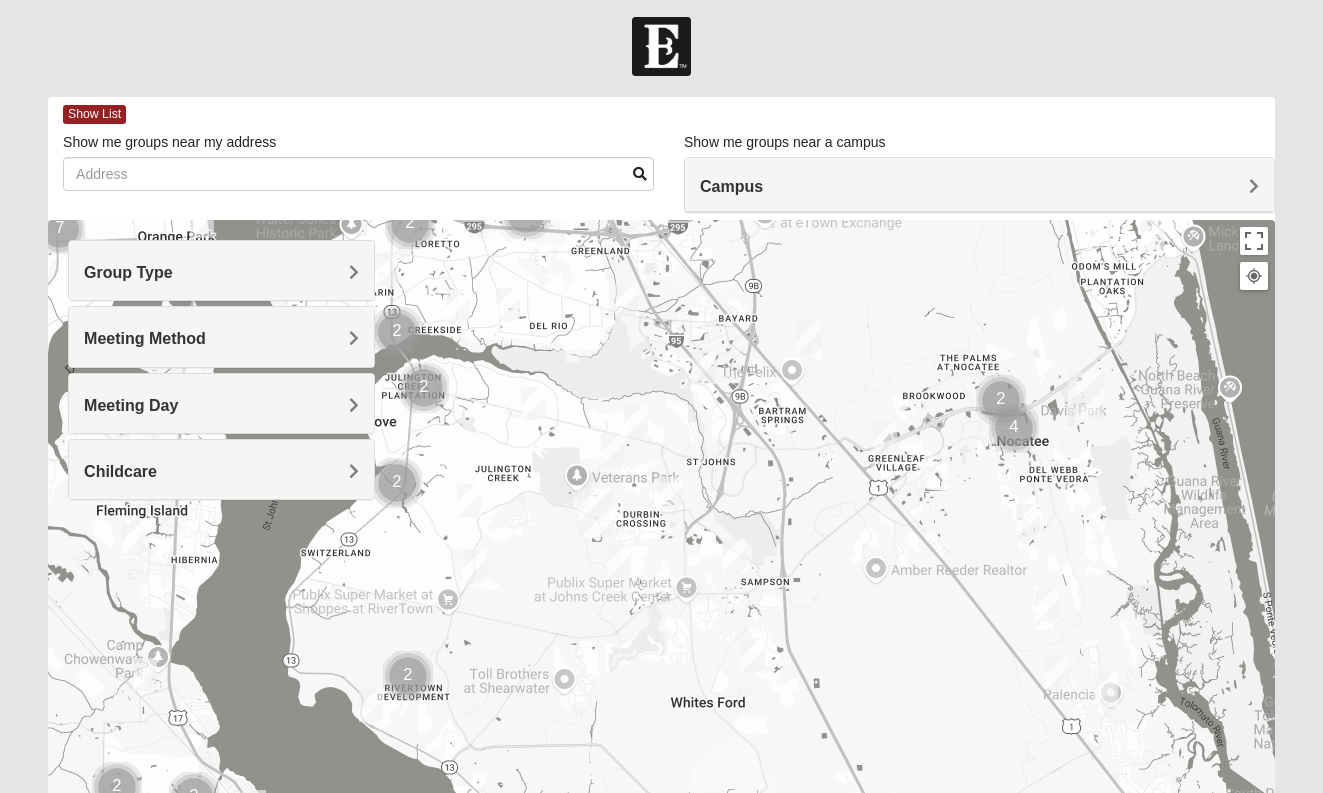 click at bounding box center [469, 500] 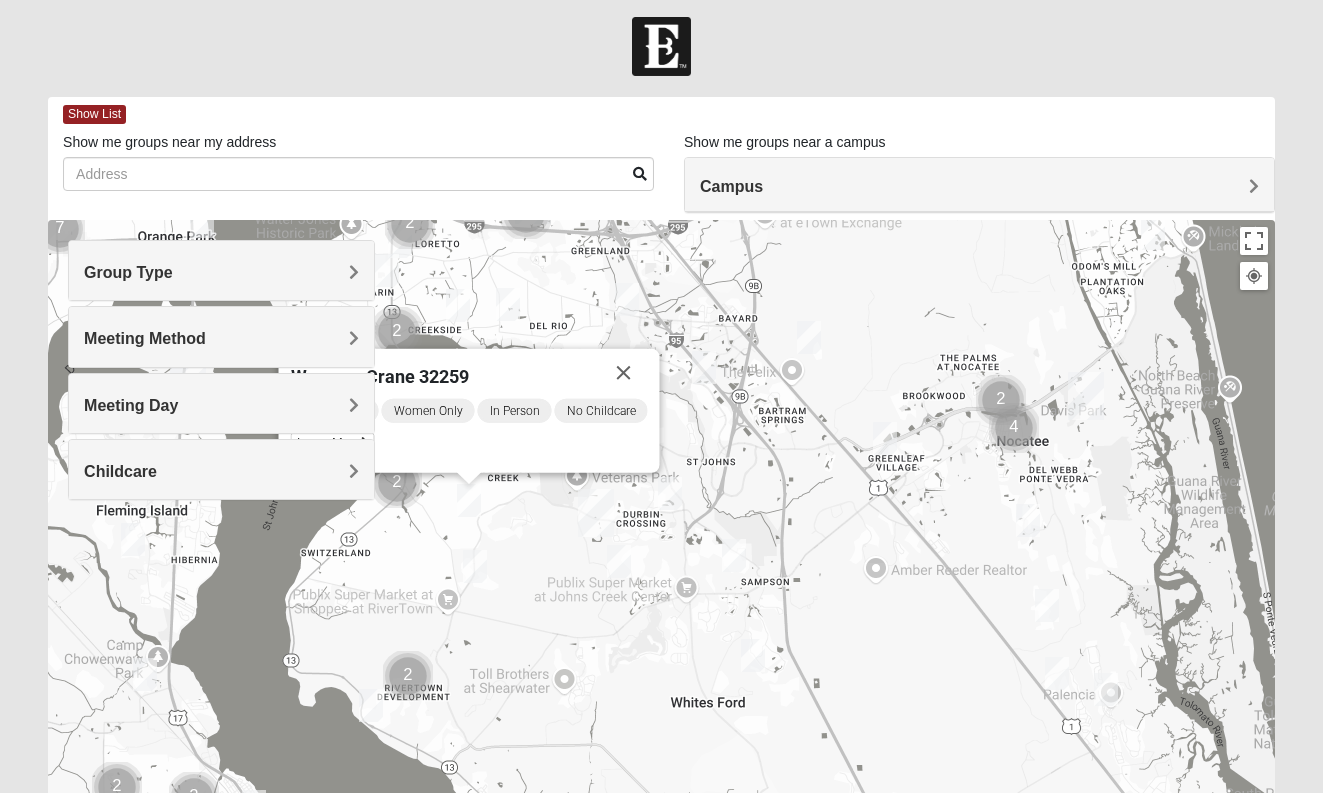 click on "[DAY] [TIME] Women Only In Person No Childcare Learn More" at bounding box center [468, 429] 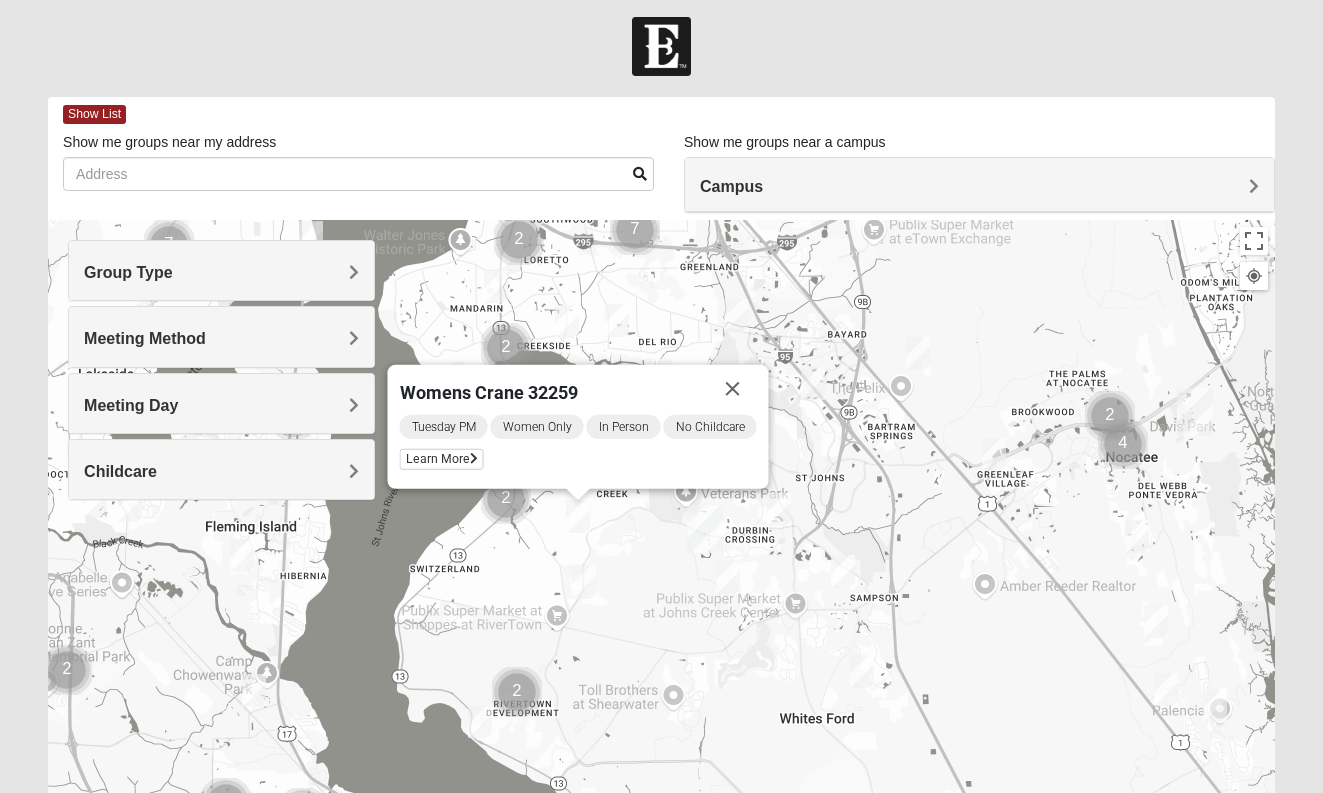 drag, startPoint x: 533, startPoint y: 312, endPoint x: 644, endPoint y: 328, distance: 112.147224 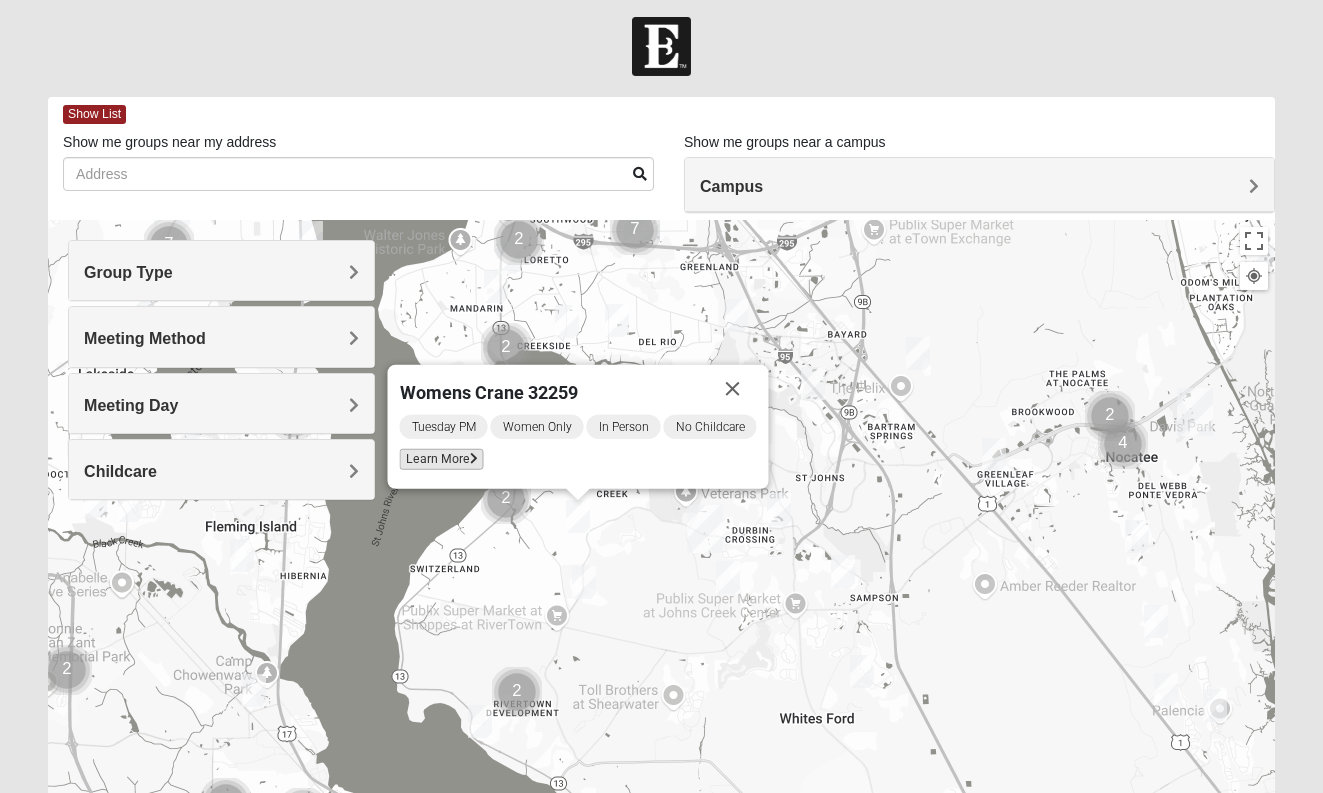 click on "Learn More" at bounding box center [441, 459] 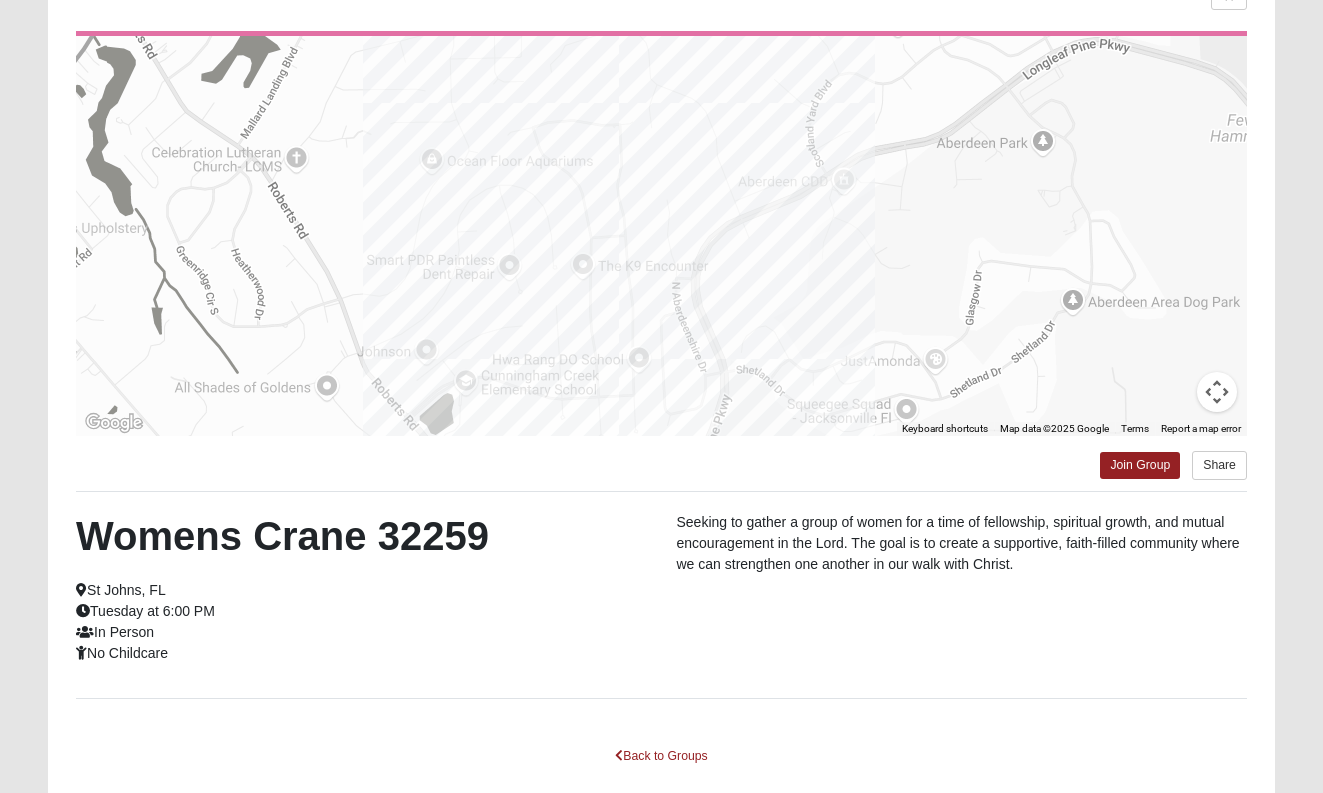 scroll, scrollTop: 163, scrollLeft: 0, axis: vertical 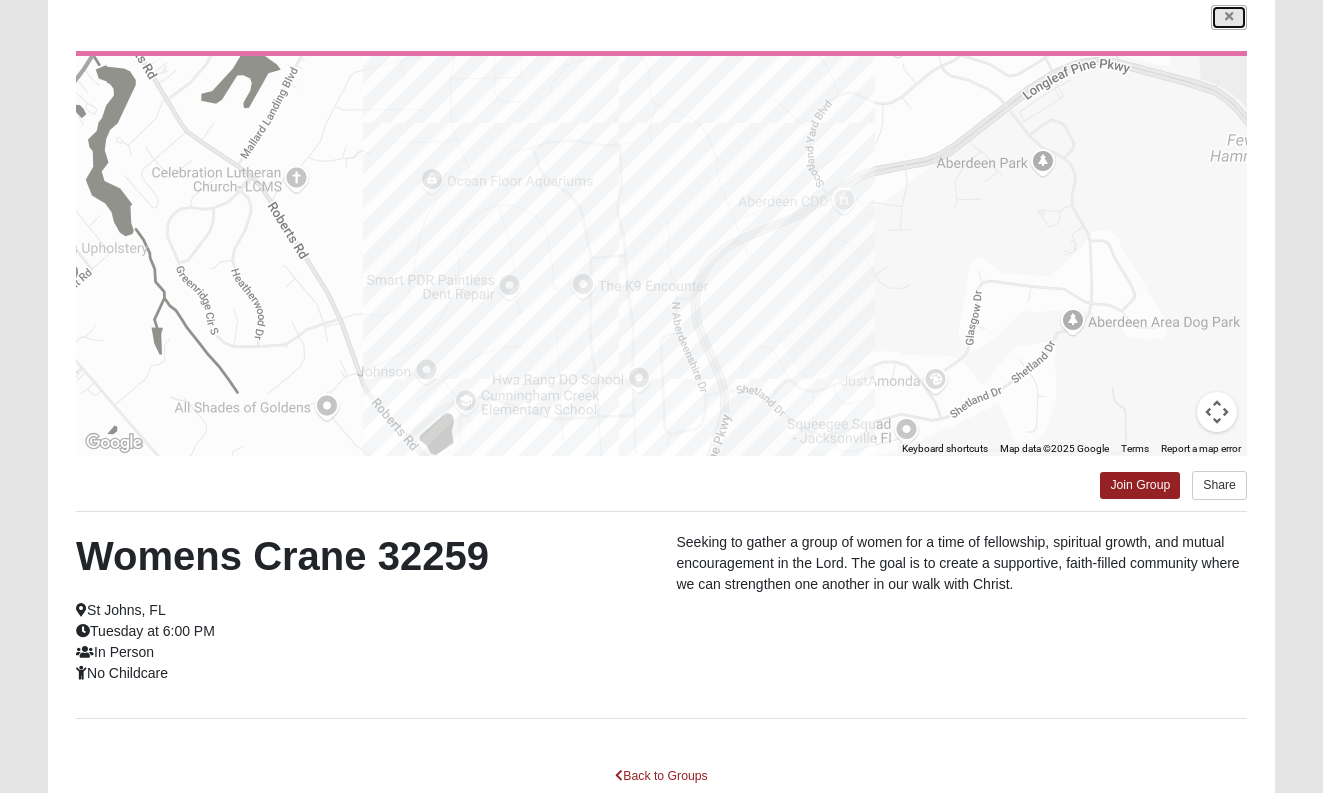 click at bounding box center (1229, 17) 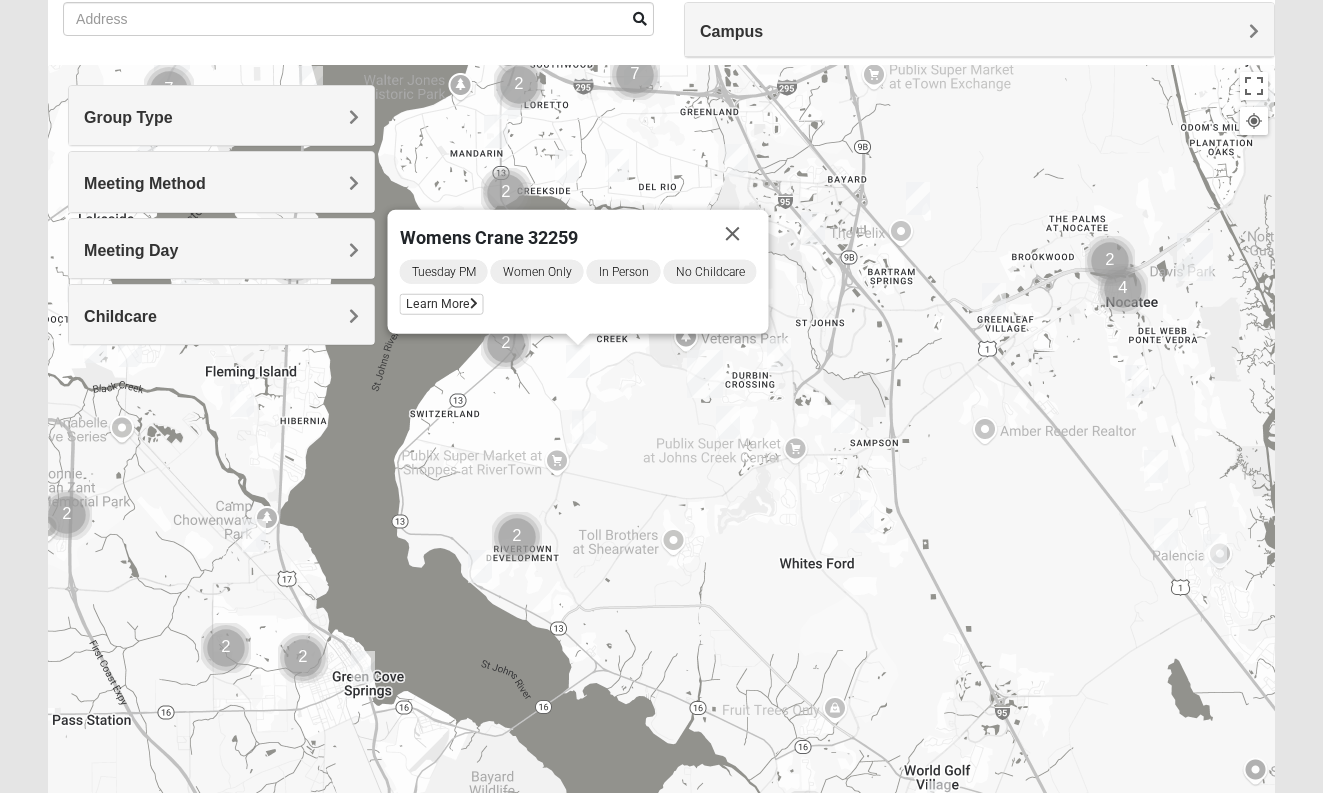 click at bounding box center [994, 299] 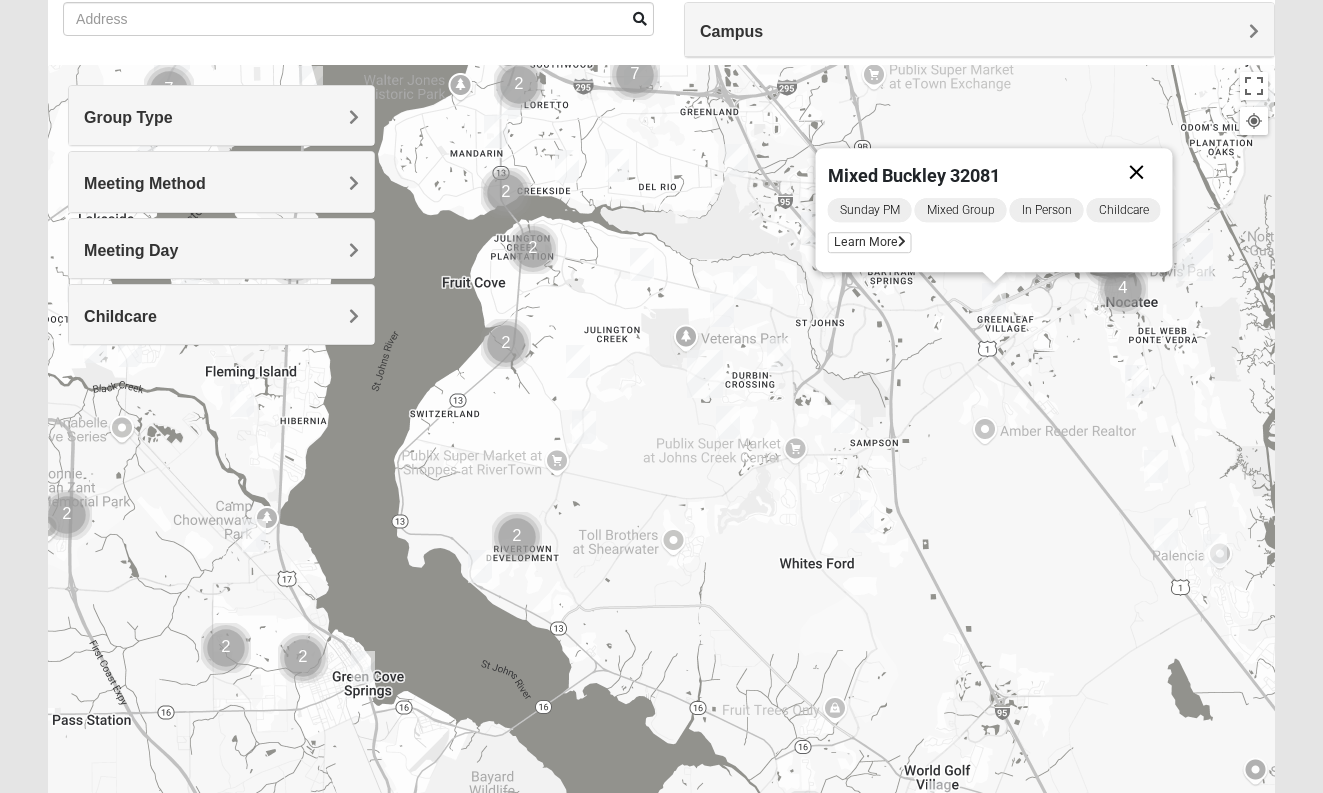 click at bounding box center (1136, 172) 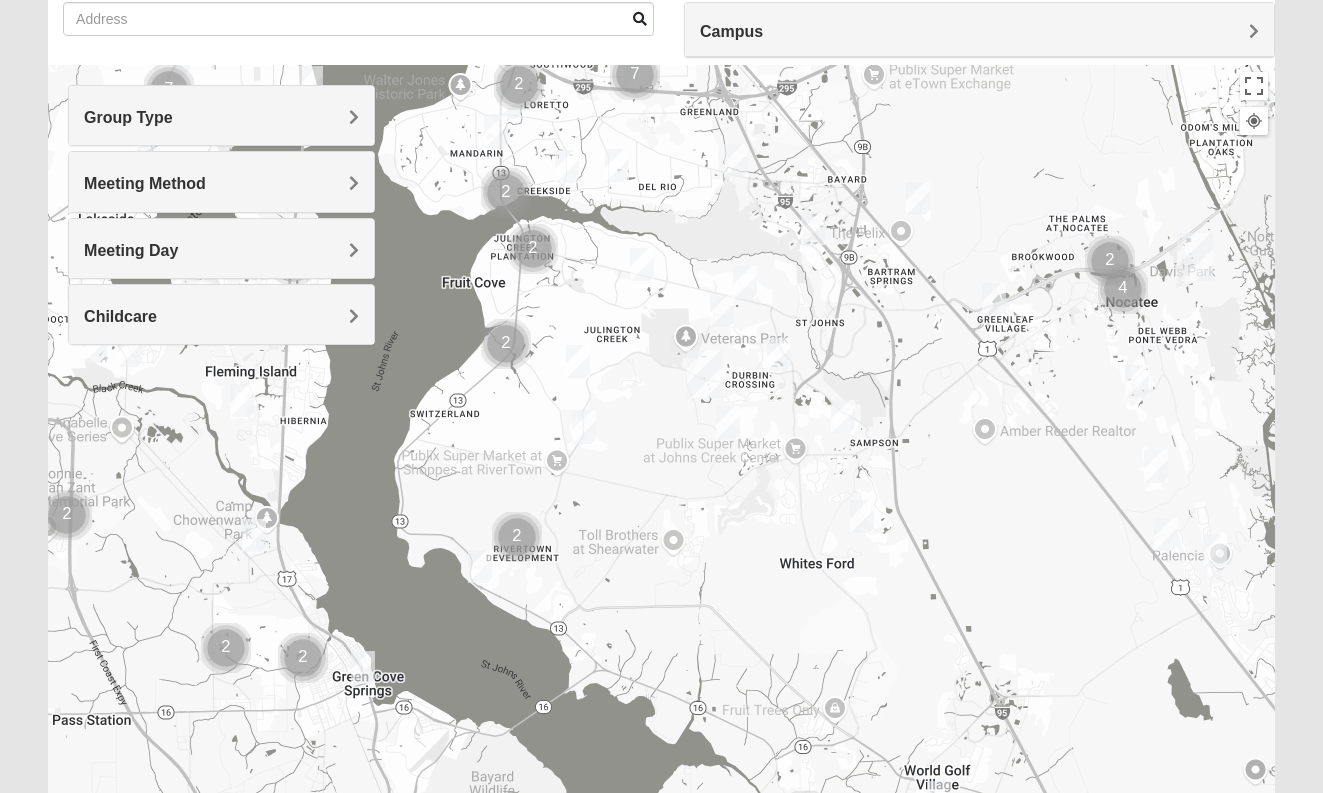 click at bounding box center (918, 198) 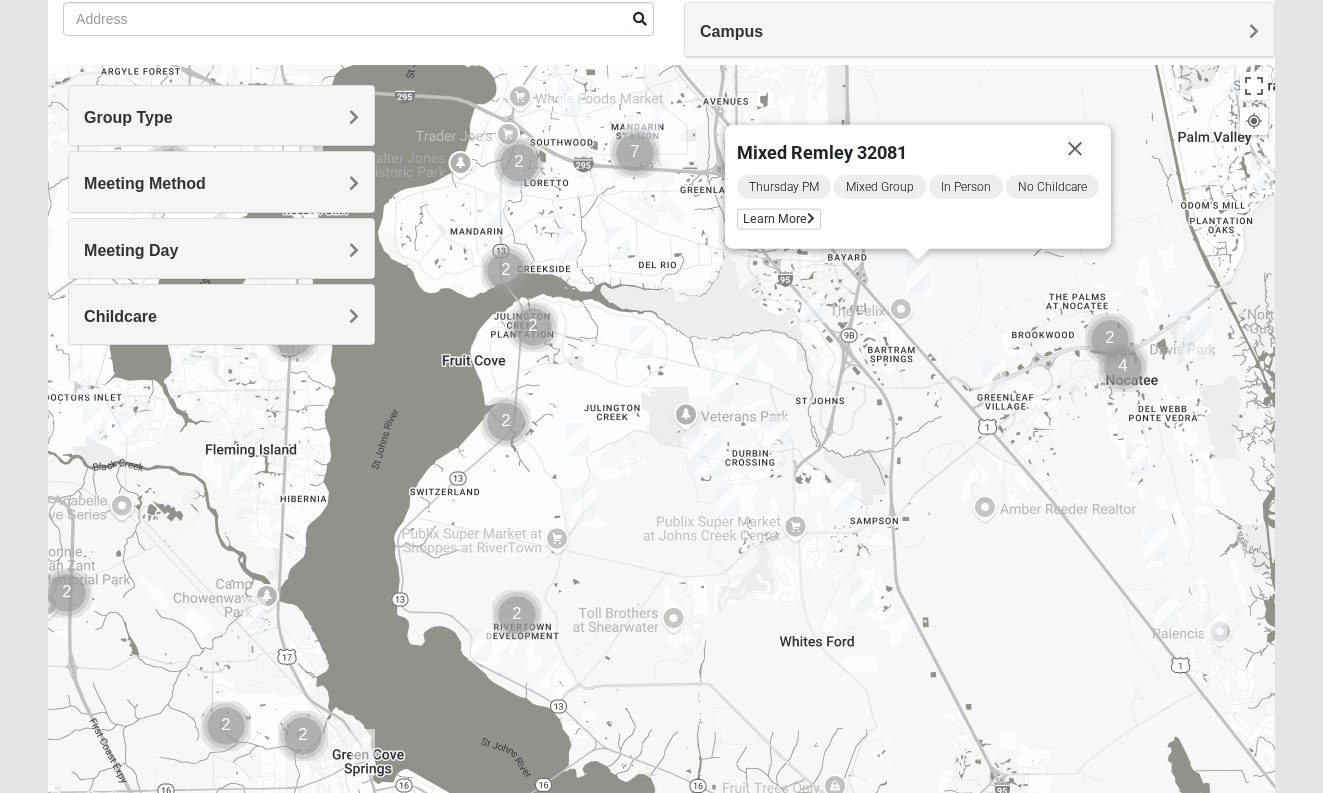 click on "[DAY] [TIME] Mixed Group In Person No Childcare Learn More" at bounding box center [918, 205] 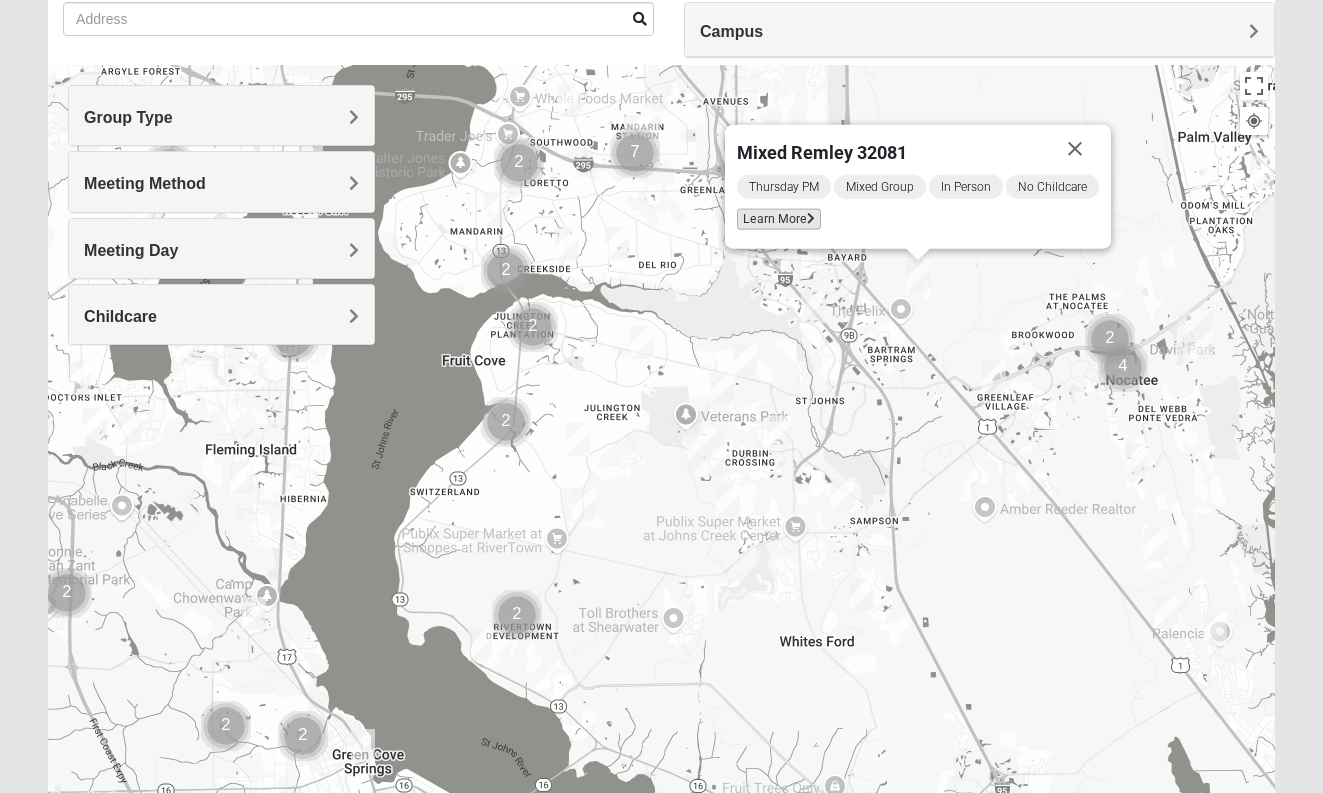click on "Learn More" at bounding box center [779, 219] 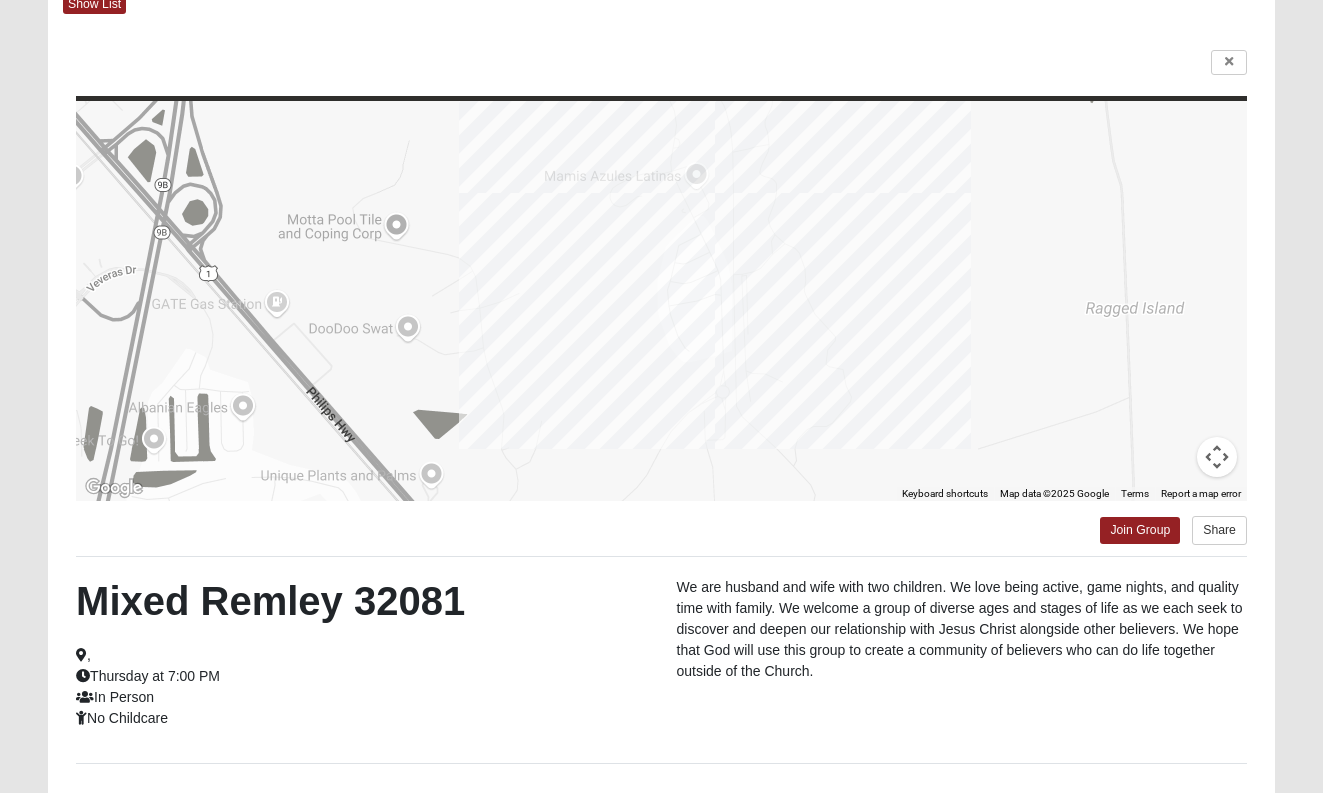 scroll, scrollTop: 0, scrollLeft: 0, axis: both 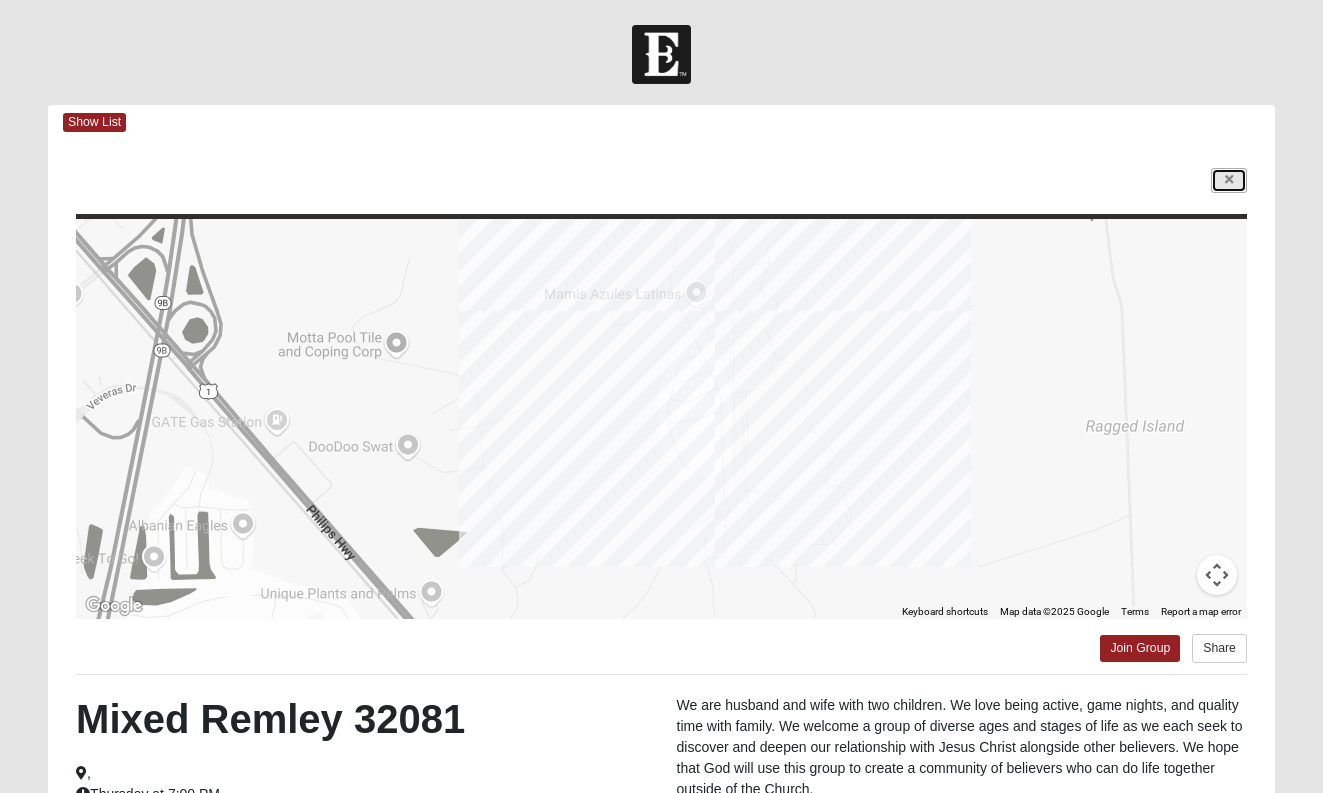 click at bounding box center [1229, 180] 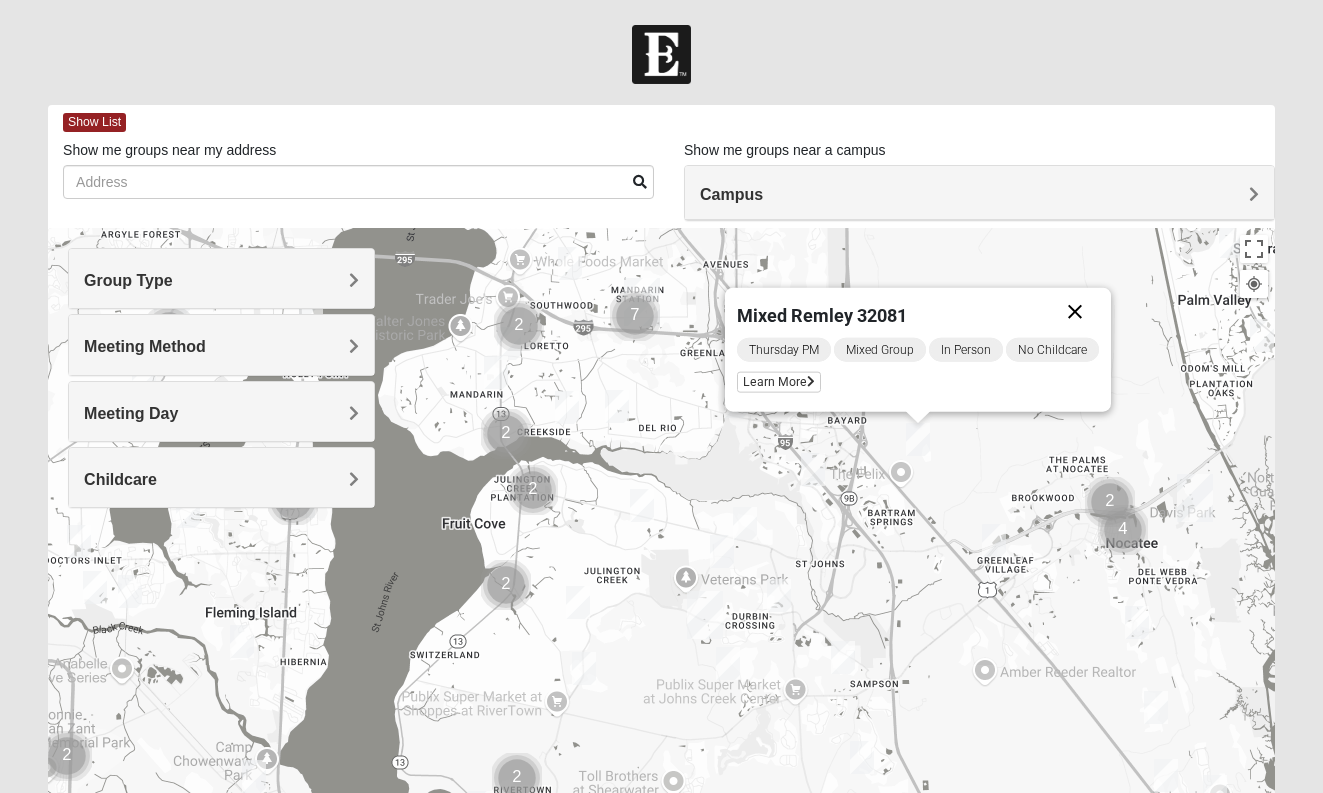 click at bounding box center (1075, 312) 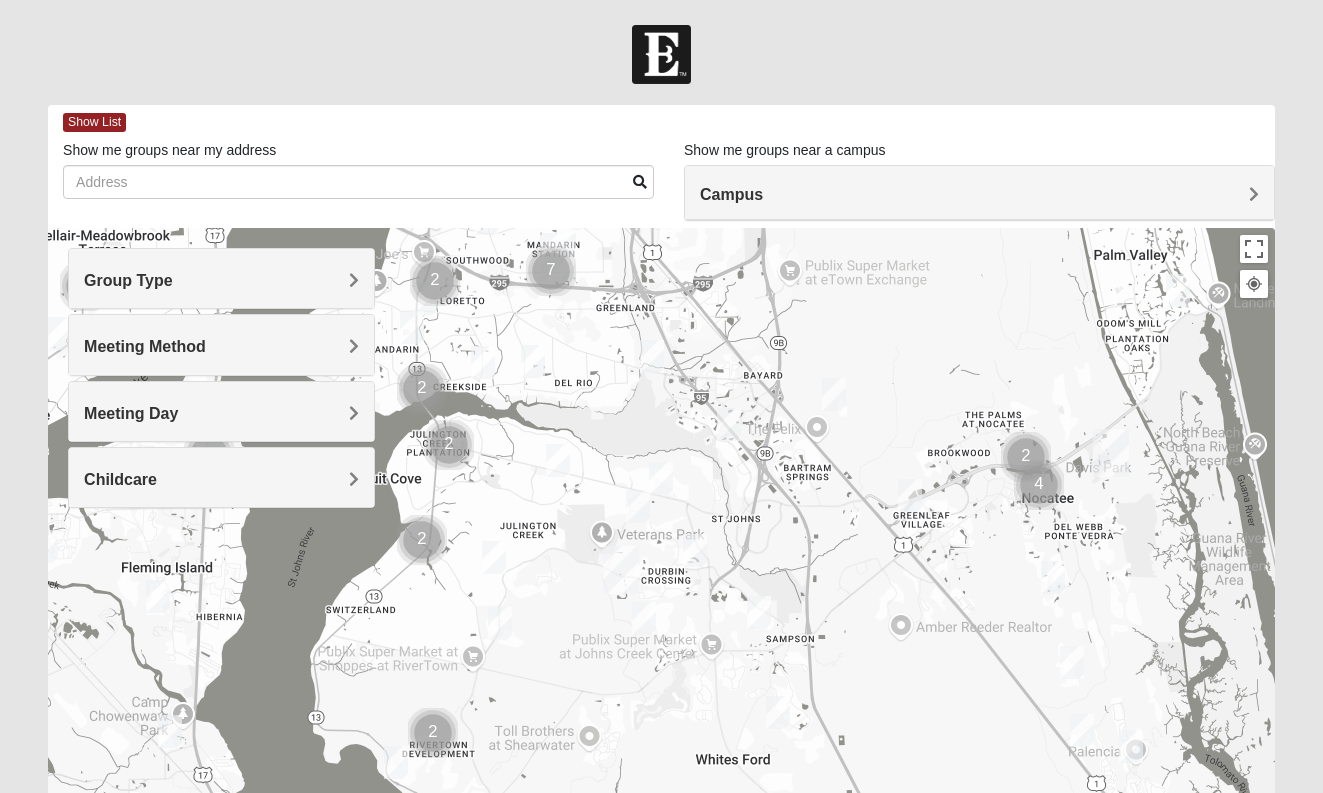 drag, startPoint x: 1139, startPoint y: 428, endPoint x: 1048, endPoint y: 381, distance: 102.4207 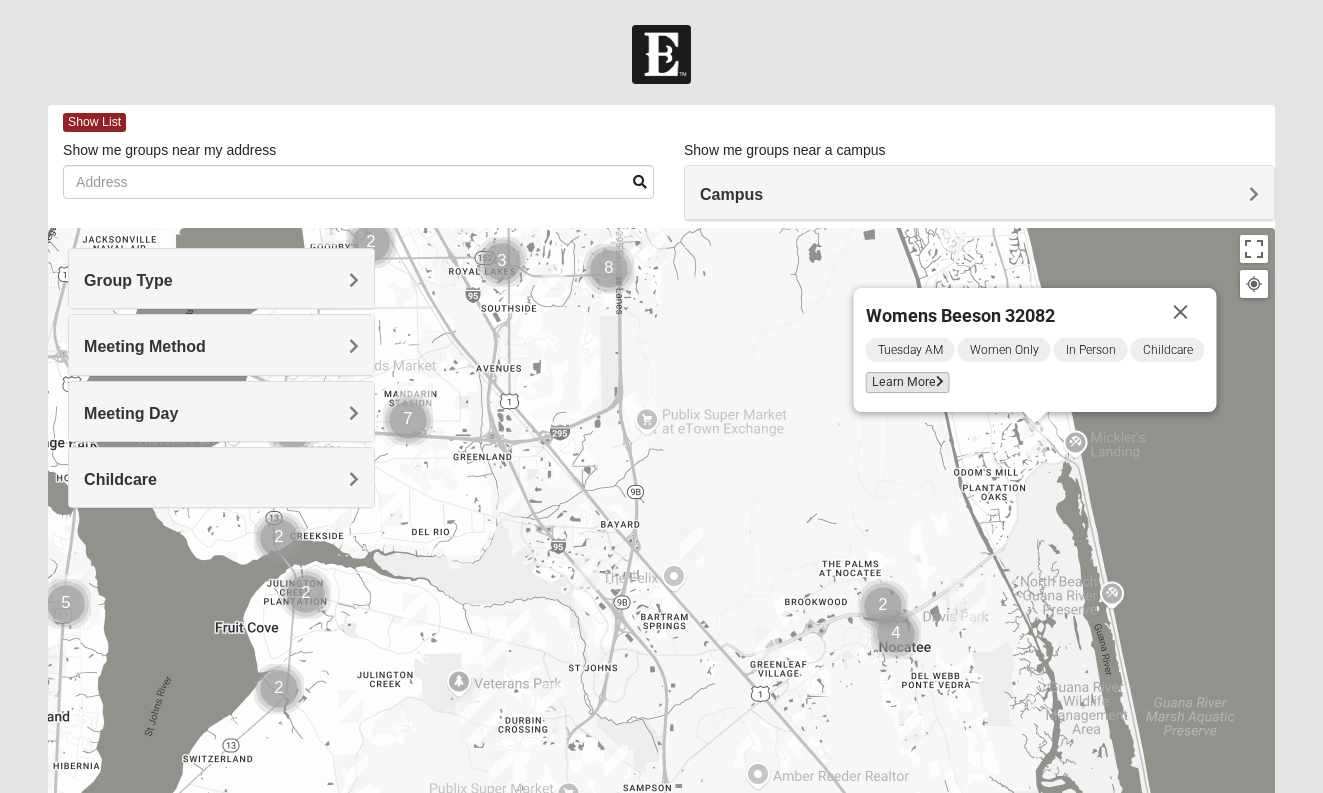 click on "Learn More" at bounding box center [907, 382] 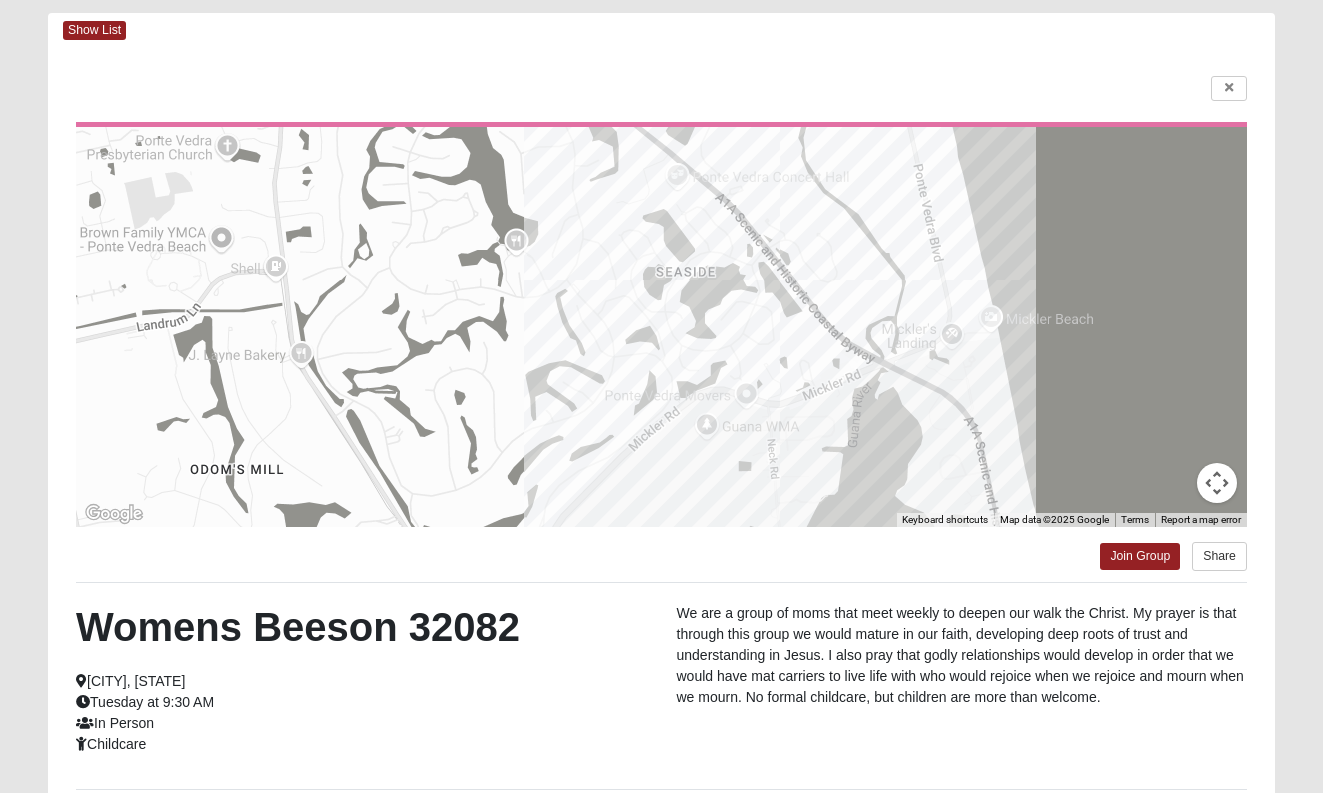 scroll, scrollTop: 0, scrollLeft: 0, axis: both 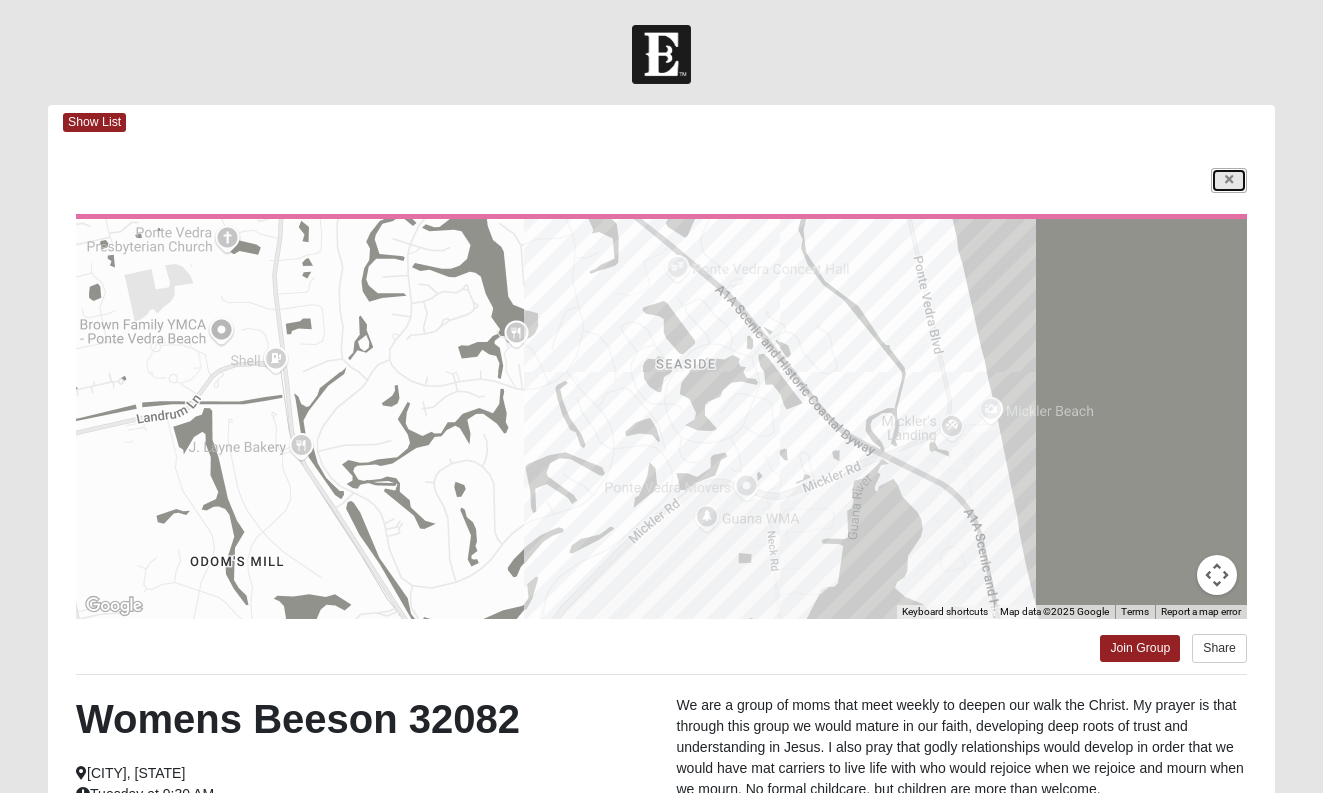 click at bounding box center [1229, 180] 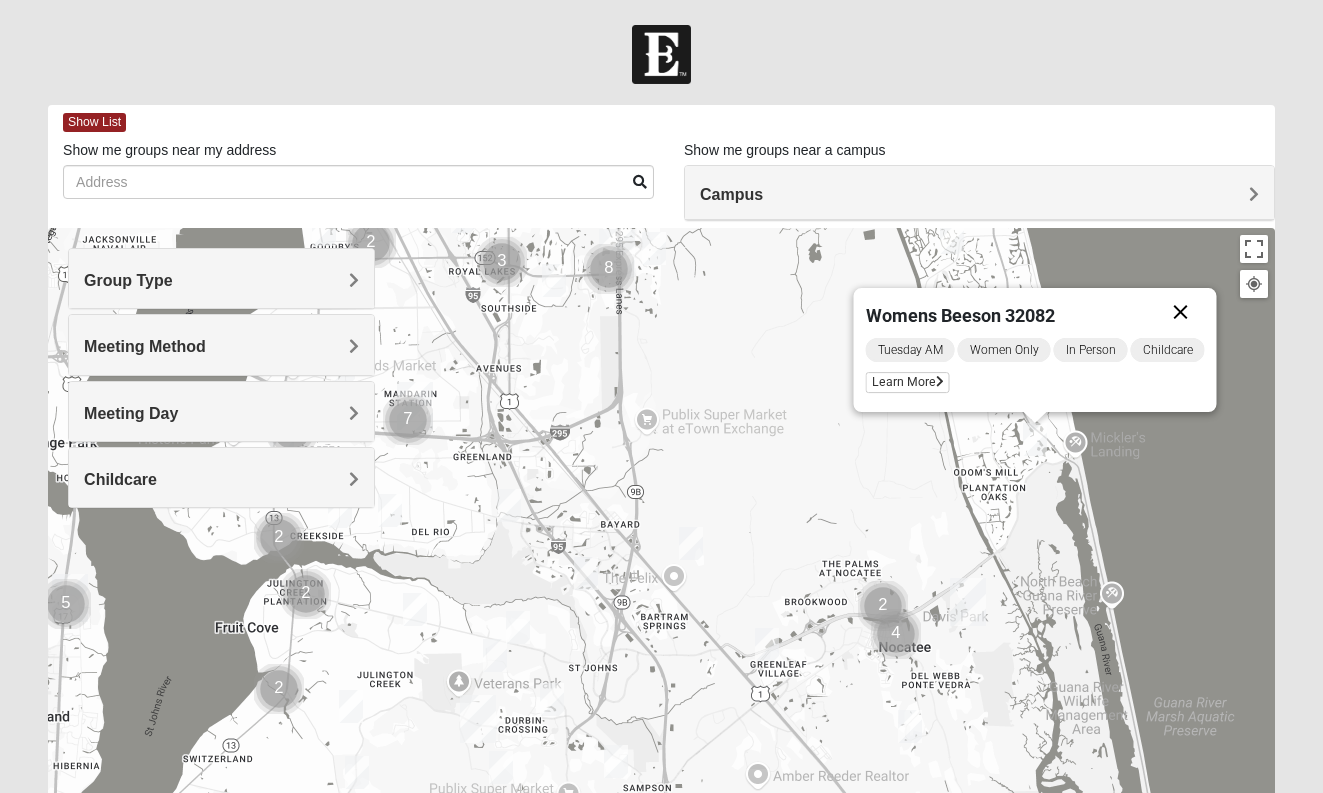 click at bounding box center [1180, 312] 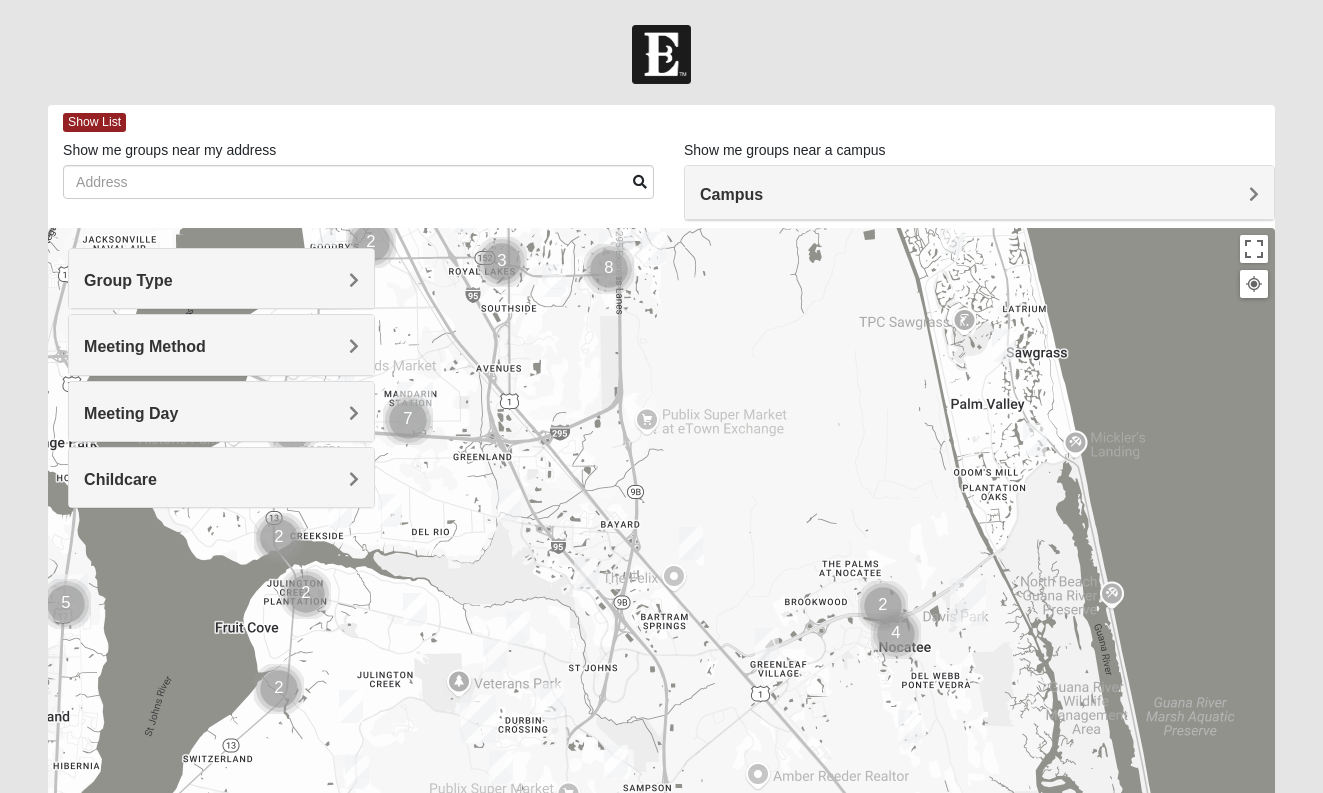 click on "Meeting Method" at bounding box center [145, 346] 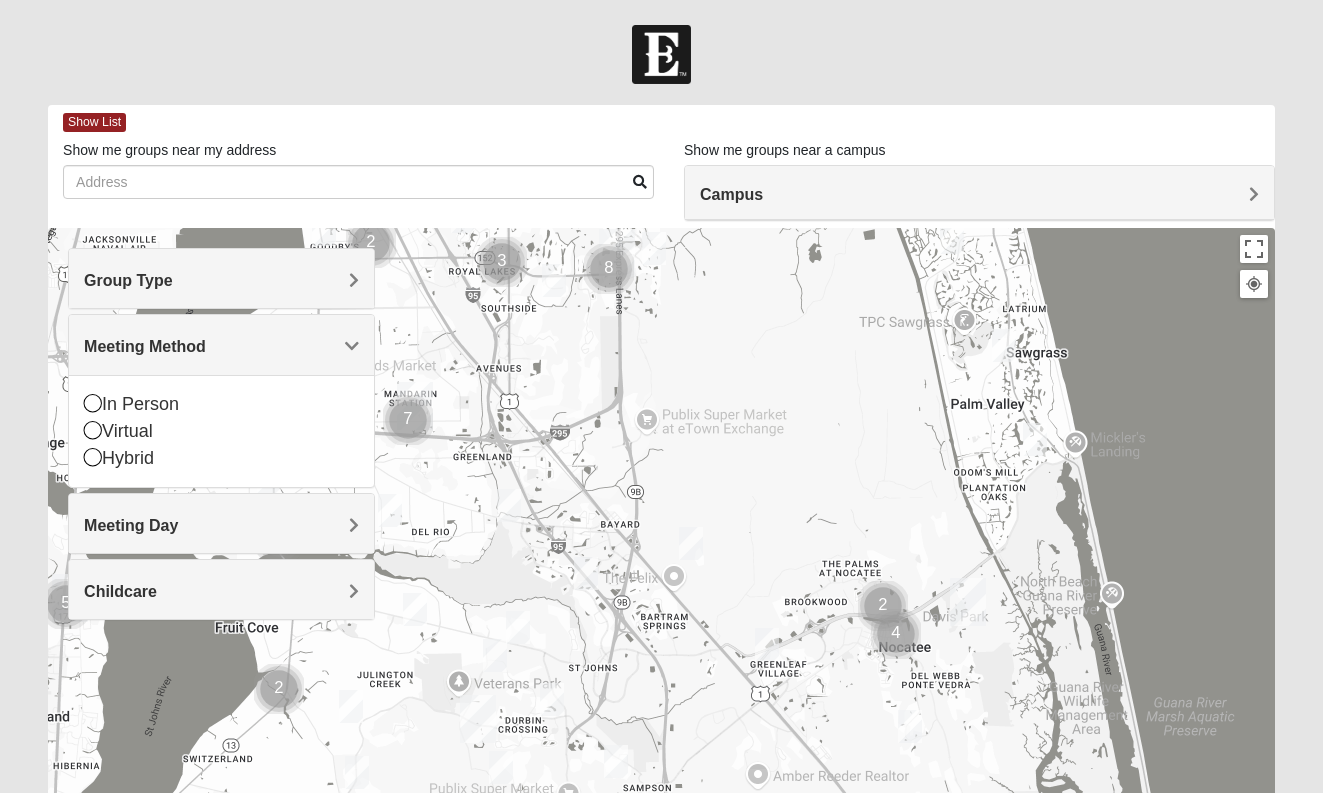 click on "Meeting Method" at bounding box center (145, 346) 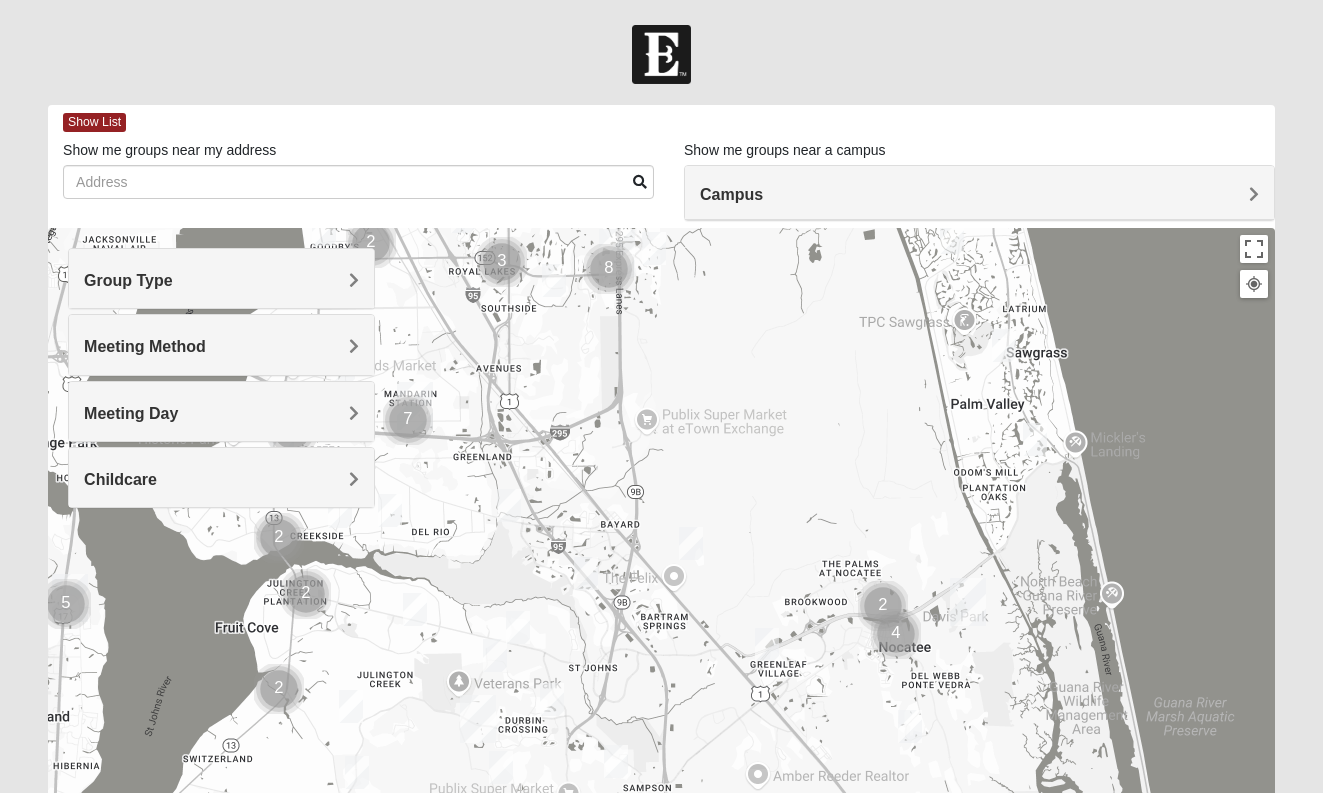 click on "Meeting Day" at bounding box center [131, 413] 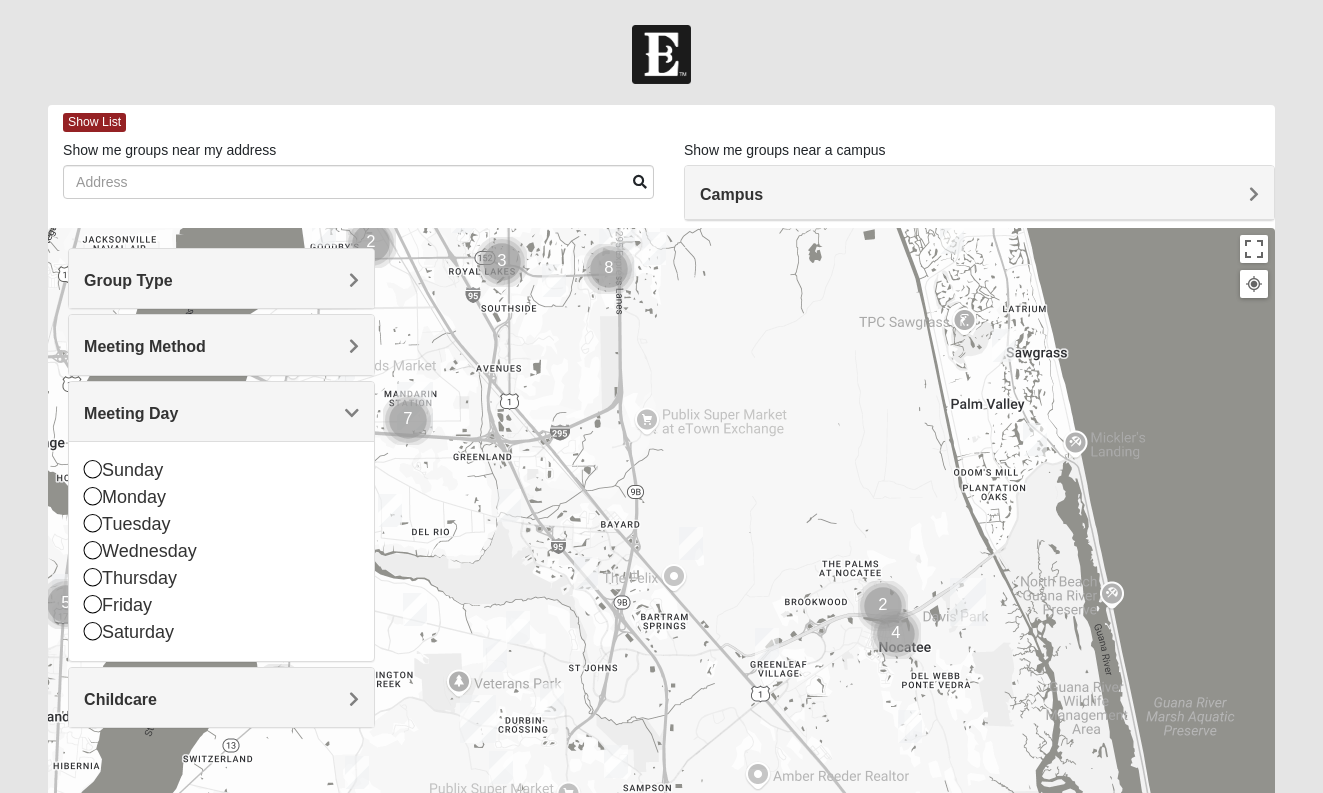 click on "Meeting Day" at bounding box center [131, 413] 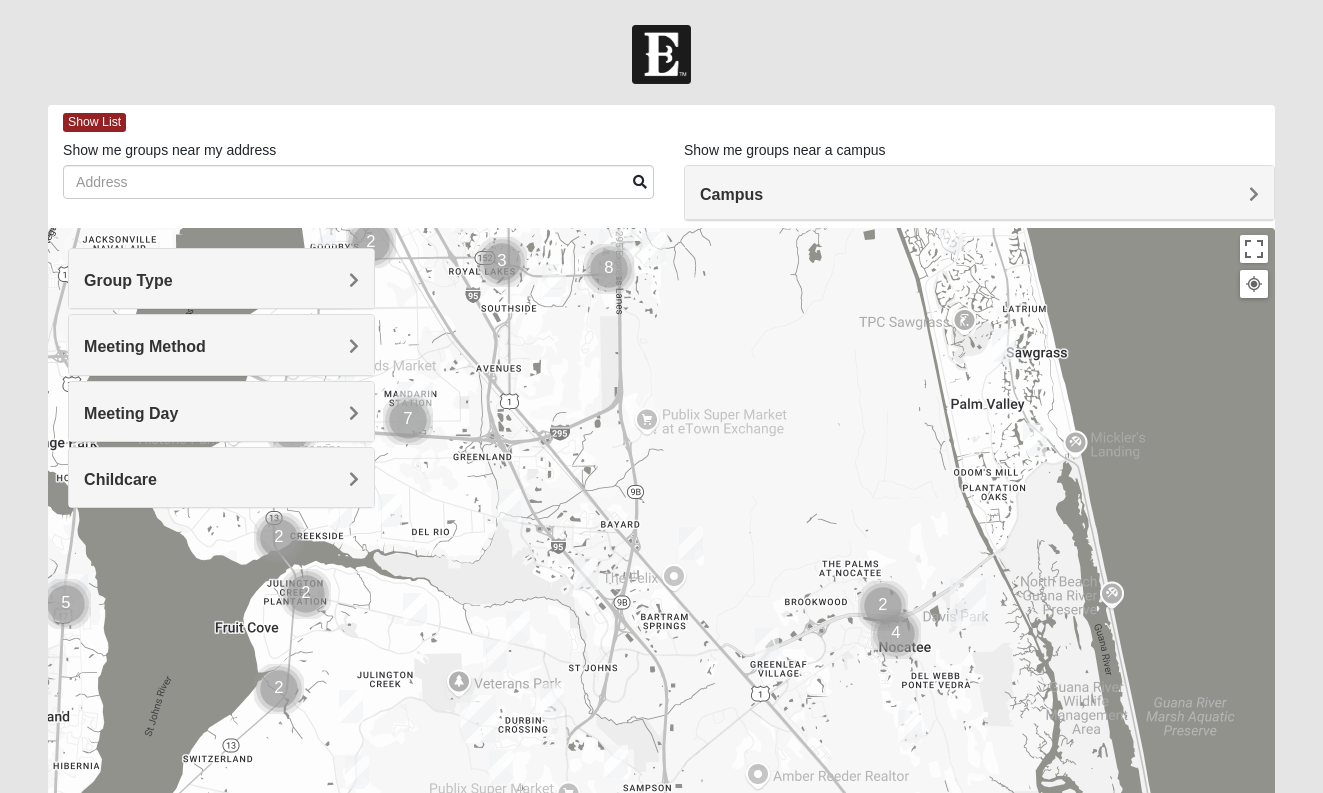 click on "Group Type" at bounding box center [221, 280] 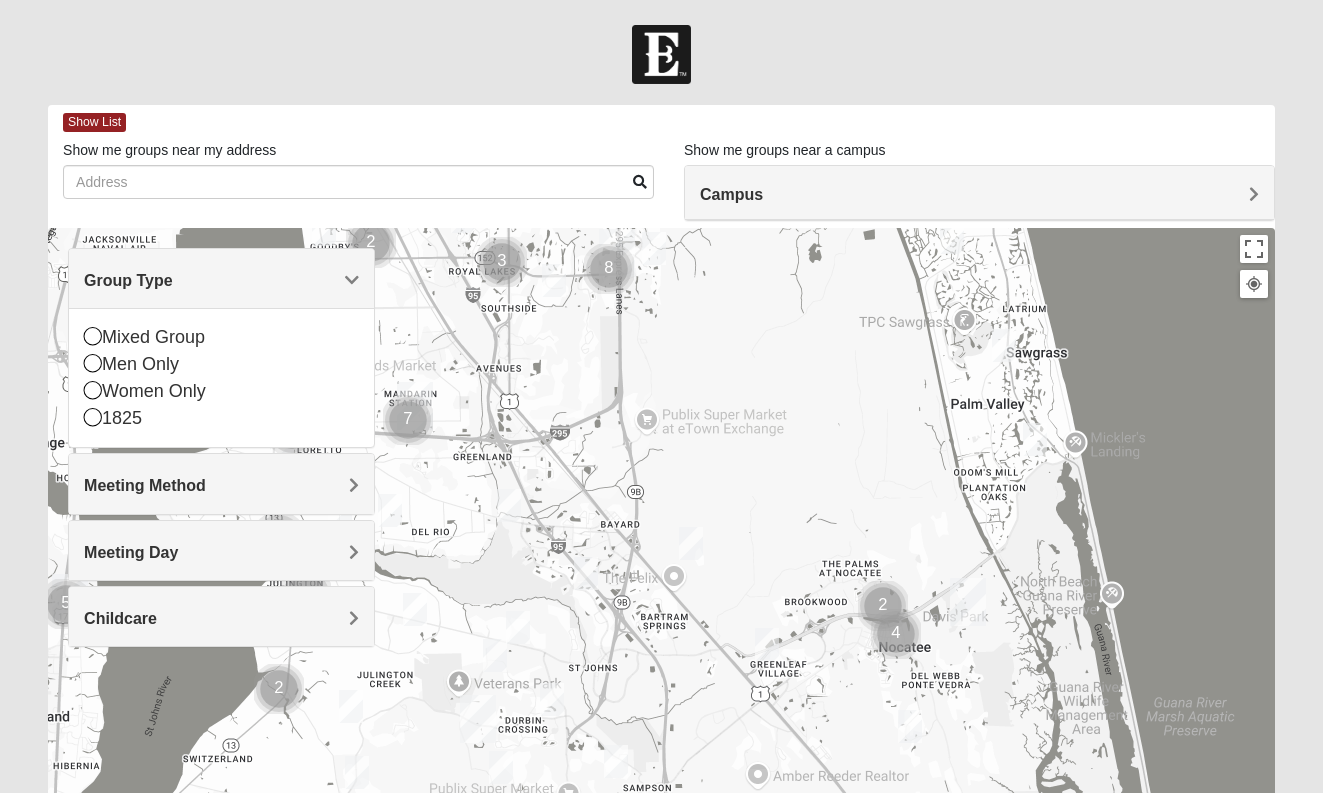click on "Group Type" at bounding box center (128, 280) 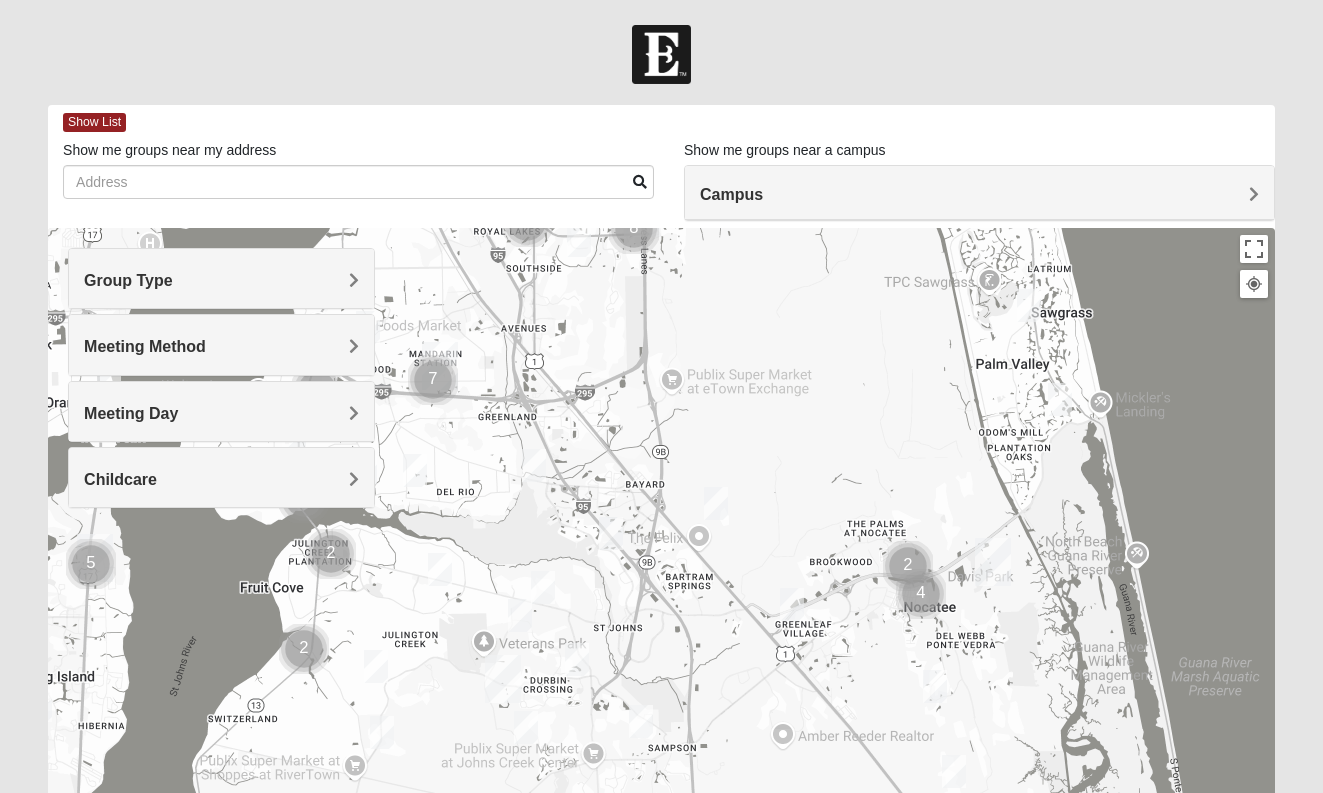 drag, startPoint x: 764, startPoint y: 573, endPoint x: 790, endPoint y: 529, distance: 51.10773 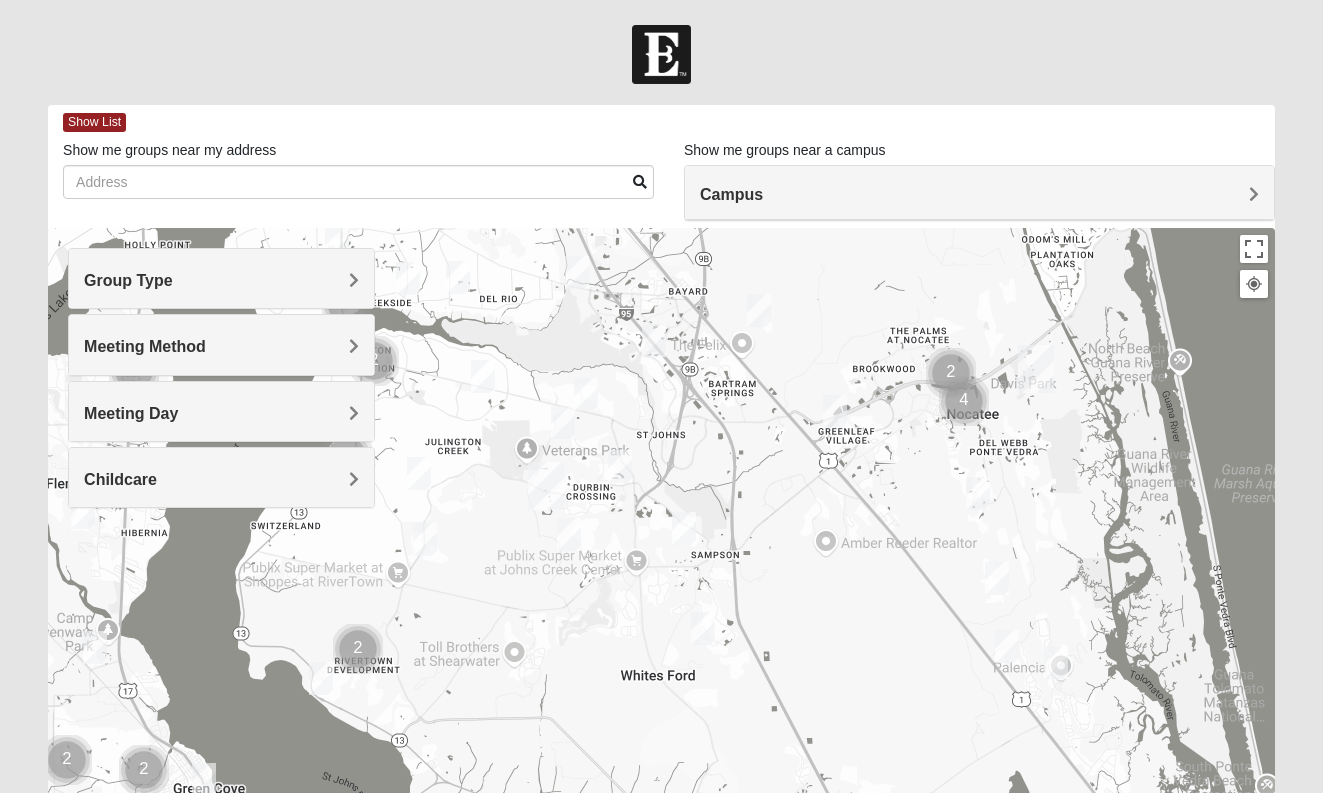 drag, startPoint x: 790, startPoint y: 529, endPoint x: 833, endPoint y: 334, distance: 199.68475 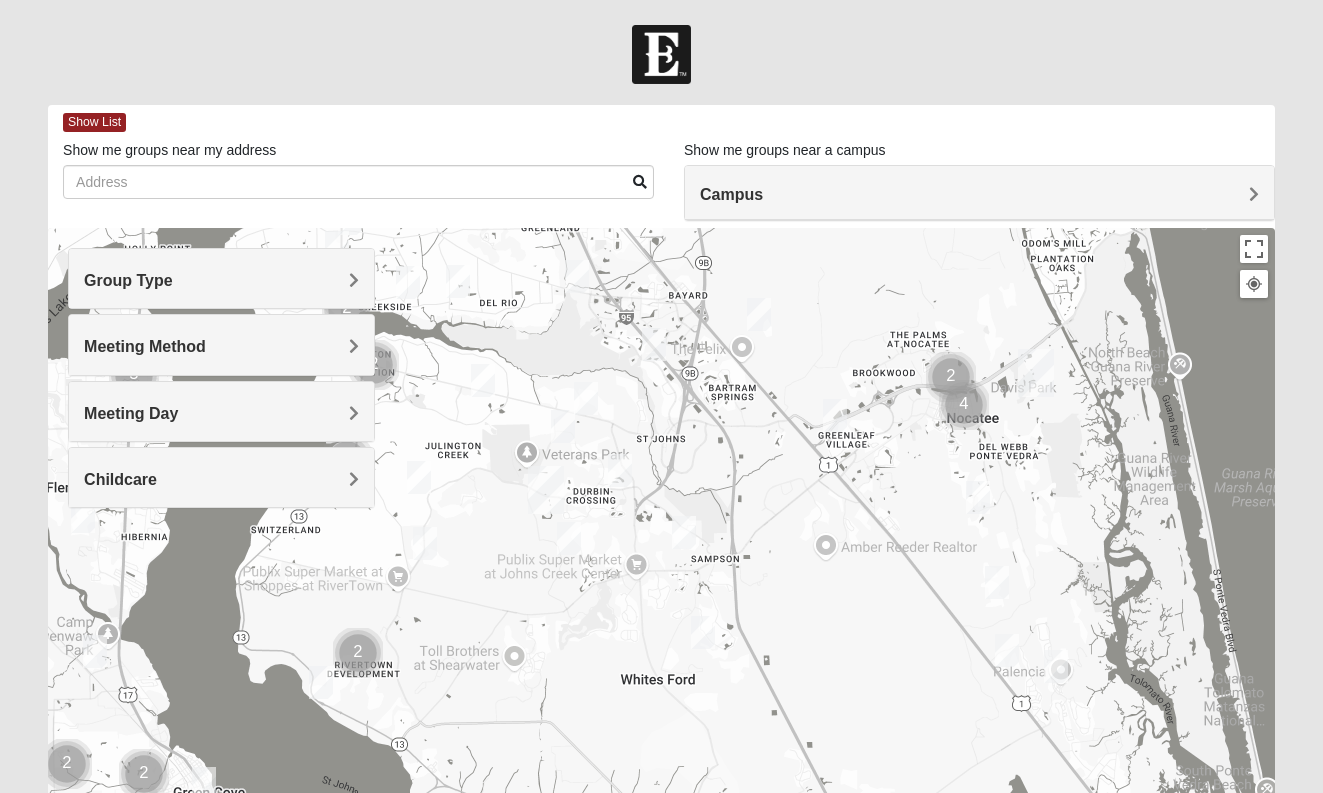 click at bounding box center [1007, 650] 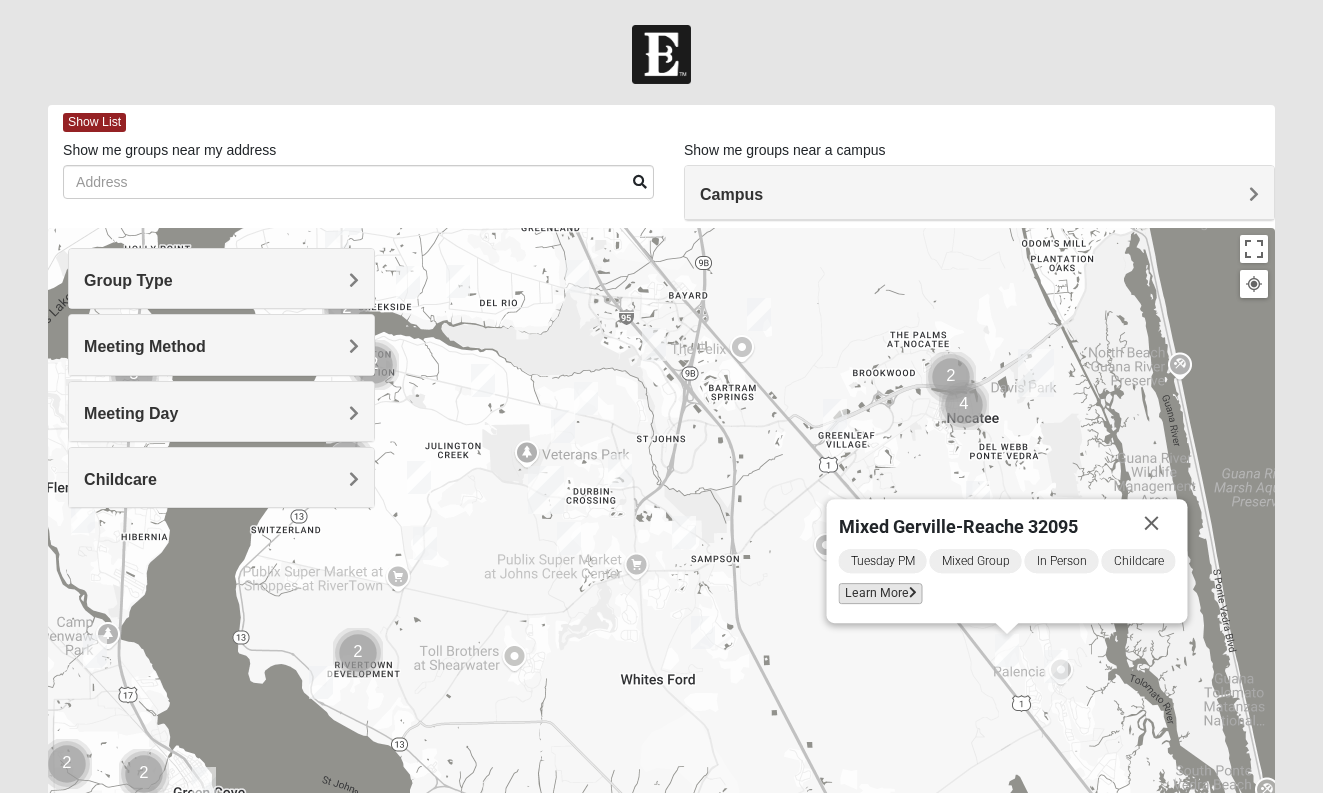 click on "Learn More" at bounding box center [880, 593] 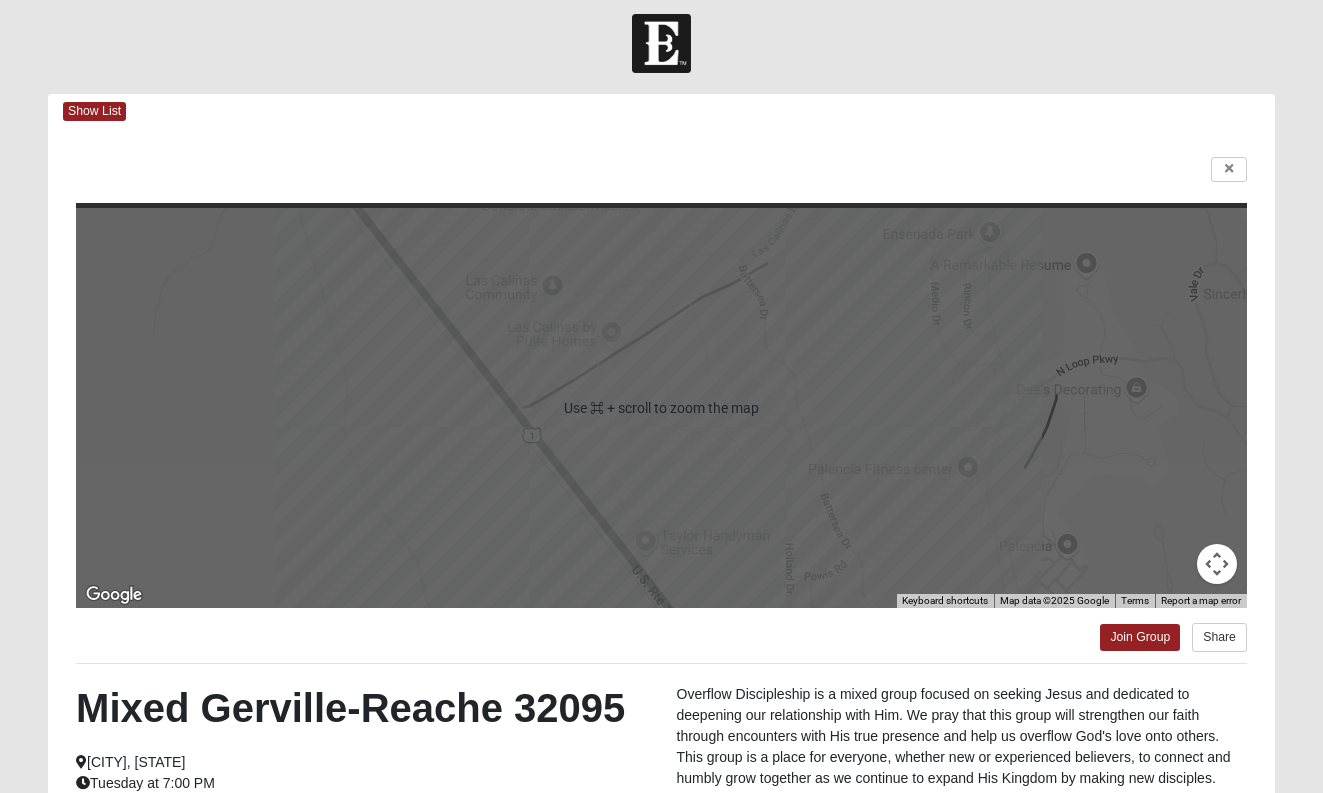 scroll, scrollTop: 0, scrollLeft: 0, axis: both 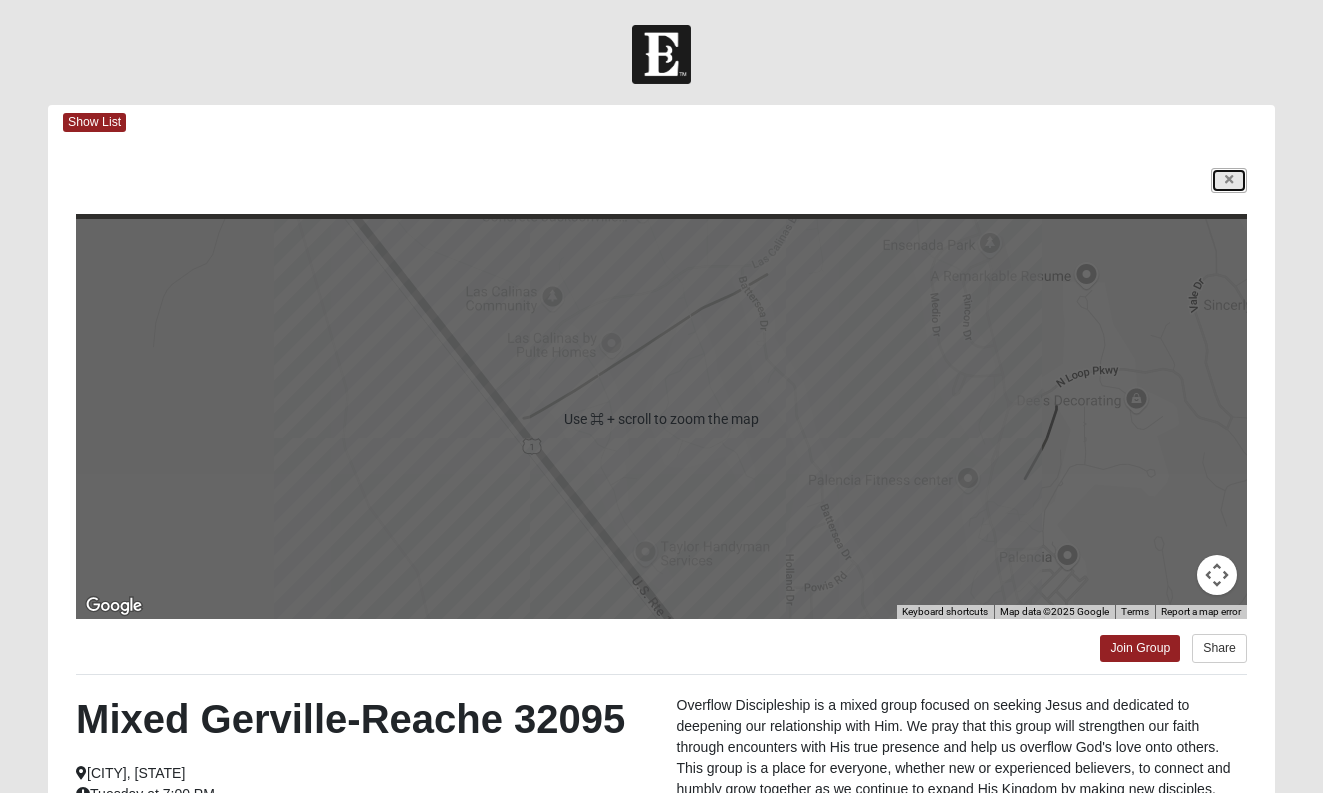 click at bounding box center [1229, 180] 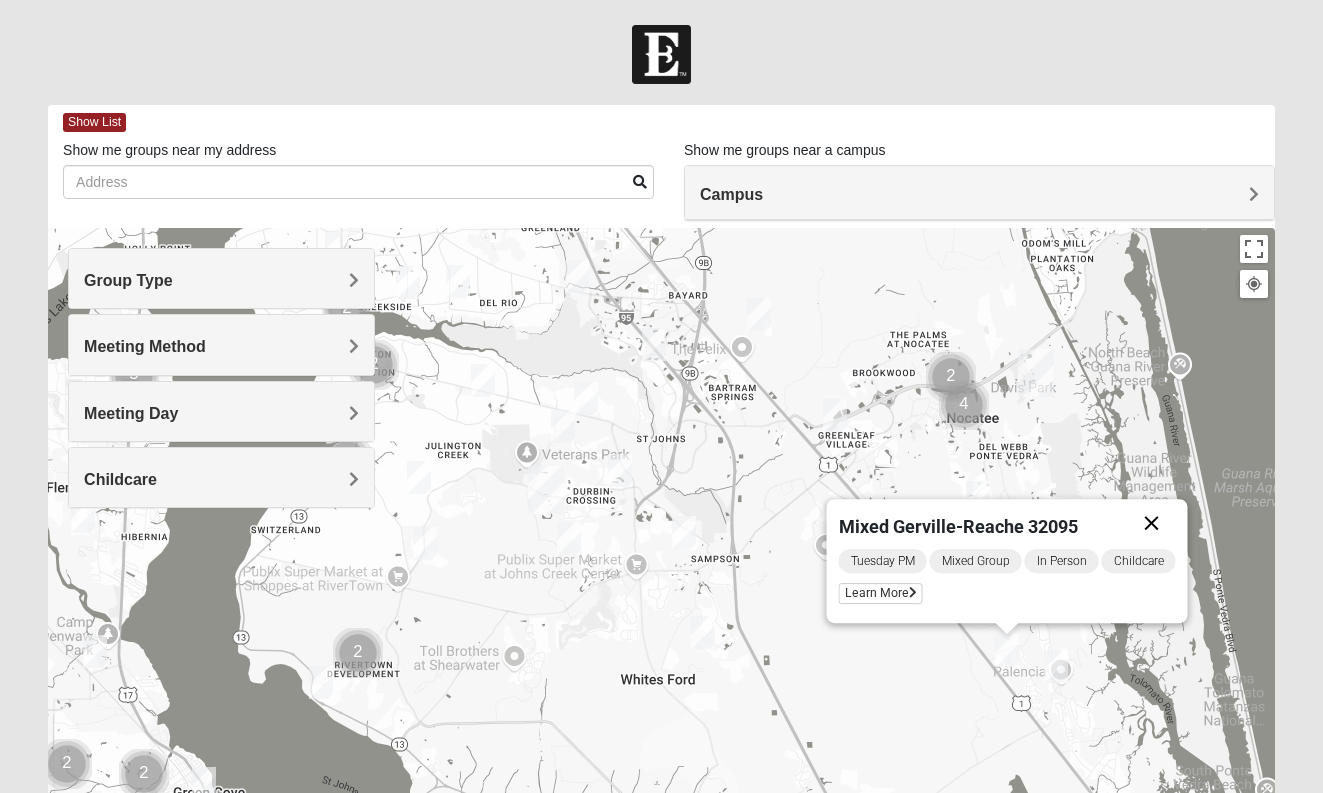 click at bounding box center (1151, 523) 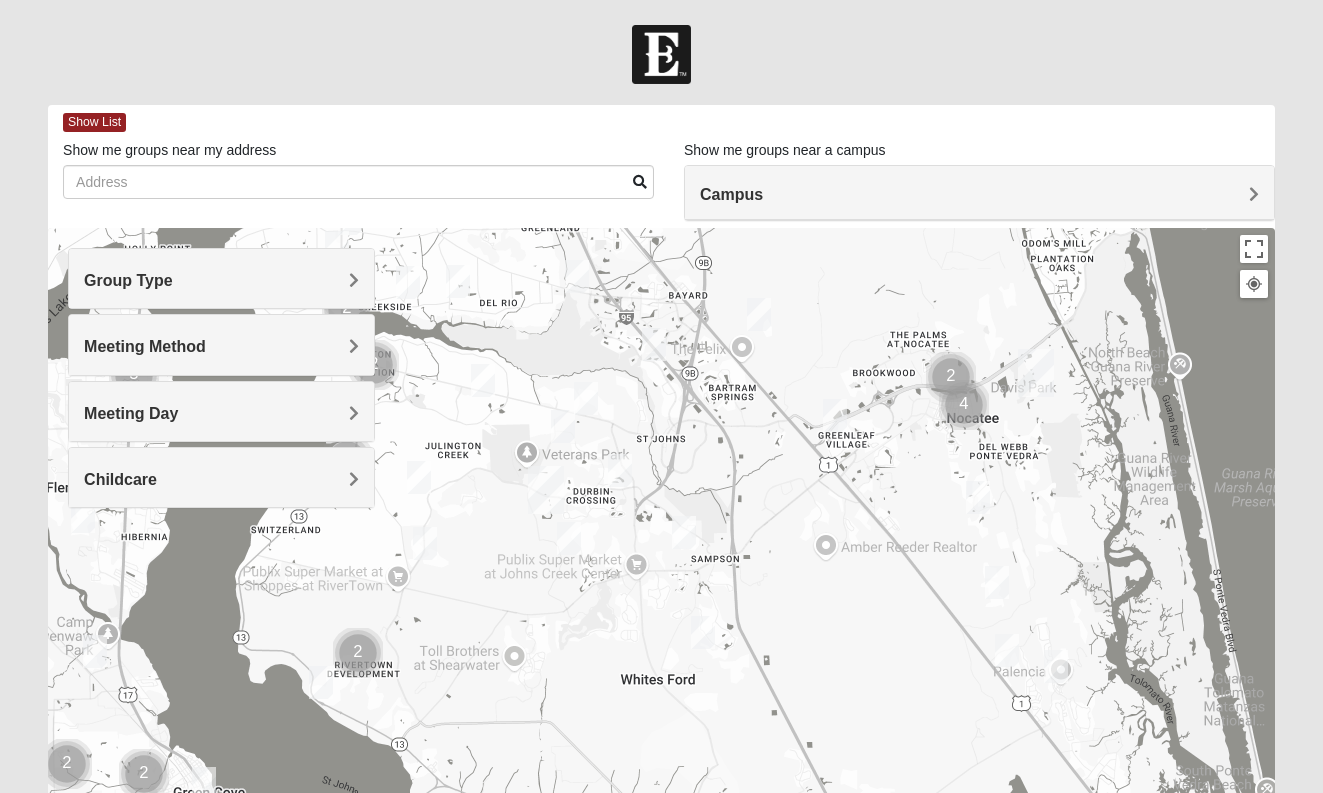 click at bounding box center (703, 632) 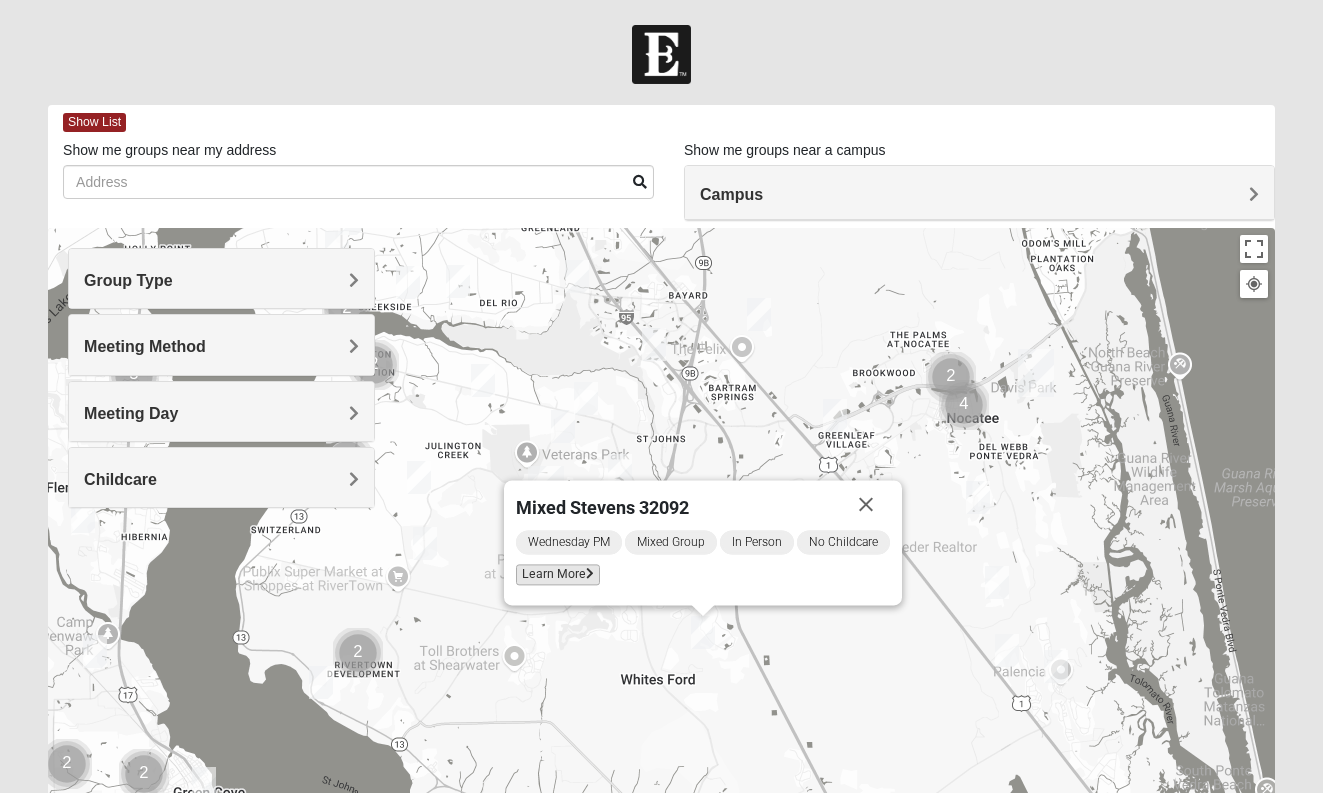 click on "Learn More" at bounding box center (558, 575) 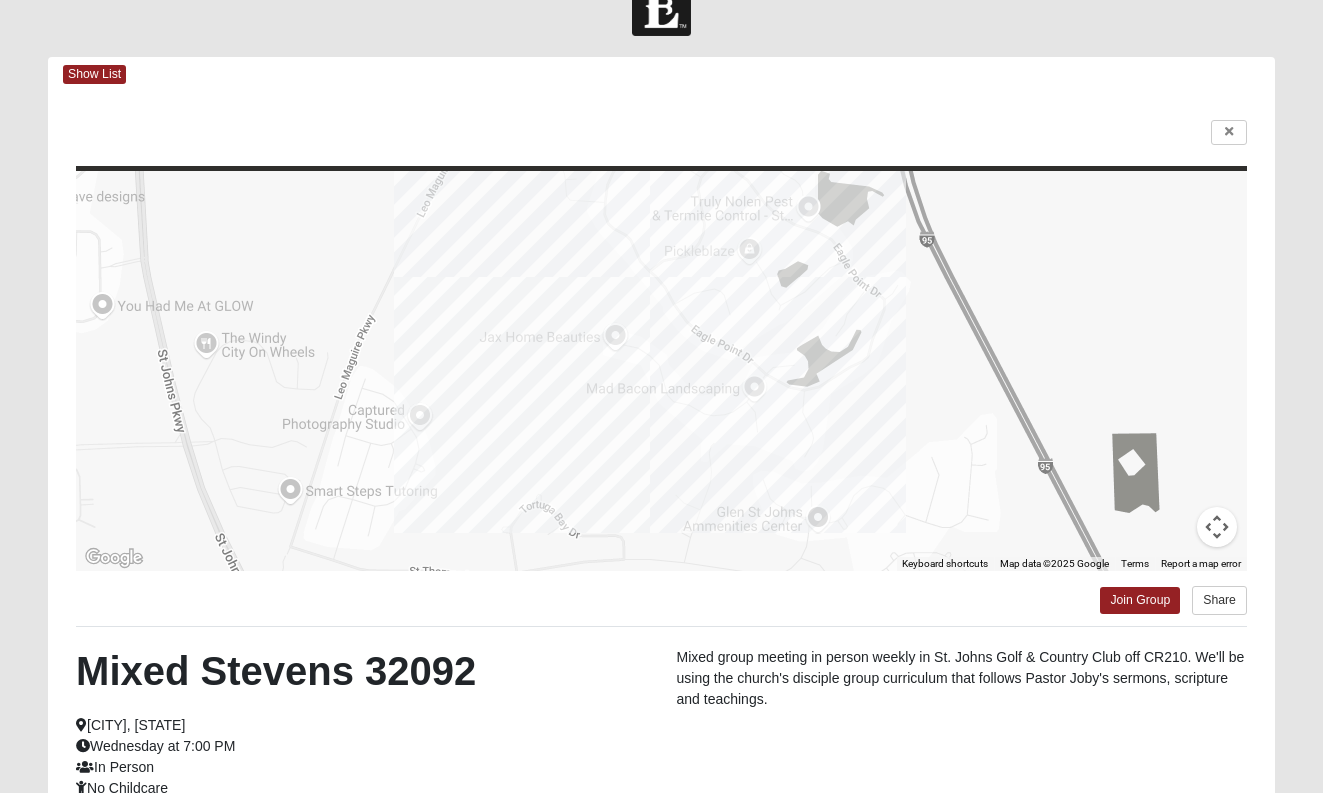 scroll, scrollTop: 105, scrollLeft: 0, axis: vertical 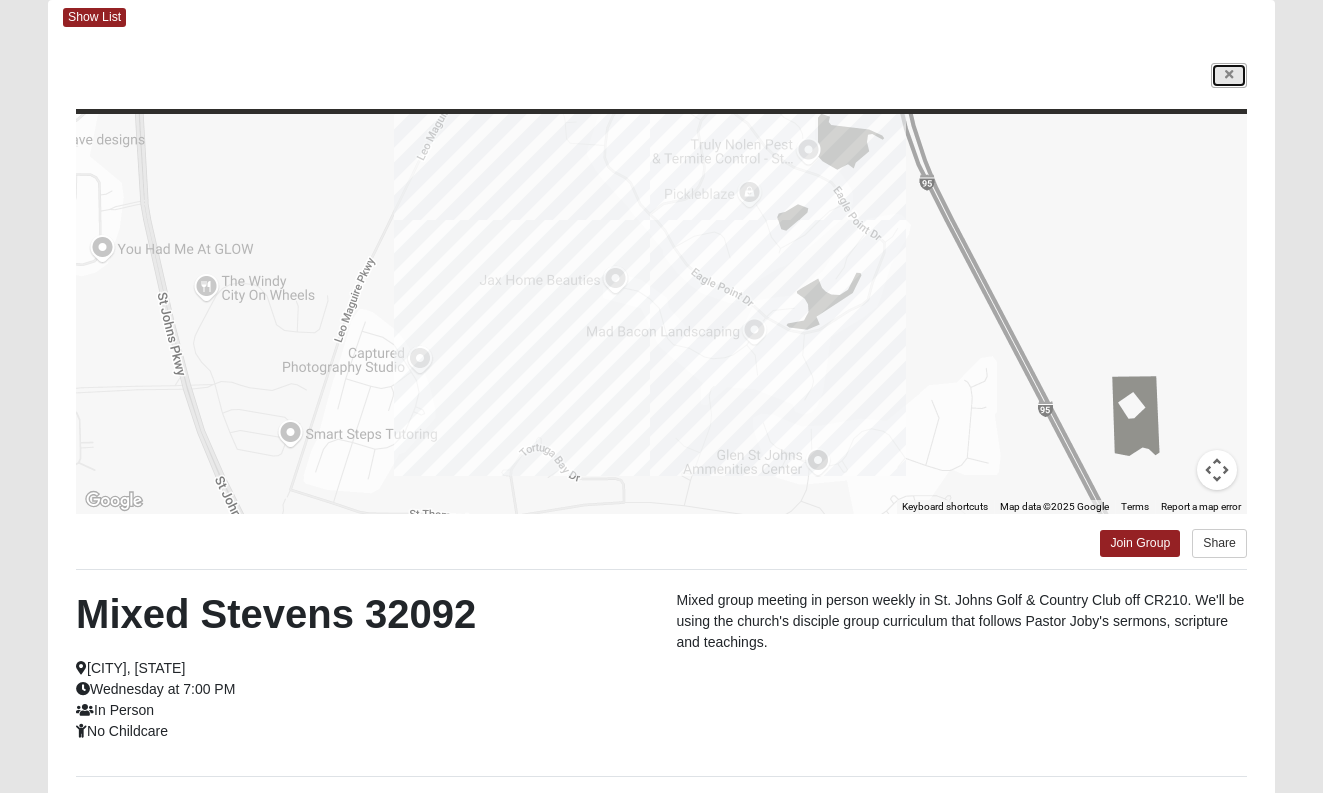 click at bounding box center (1229, 75) 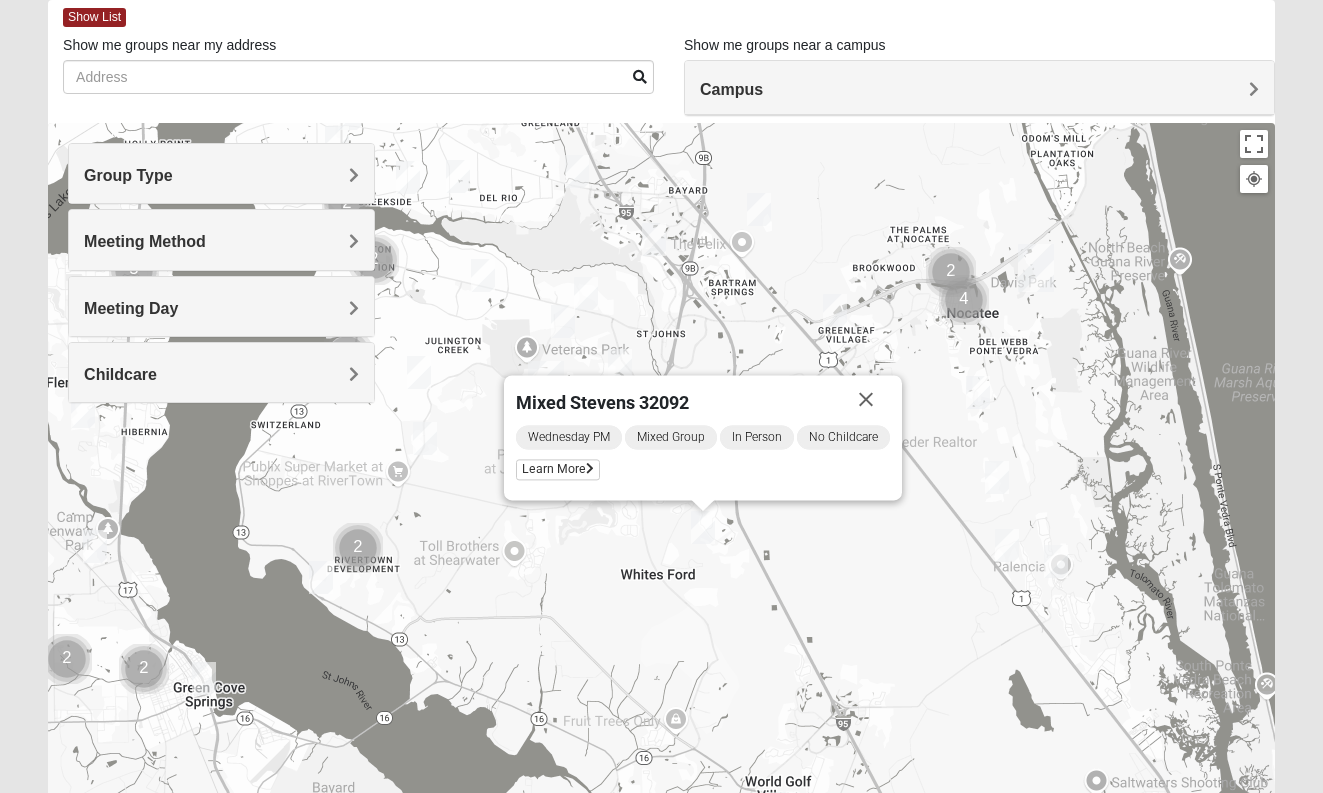 click on "Mixed Stevens [ZIP] [DAY] [TIME] Mixed Group In Person No Childcare Learn More" at bounding box center [661, 523] 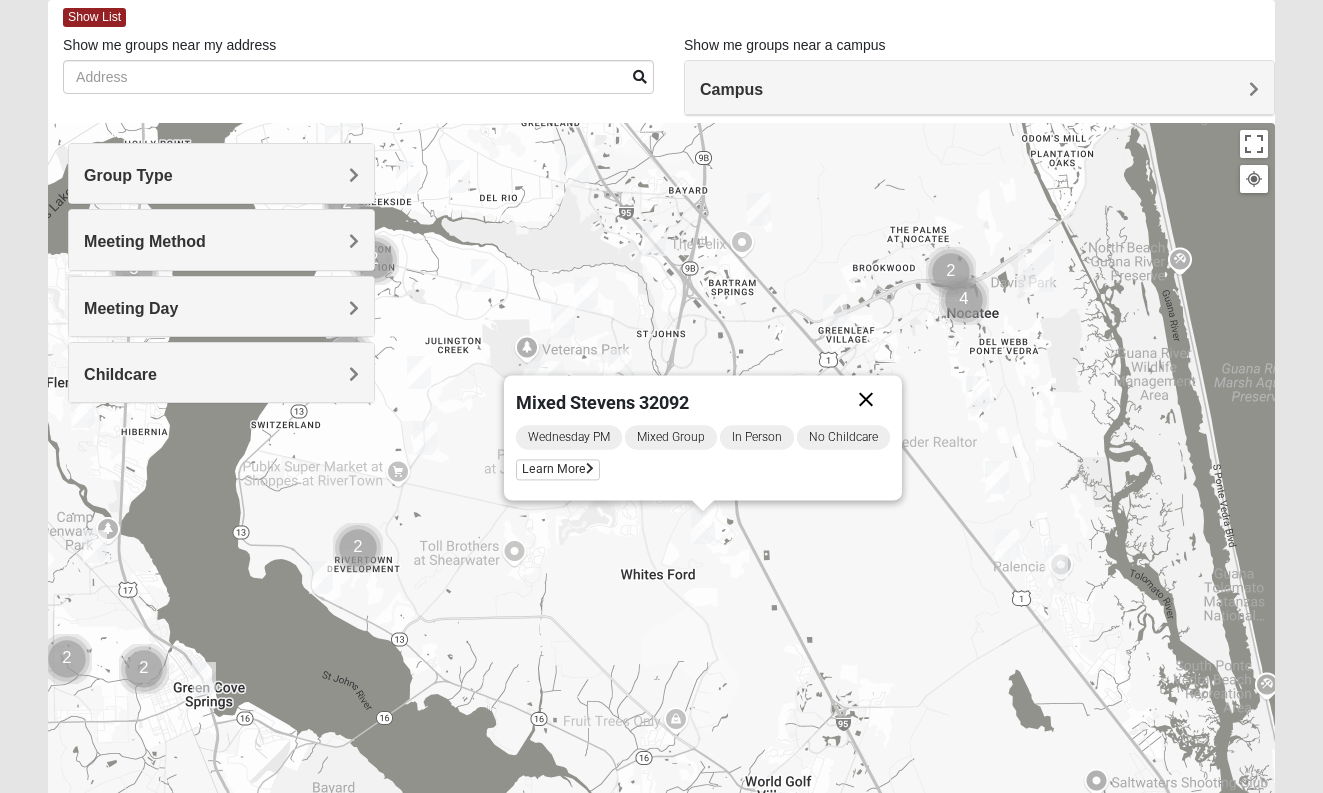 click at bounding box center (866, 400) 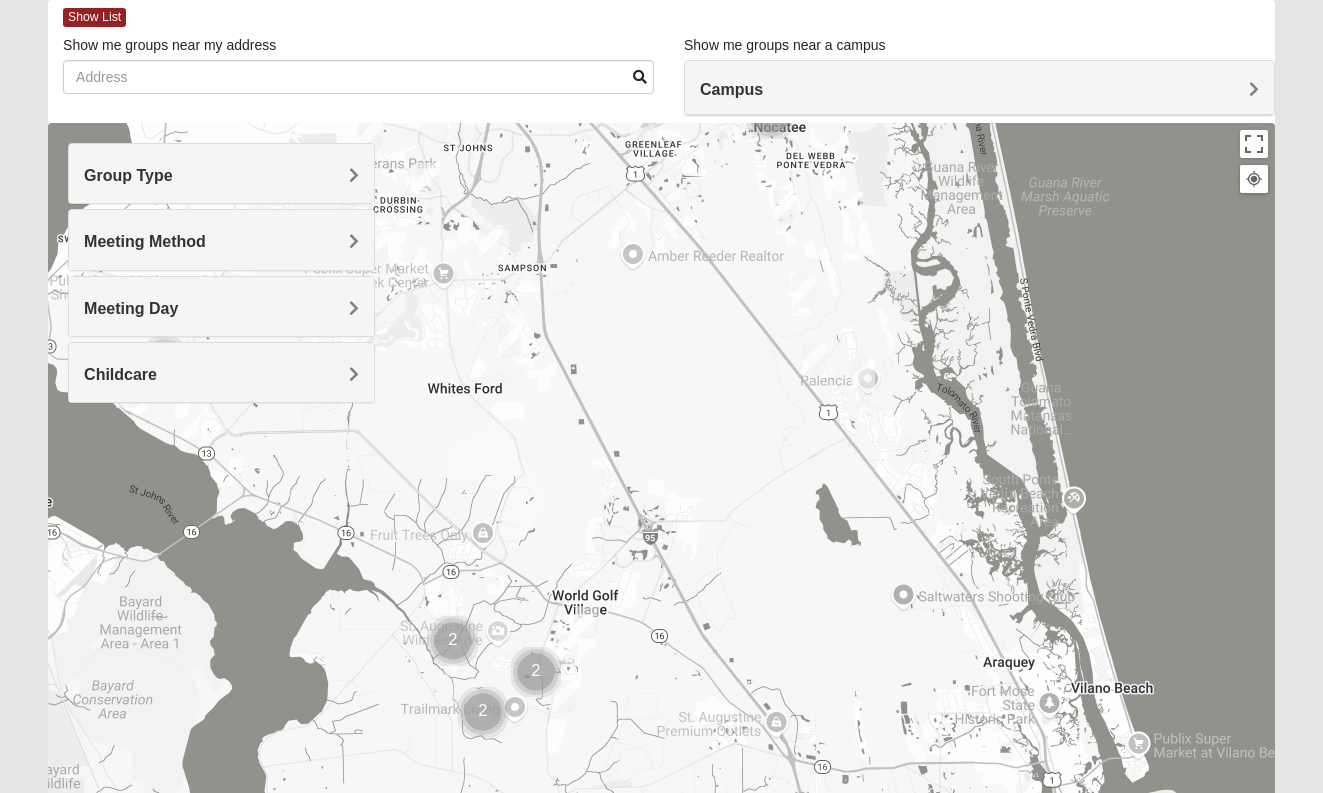drag, startPoint x: 847, startPoint y: 365, endPoint x: 651, endPoint y: 179, distance: 270.20734 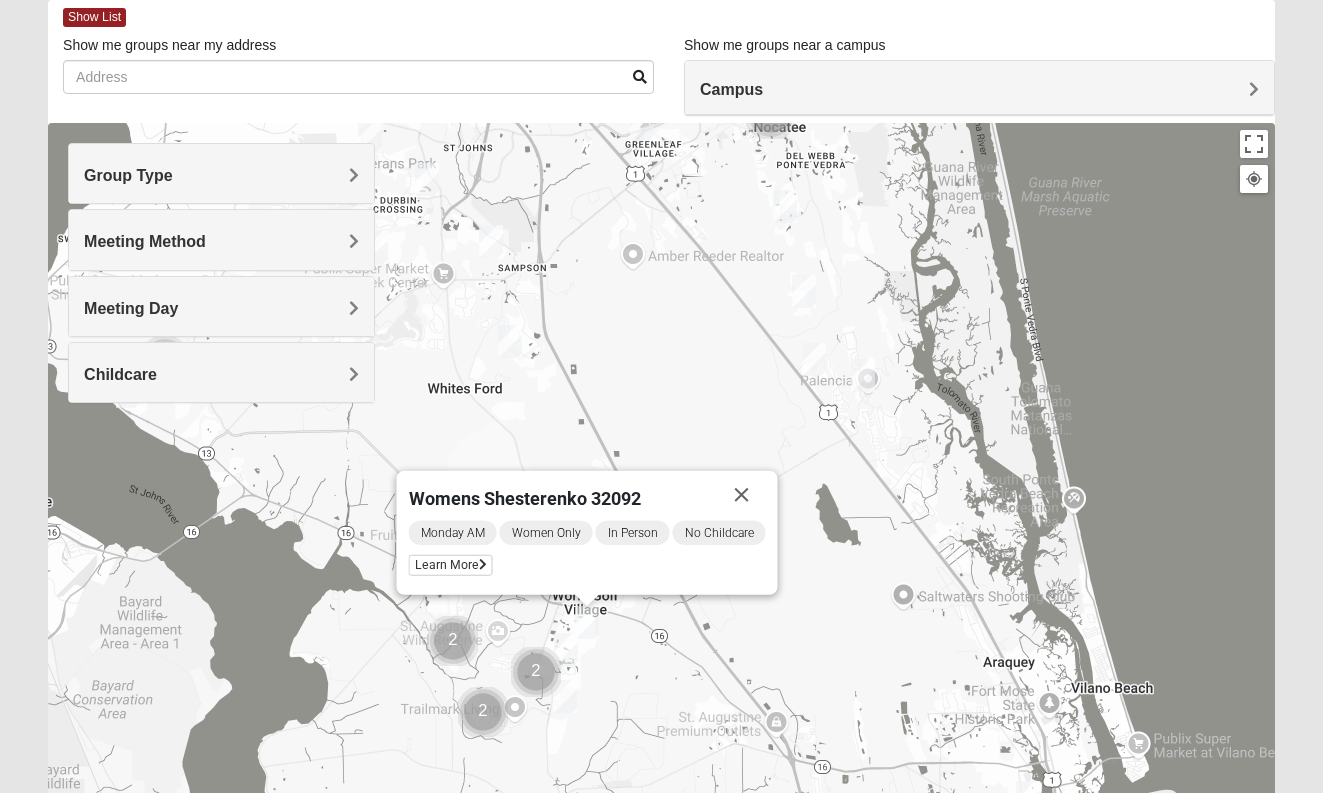 click at bounding box center (565, 696) 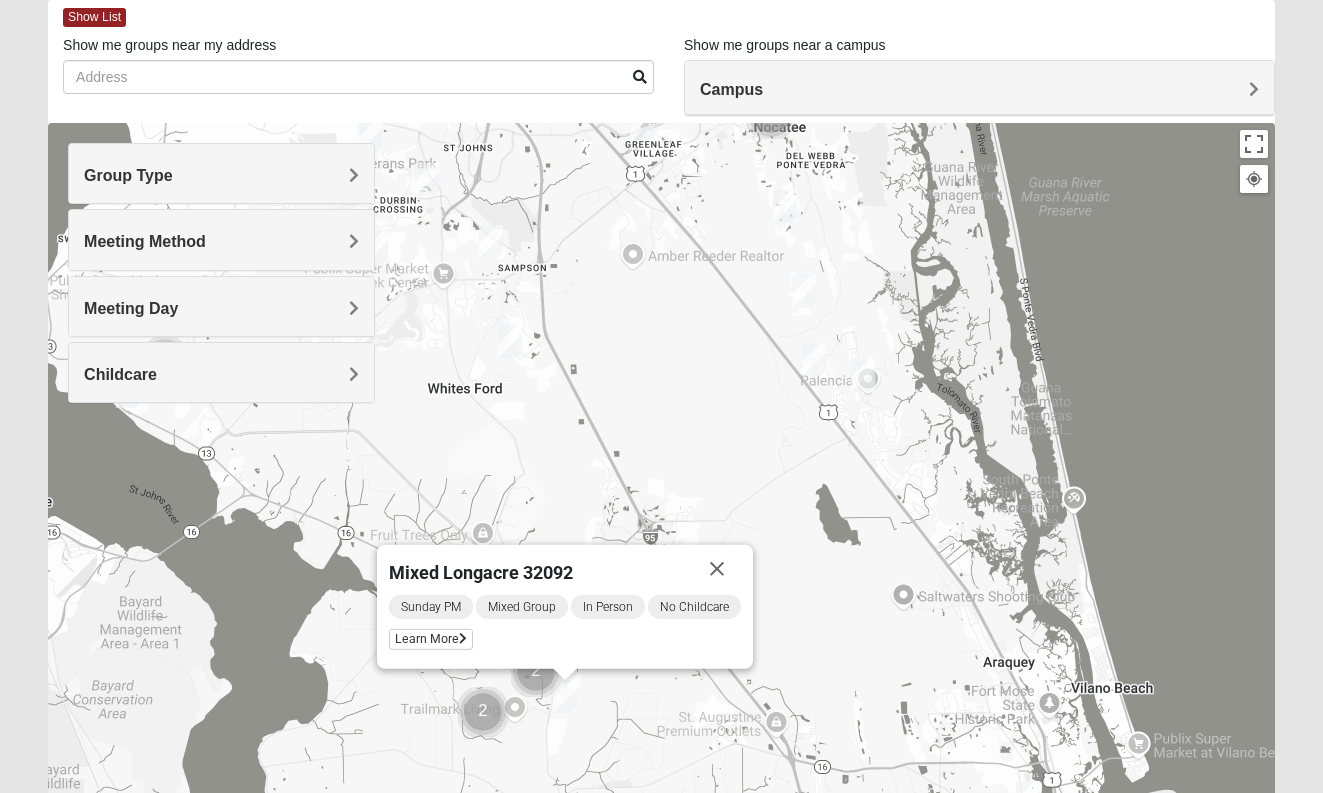 click on "Mixed Longacre [ZIP] [DAY] [TIME] Mixed Group In Person No Childcare Learn More" at bounding box center [661, 523] 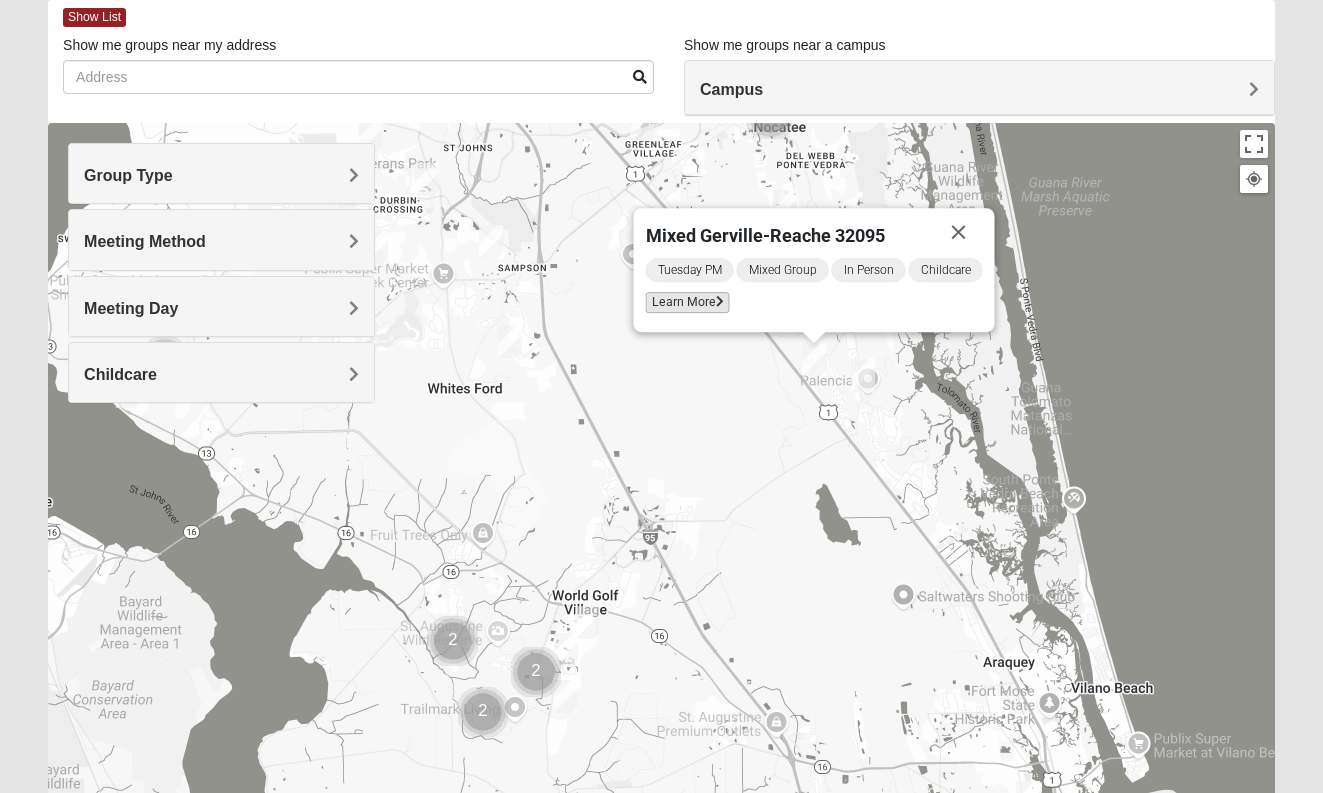 click on "Learn More" at bounding box center [687, 302] 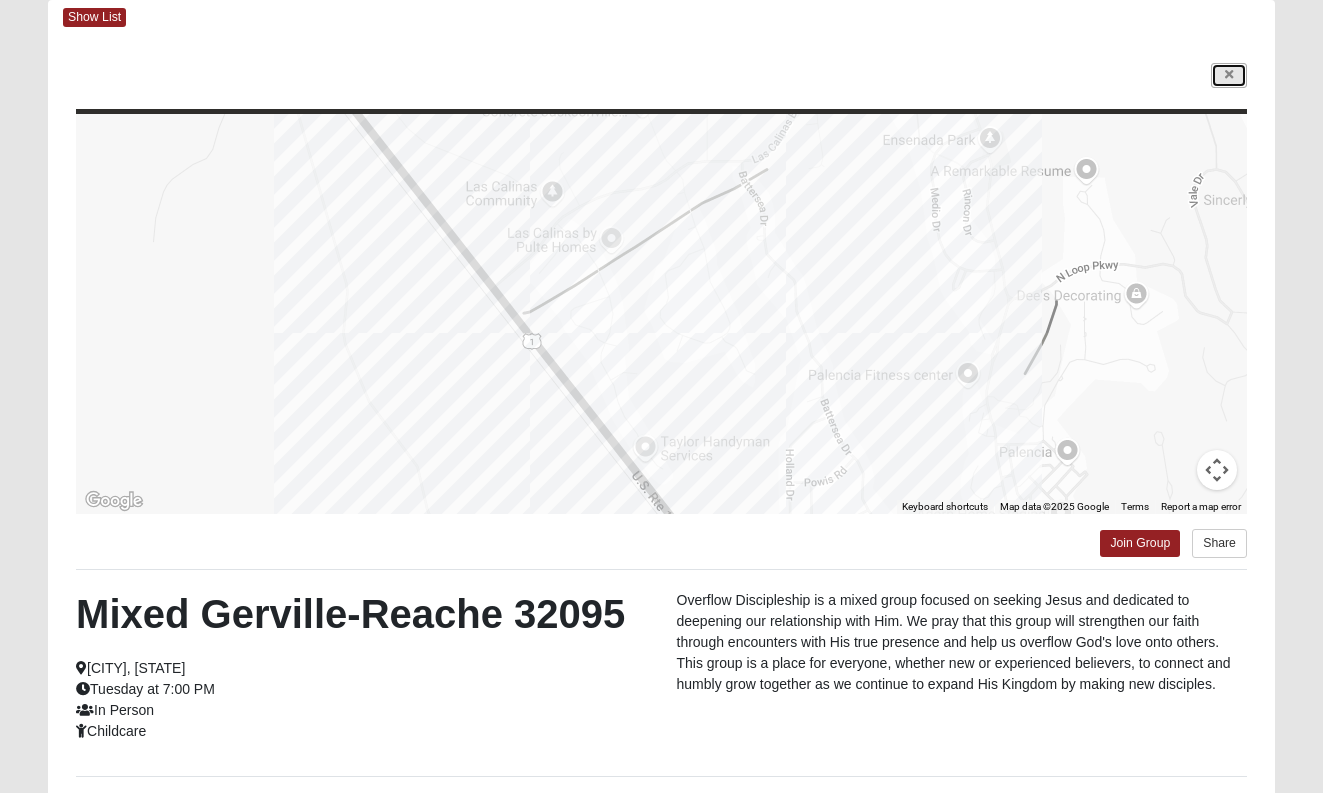 click at bounding box center (1229, 75) 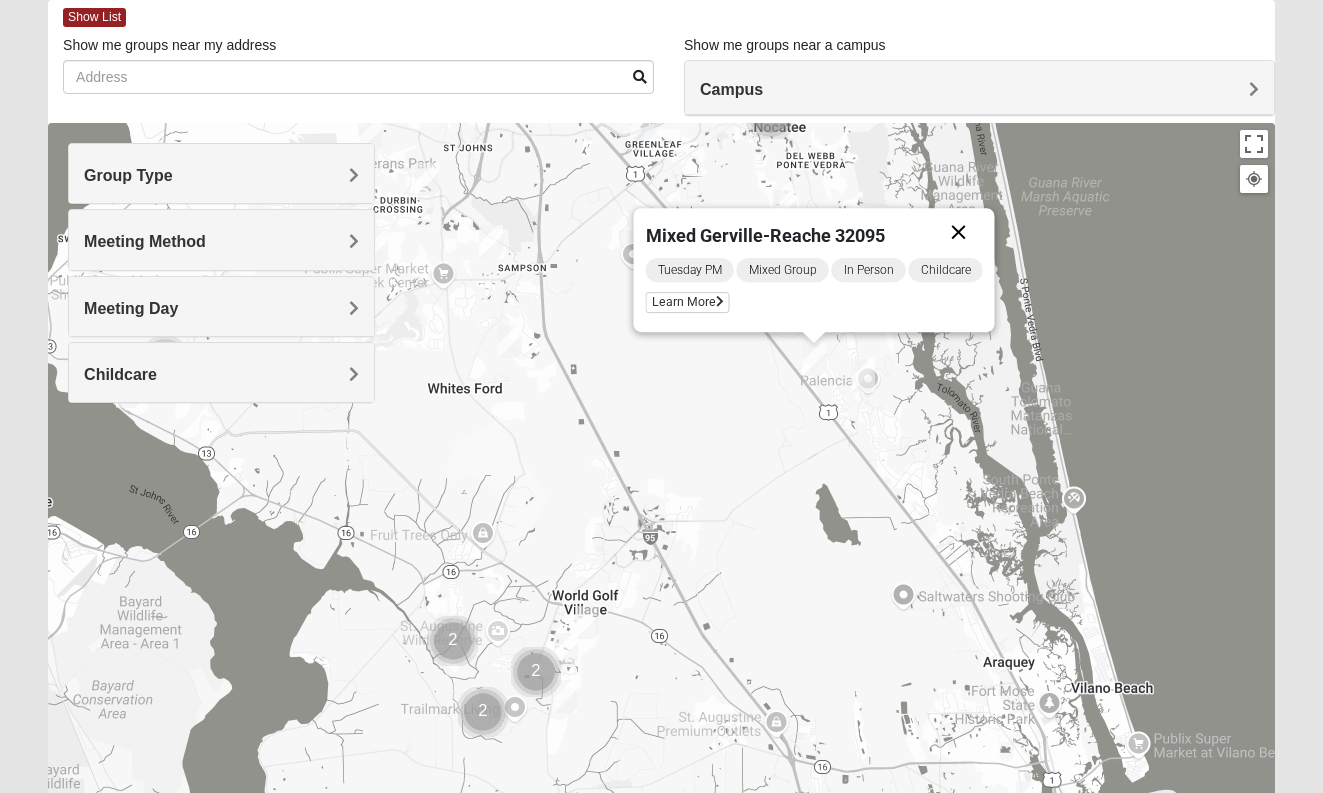 click at bounding box center (958, 232) 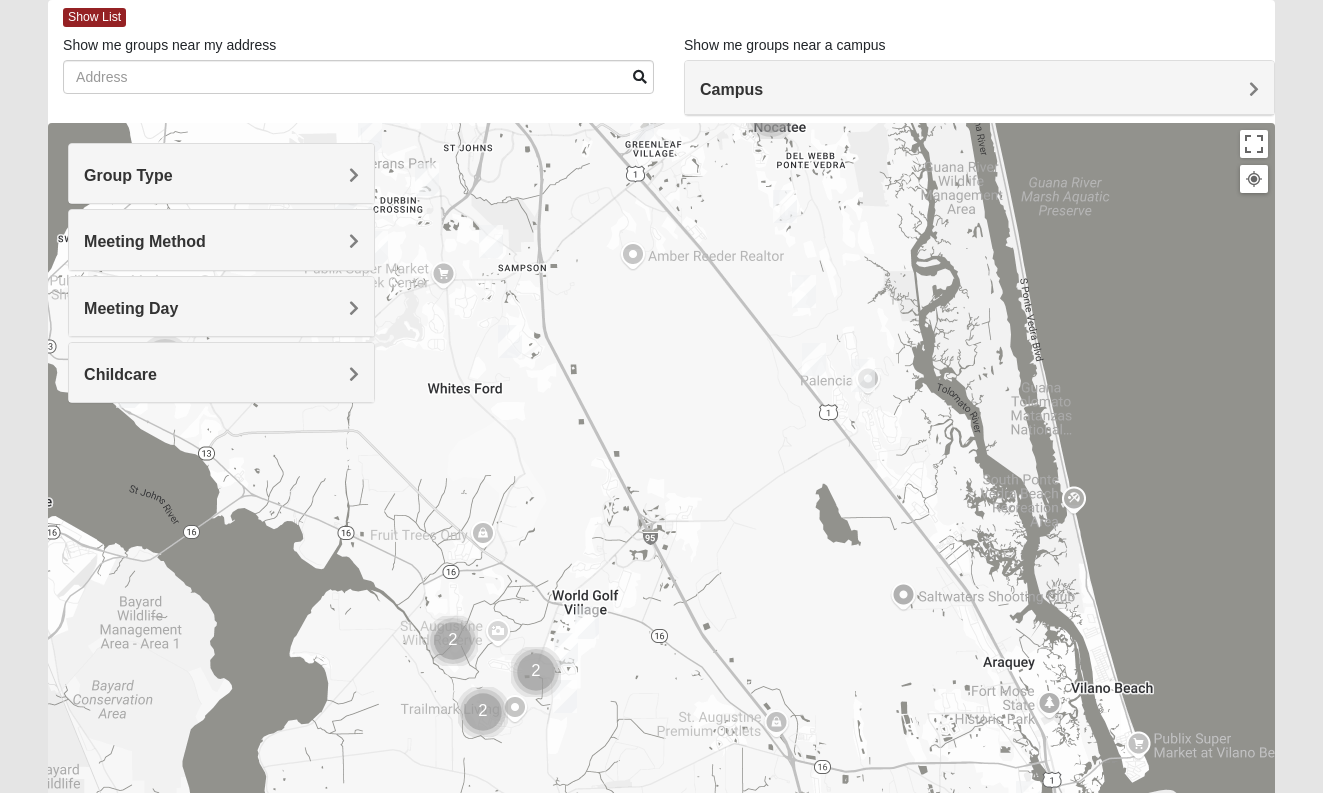 click at bounding box center [785, 206] 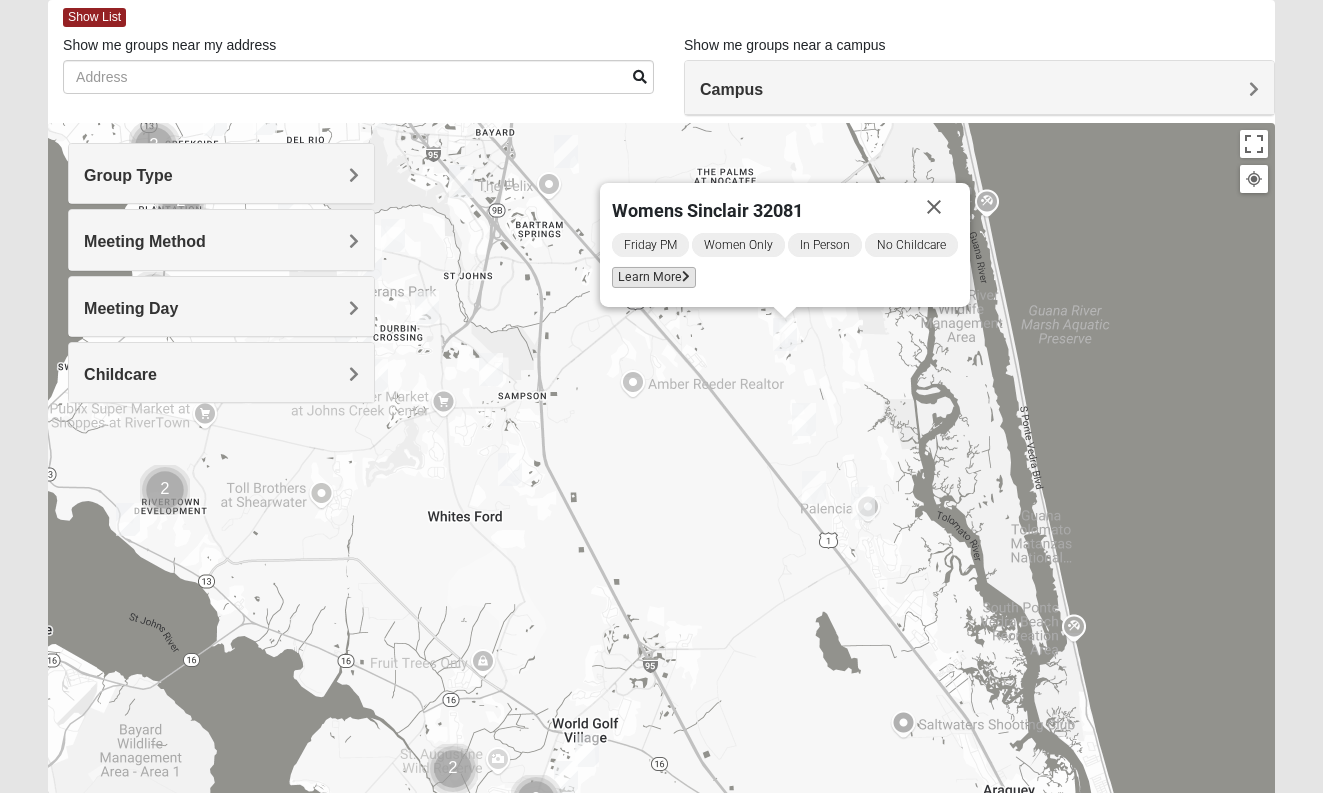 click on "Learn More" at bounding box center (654, 277) 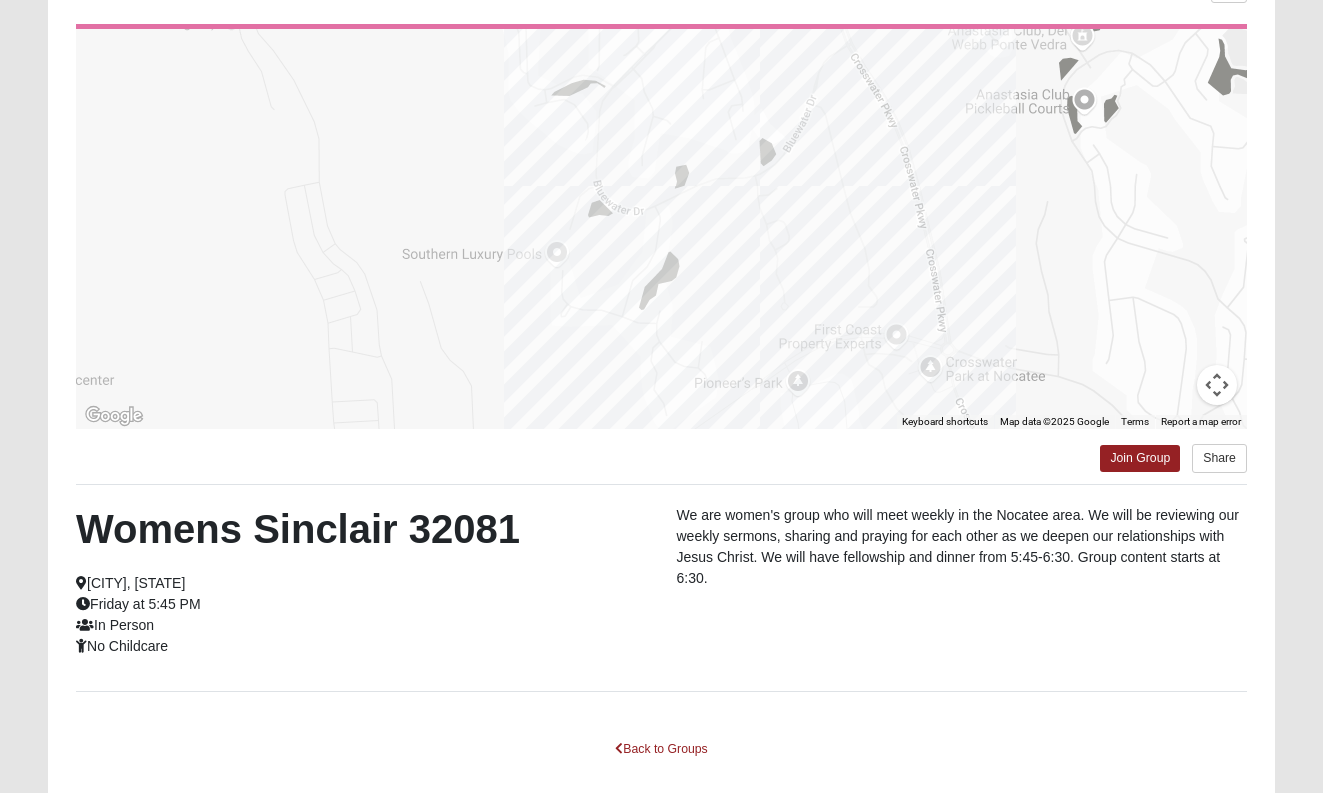 scroll, scrollTop: 175, scrollLeft: 0, axis: vertical 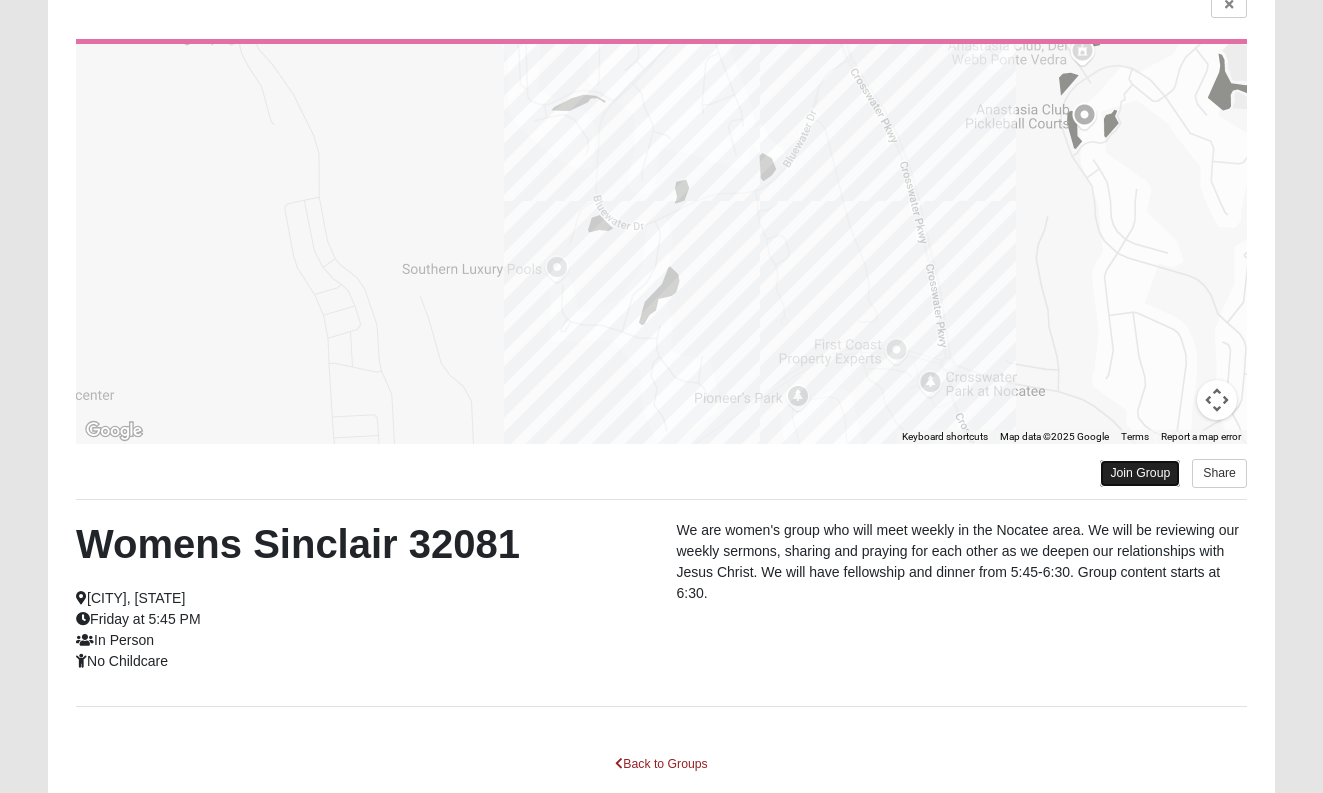 click on "Join Group" at bounding box center [1140, 473] 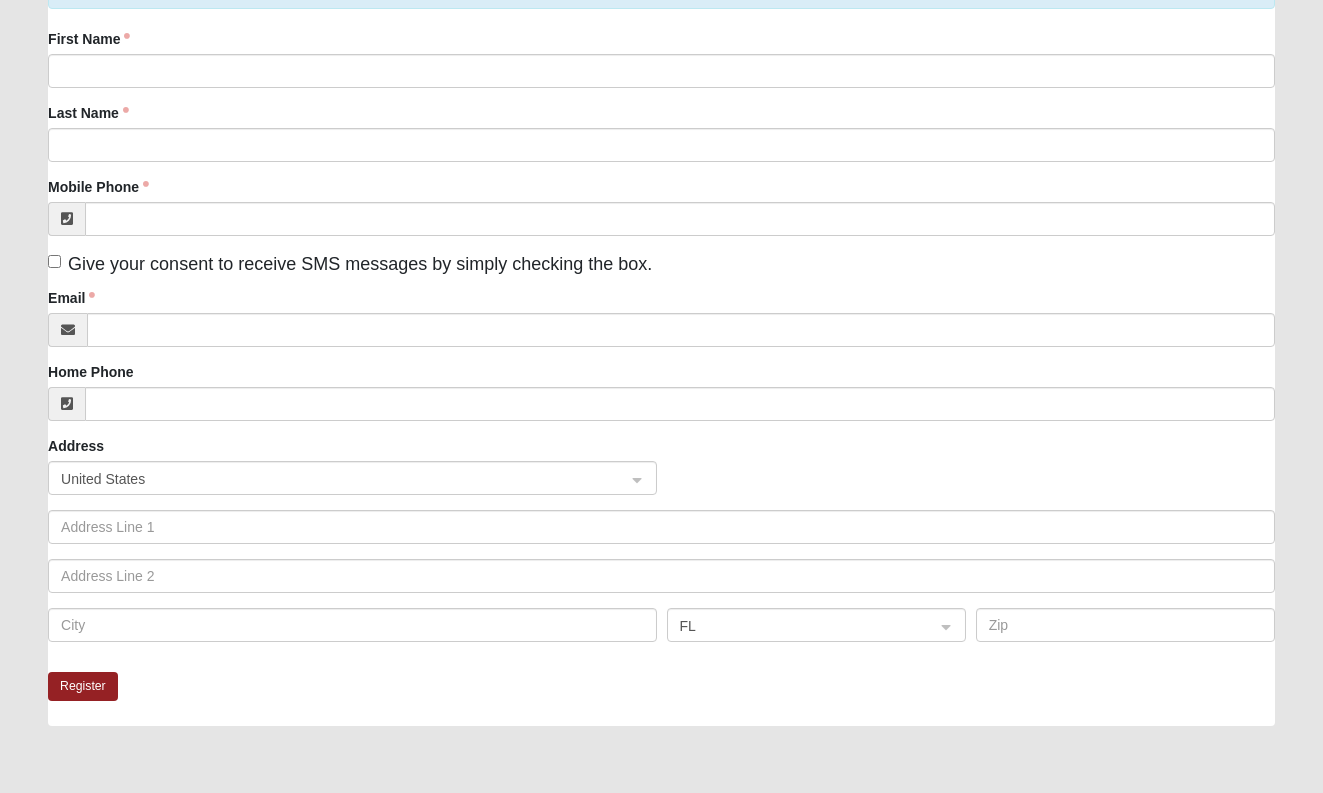 scroll, scrollTop: 0, scrollLeft: 0, axis: both 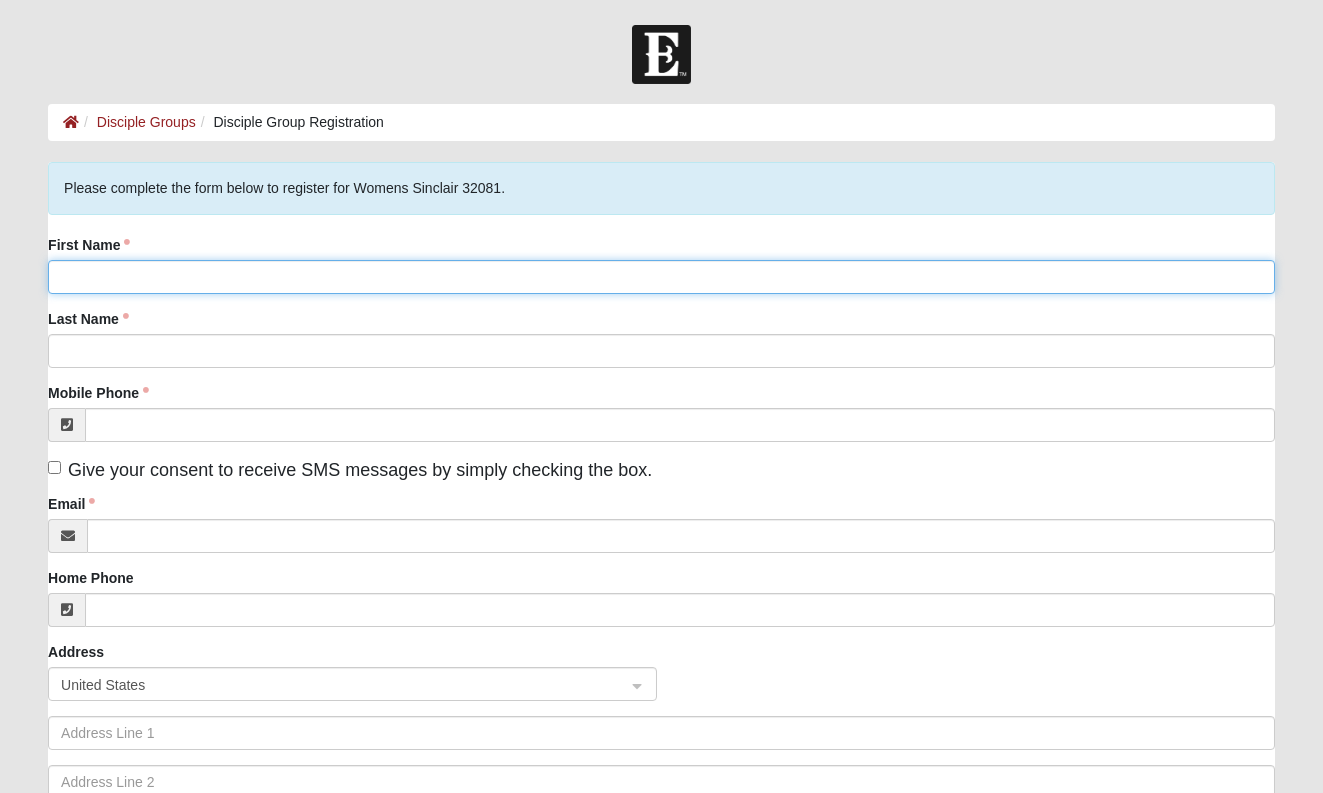 click on "First Name" 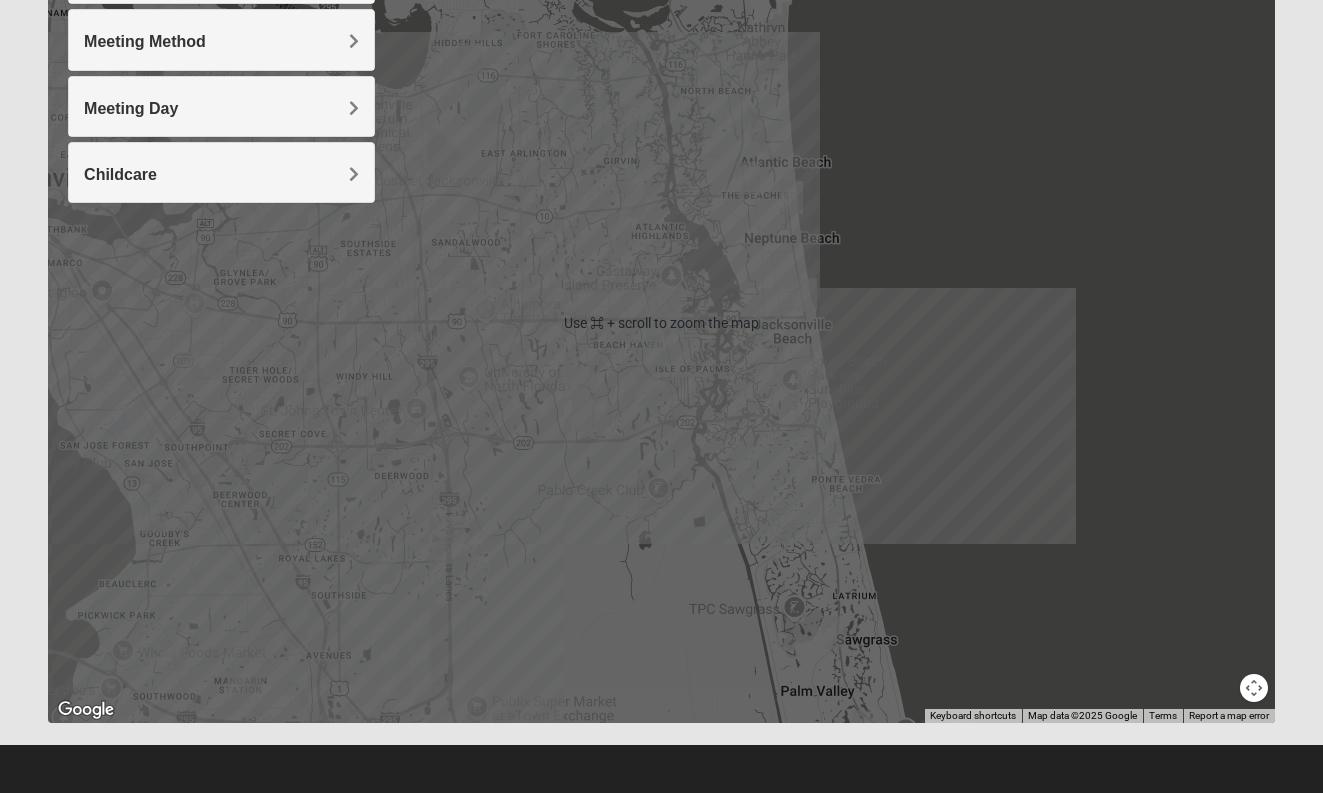 scroll, scrollTop: 308, scrollLeft: 0, axis: vertical 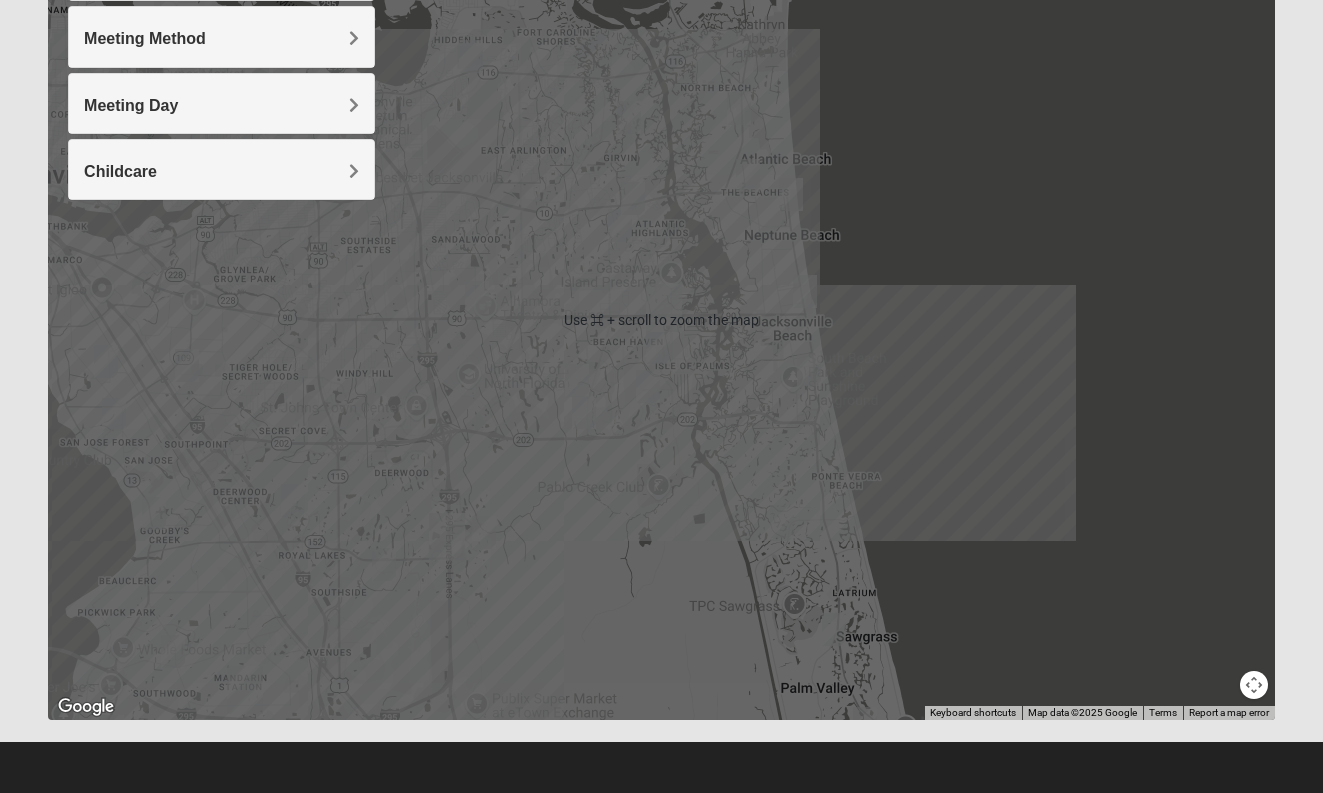 click at bounding box center [661, 320] 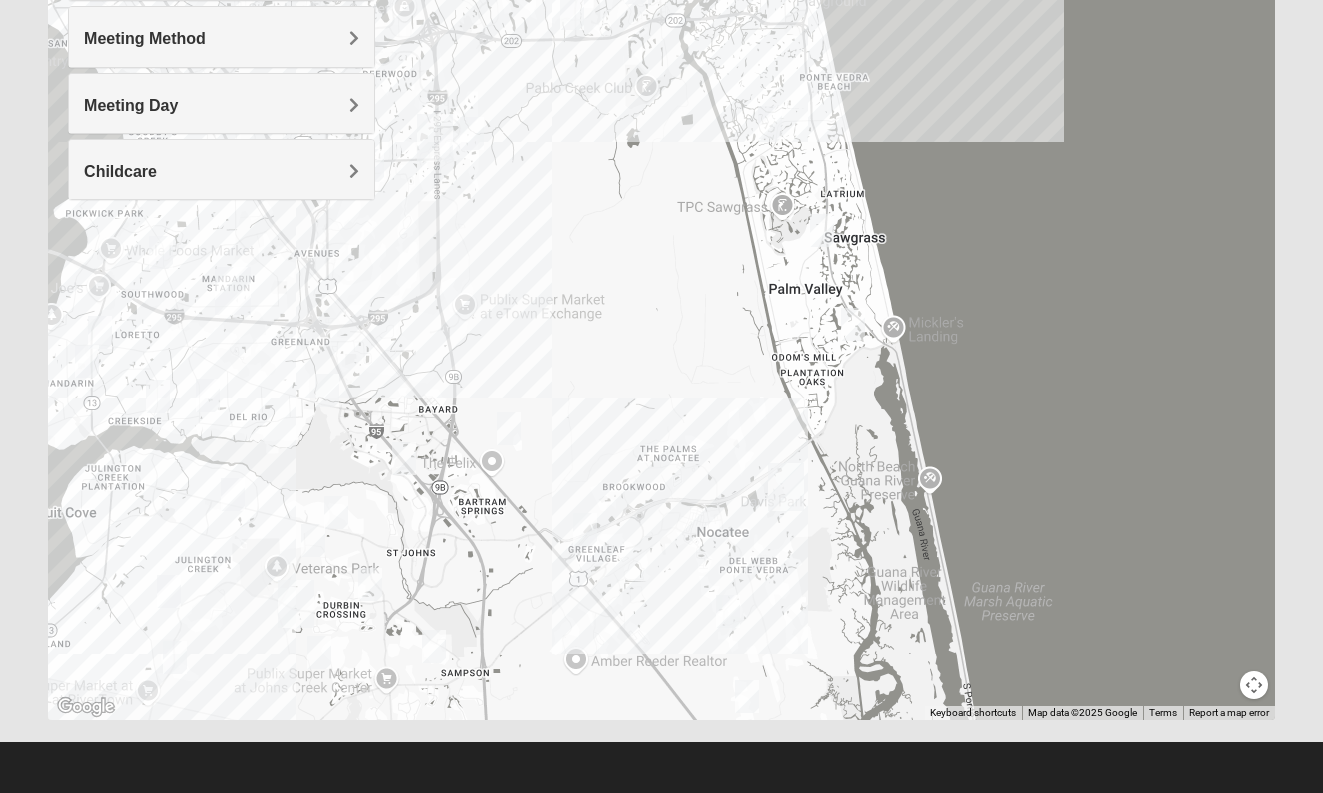 drag, startPoint x: 727, startPoint y: 577, endPoint x: 715, endPoint y: 176, distance: 401.1795 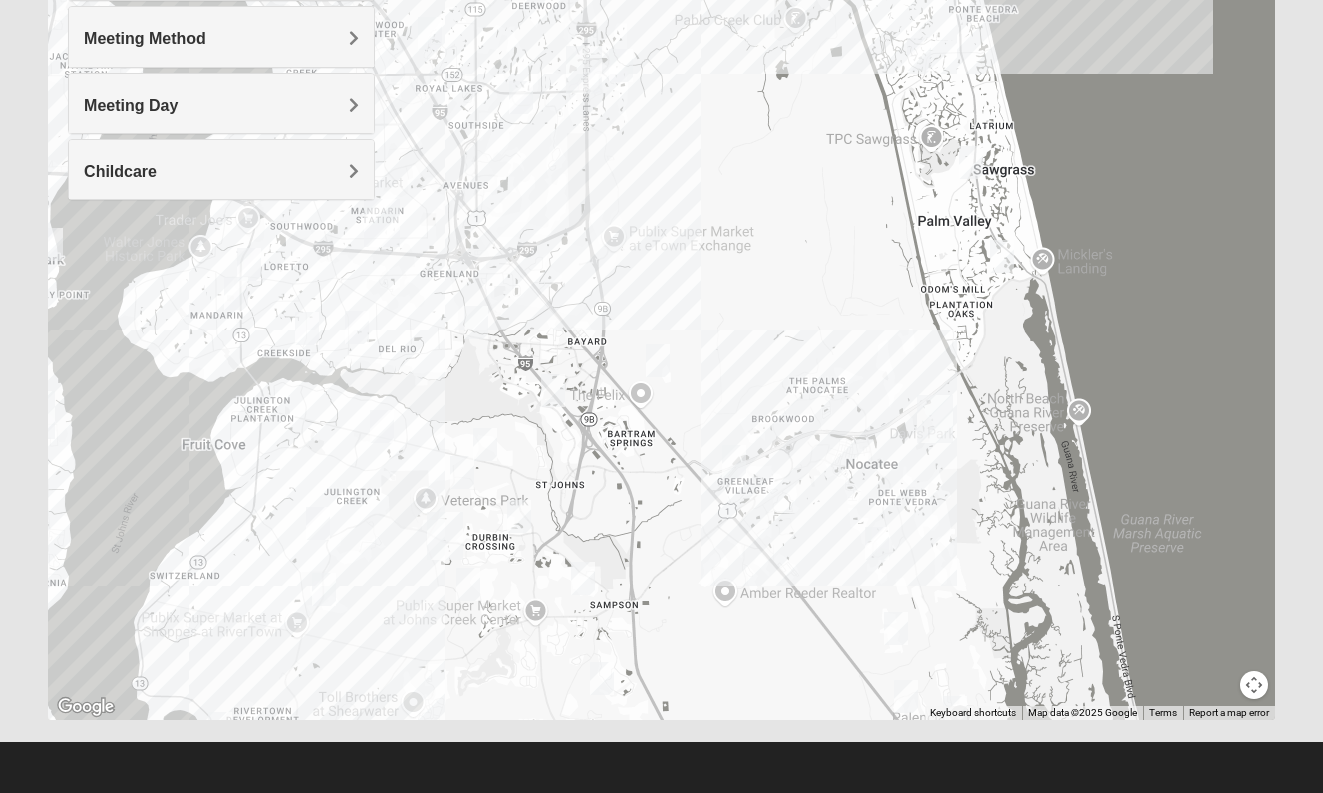 drag, startPoint x: 545, startPoint y: 487, endPoint x: 700, endPoint y: 417, distance: 170.07352 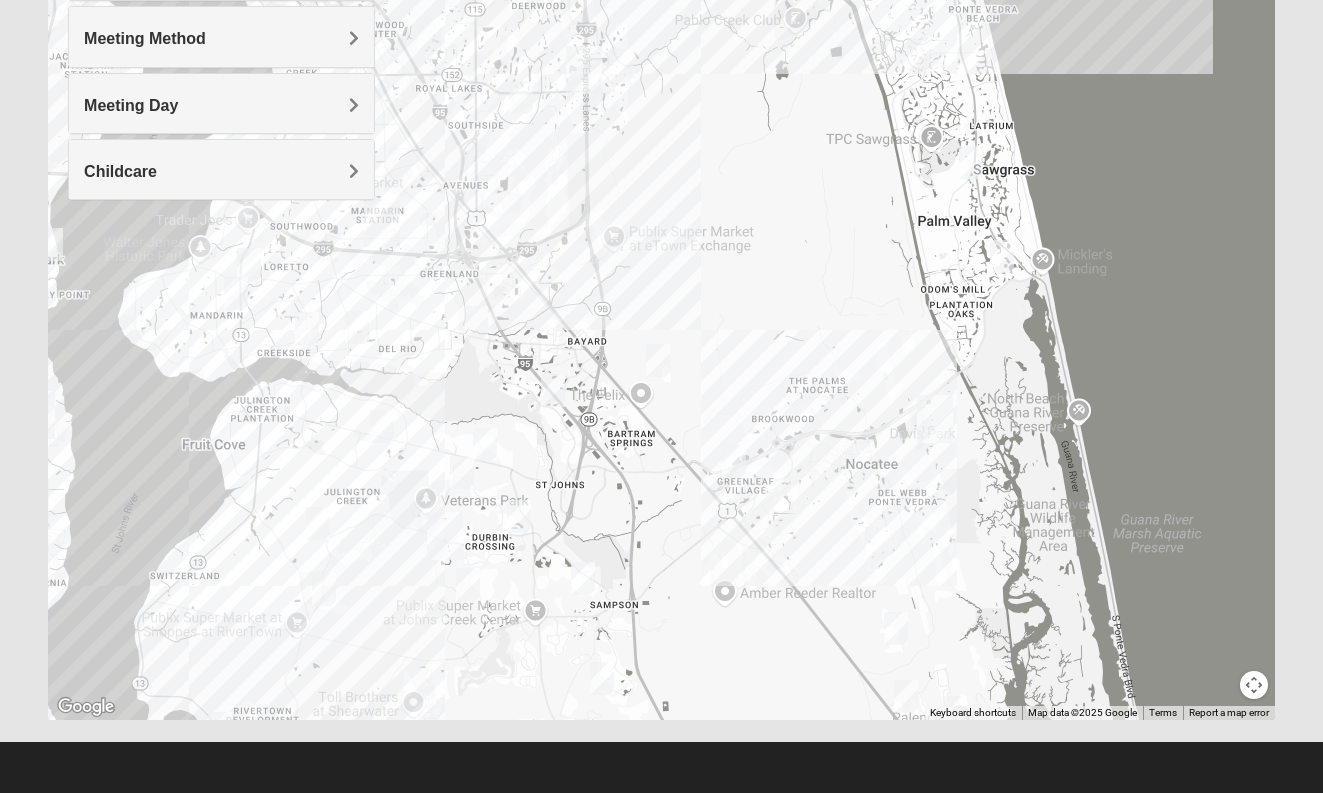 click at bounding box center [919, 54] 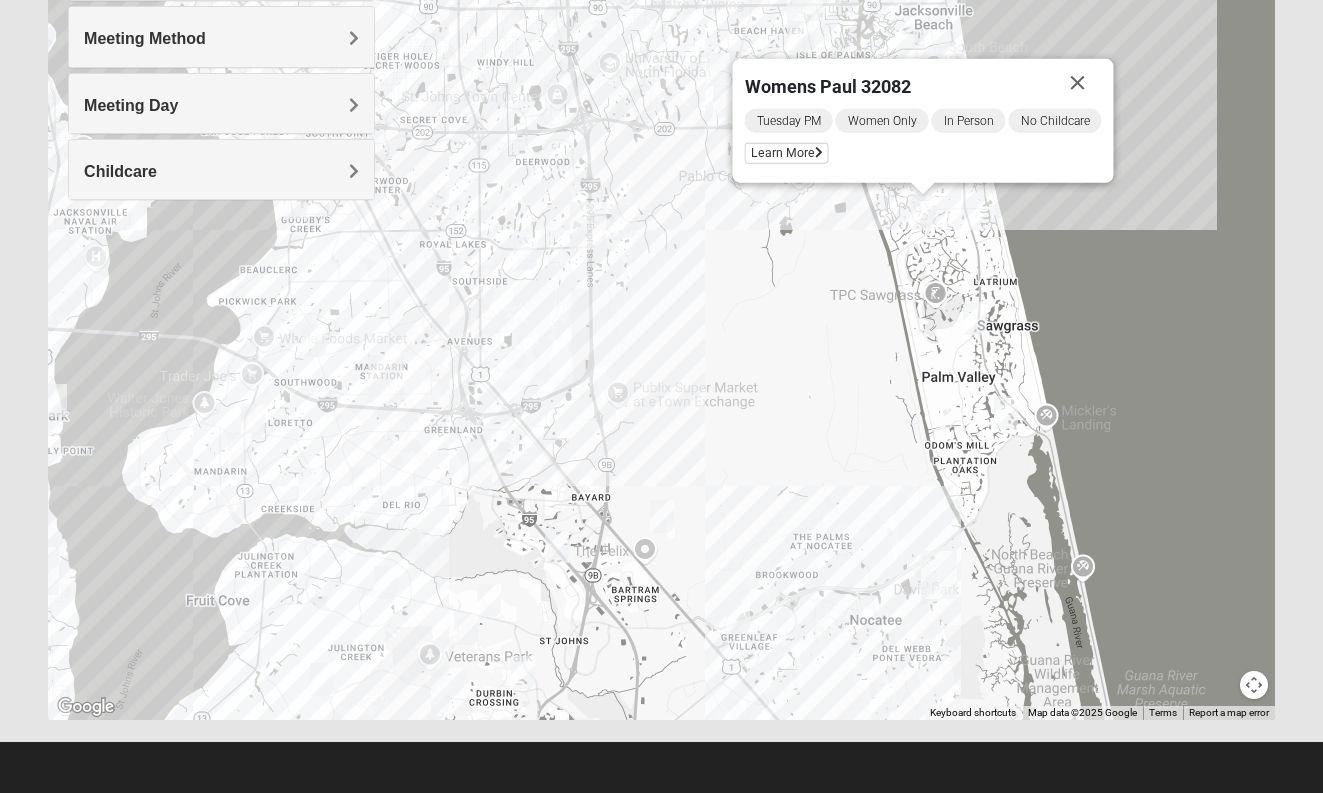 drag, startPoint x: 802, startPoint y: 196, endPoint x: 806, endPoint y: 277, distance: 81.09871 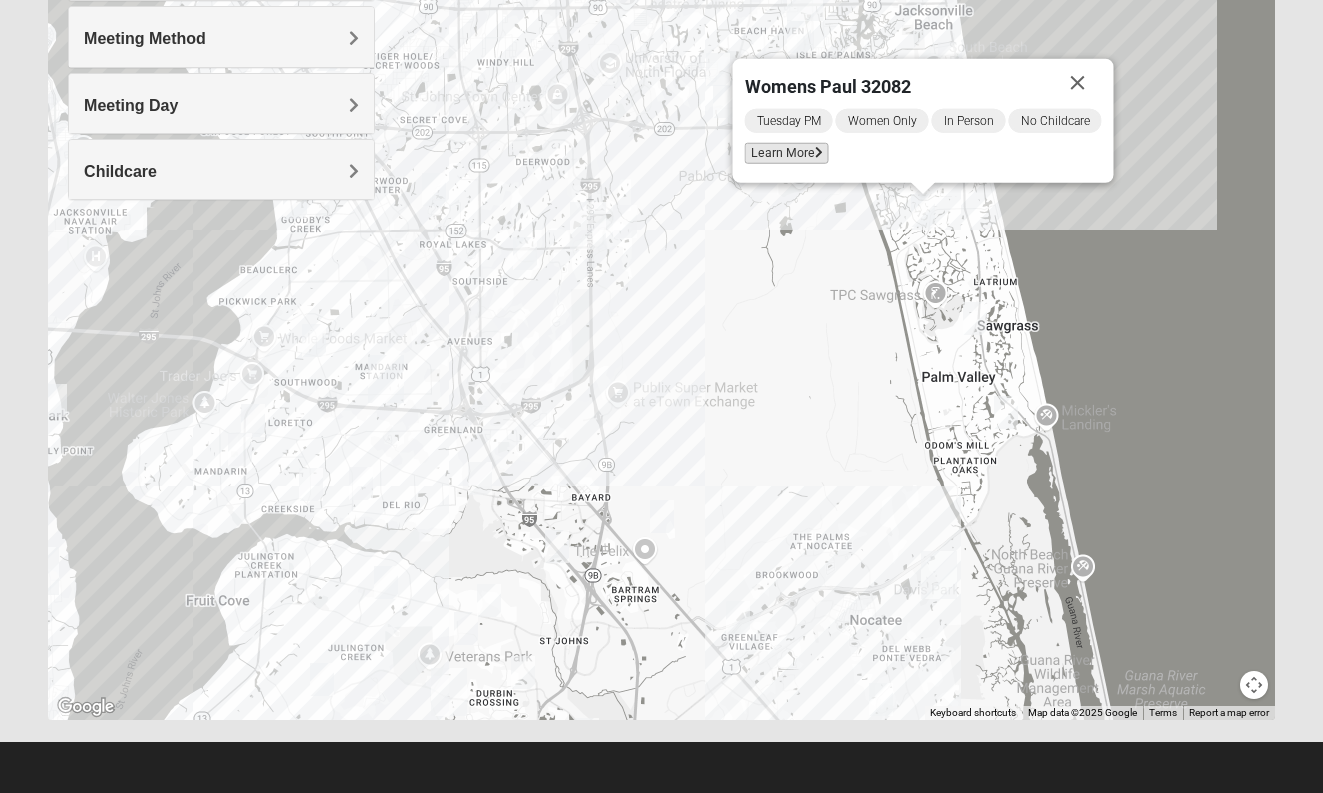 click on "Learn More" at bounding box center (786, 153) 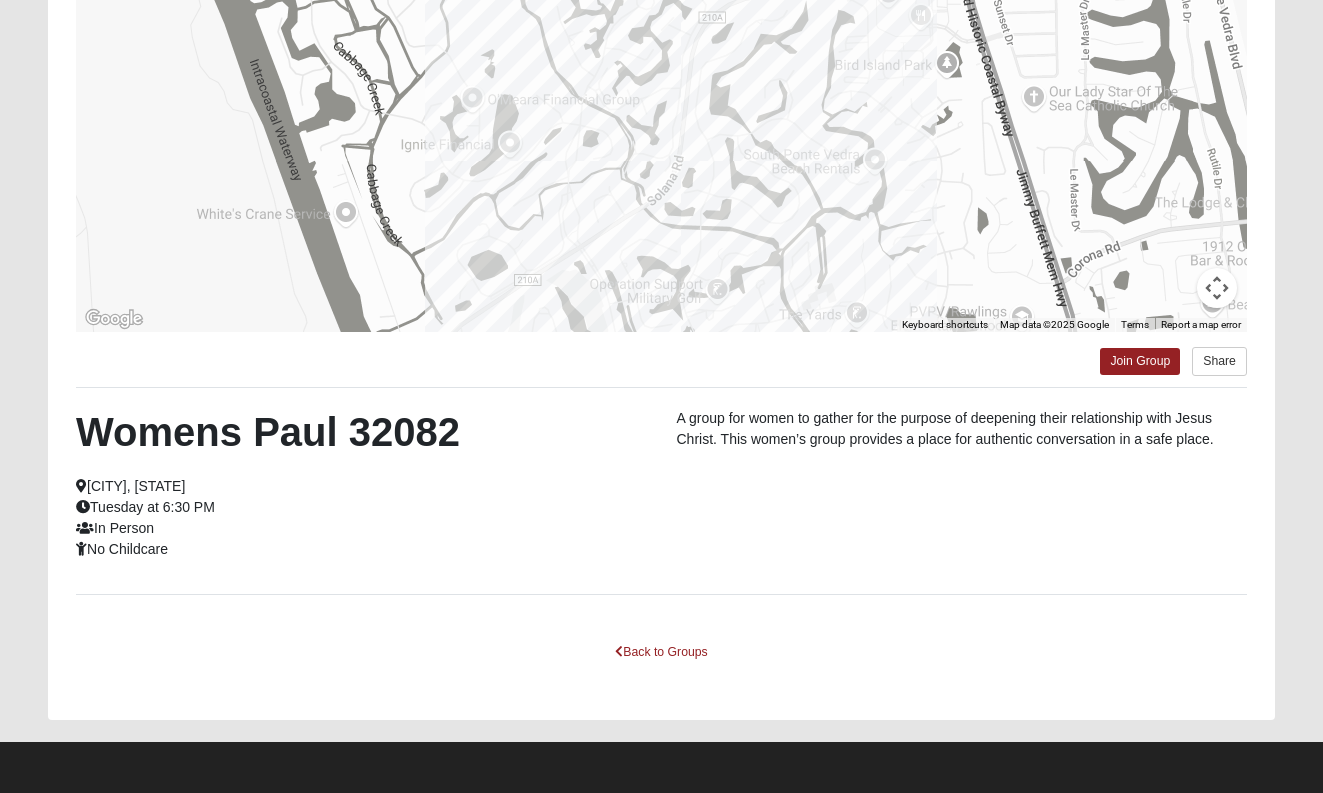 scroll, scrollTop: 0, scrollLeft: 0, axis: both 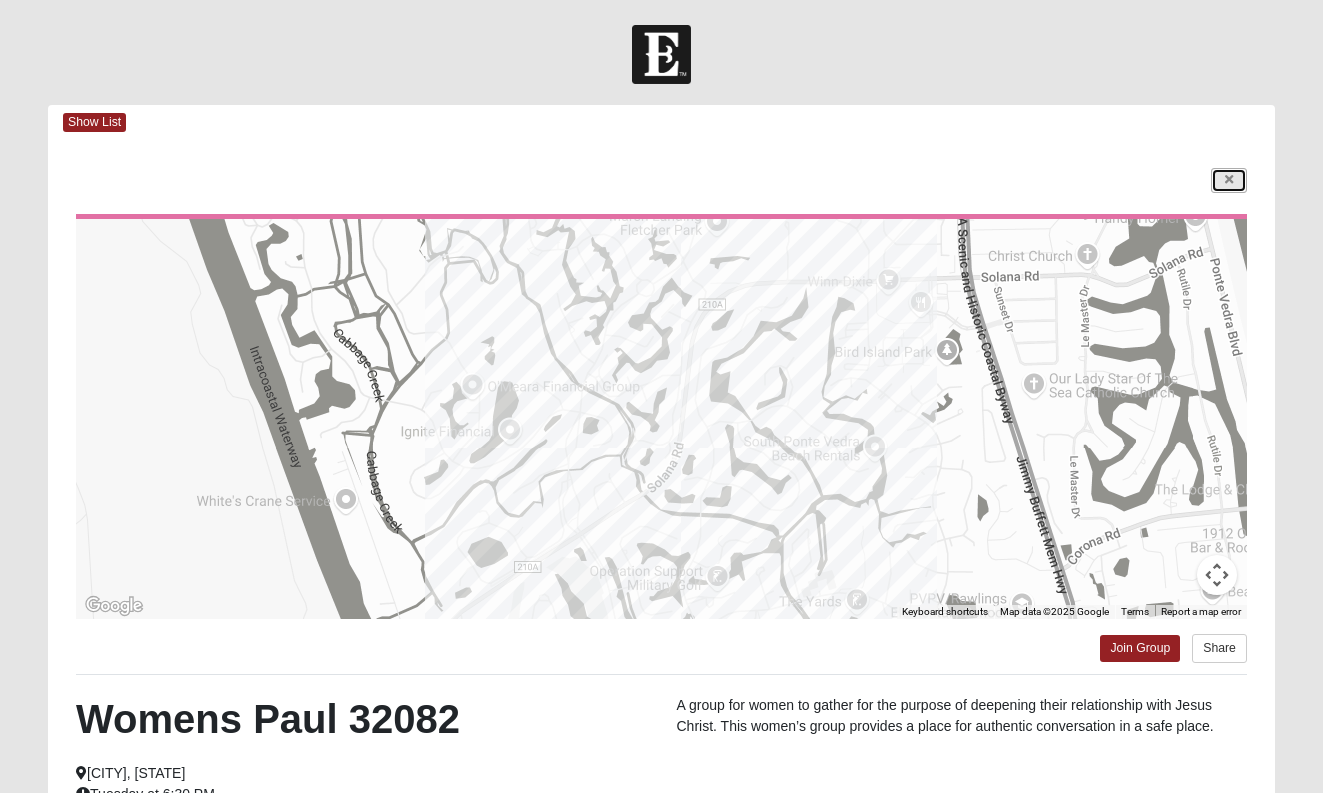 click at bounding box center [1229, 180] 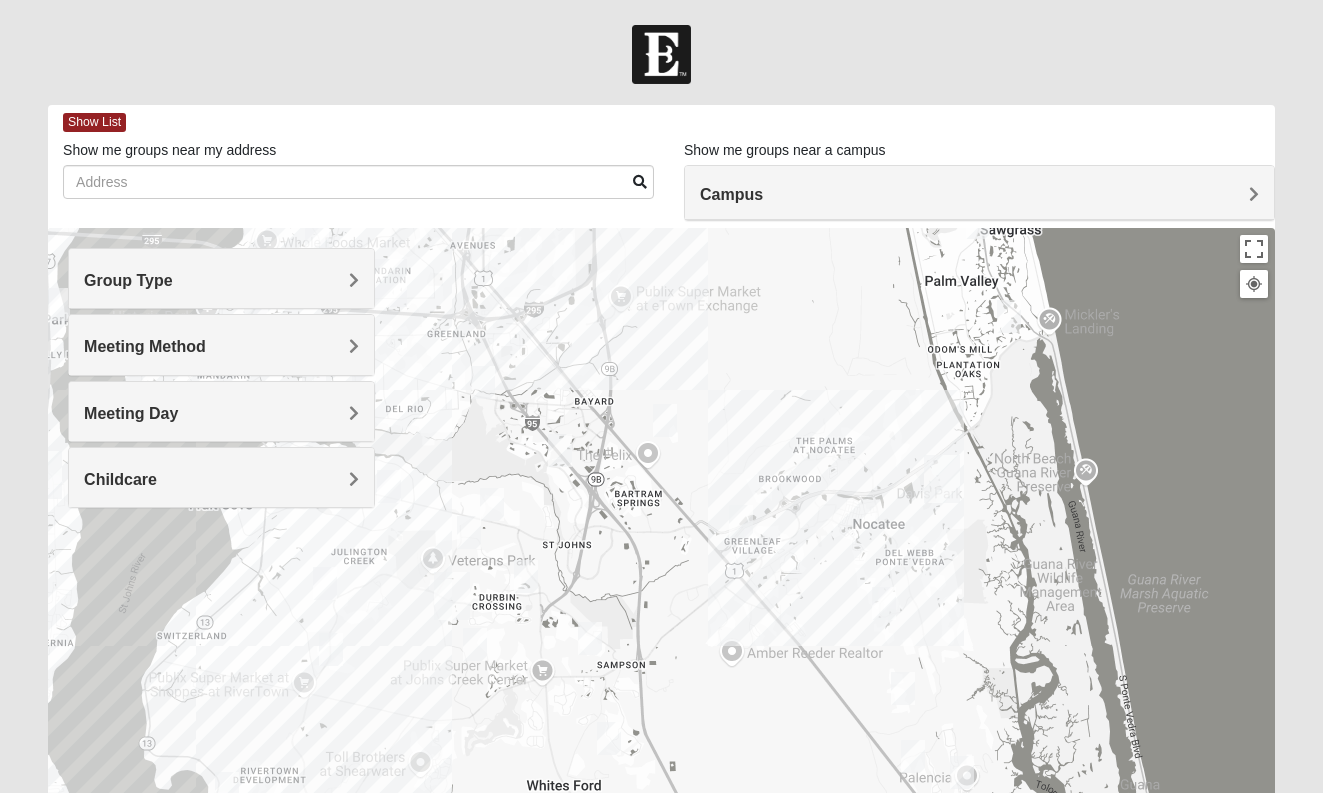 drag, startPoint x: 820, startPoint y: 724, endPoint x: 825, endPoint y: 312, distance: 412.03033 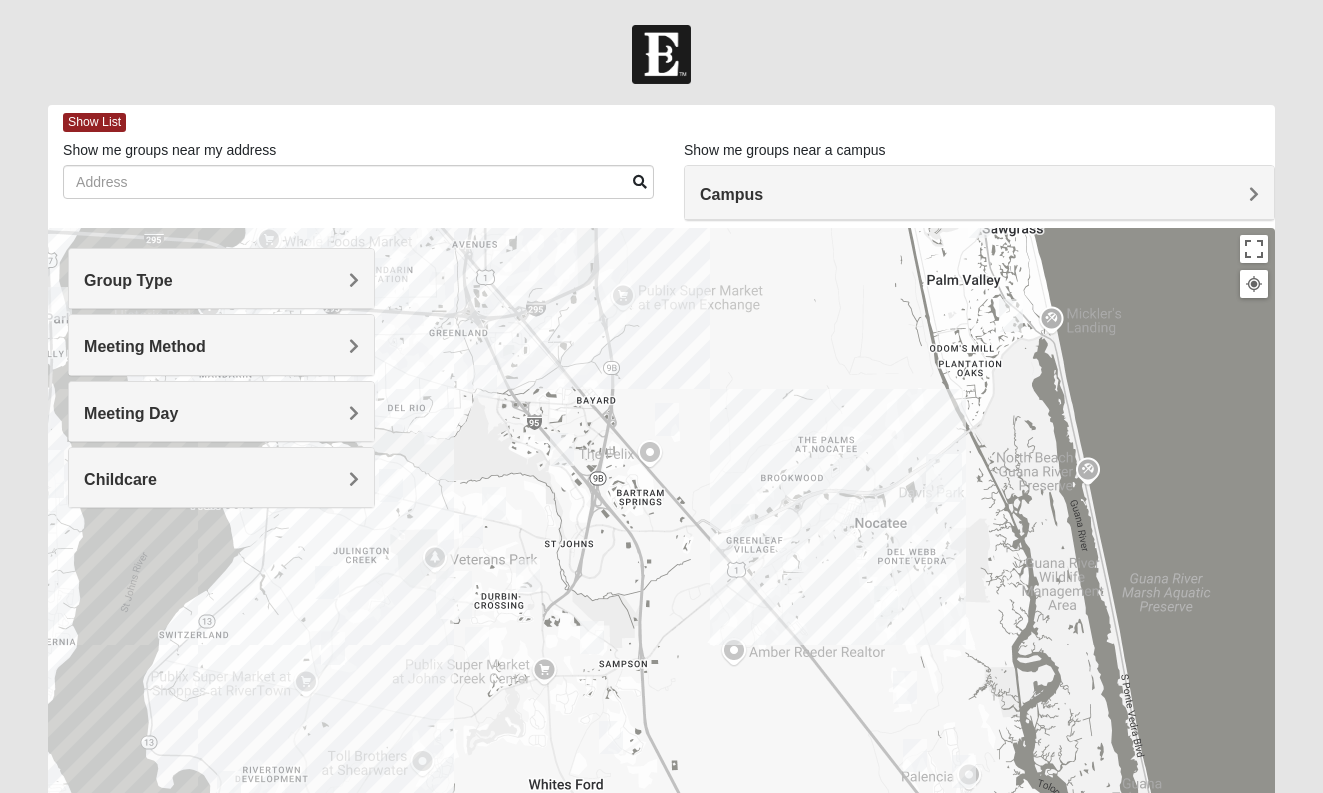 click at bounding box center [743, 520] 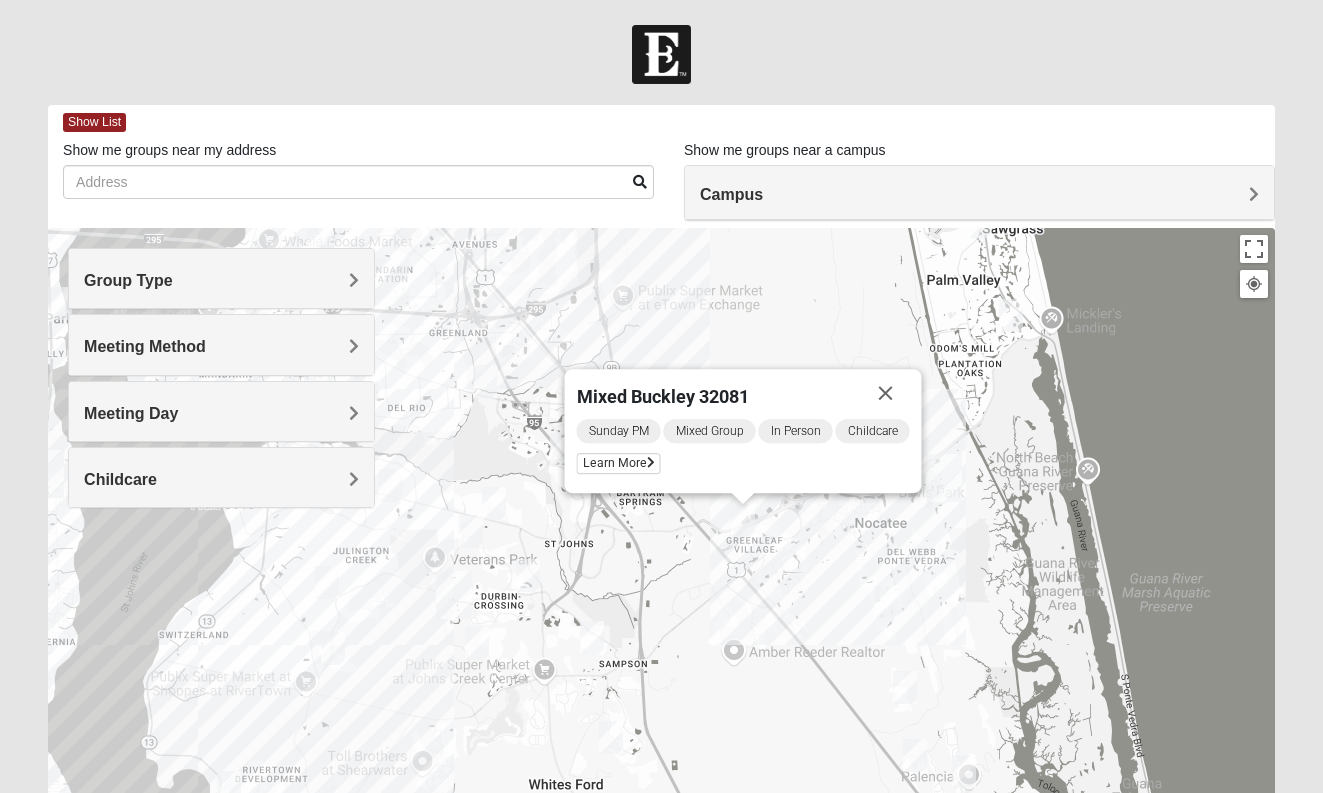 click on "Mixed Buckley [ZIP] [DAY] [TIME] Mixed Group In Person Childcare Learn More" at bounding box center [661, 628] 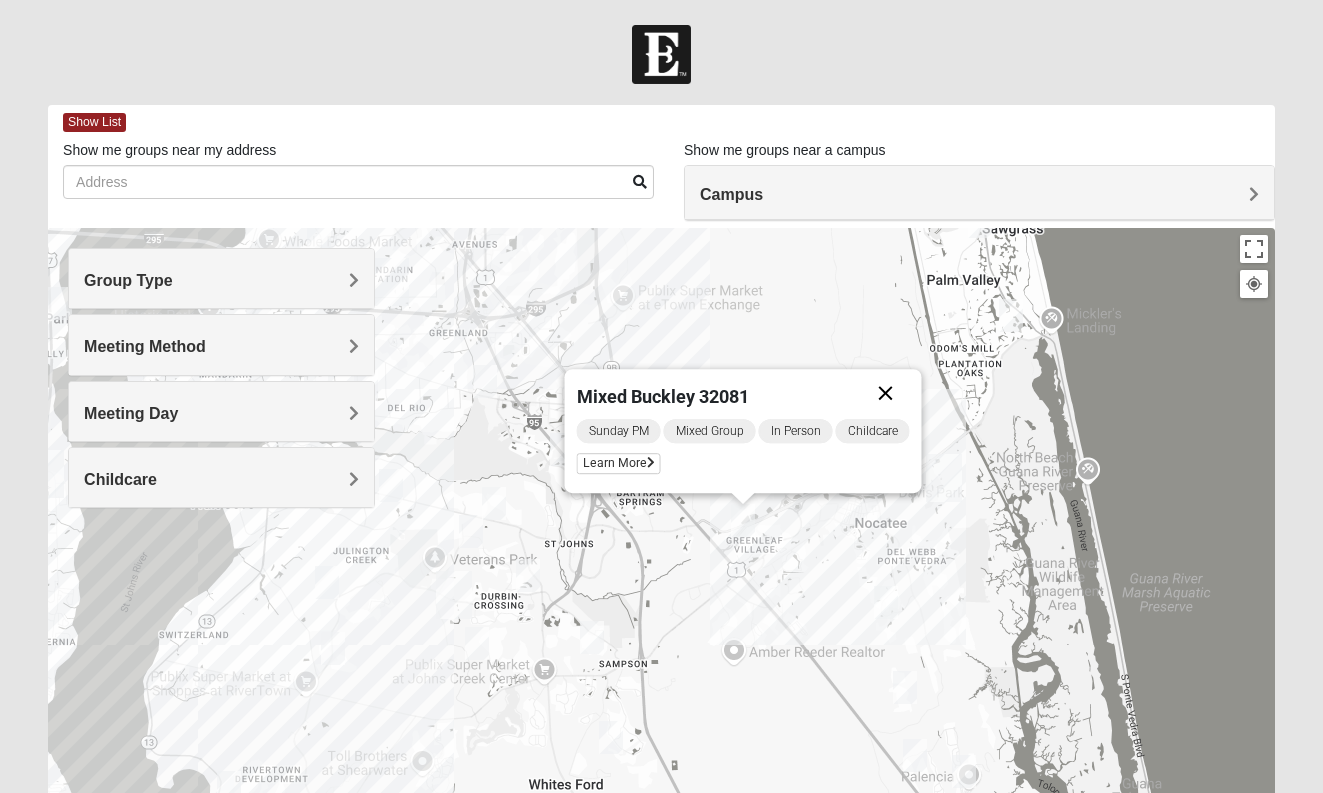 click at bounding box center [885, 393] 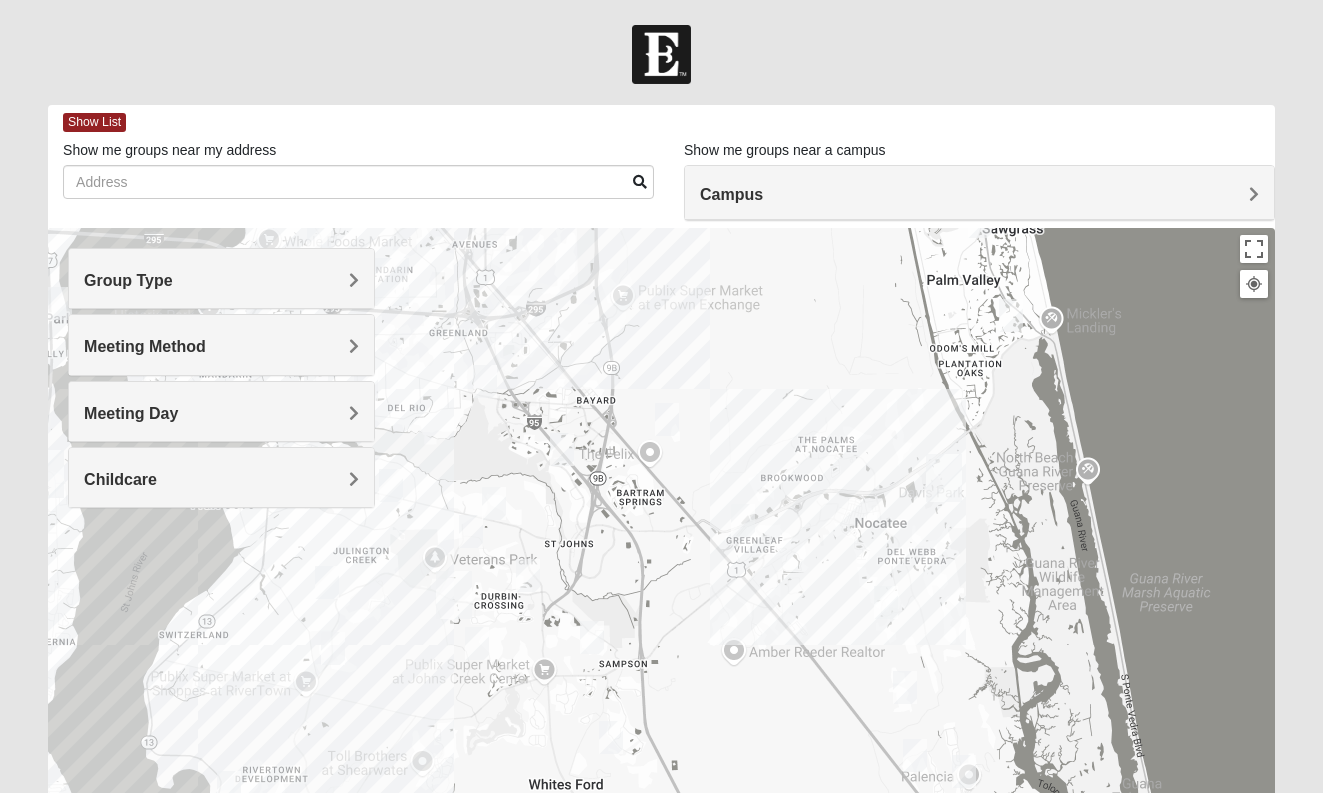 click at bounding box center (667, 419) 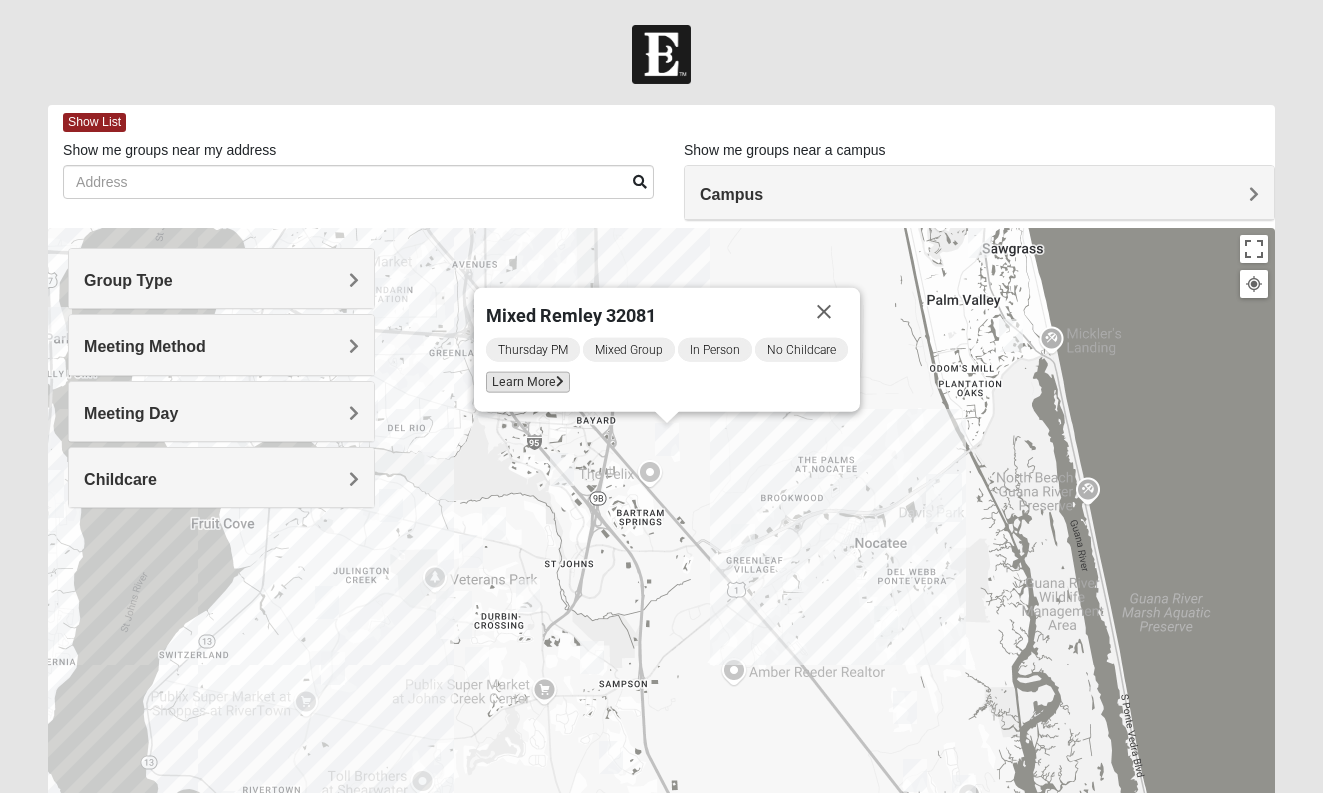 click on "Learn More" at bounding box center (528, 382) 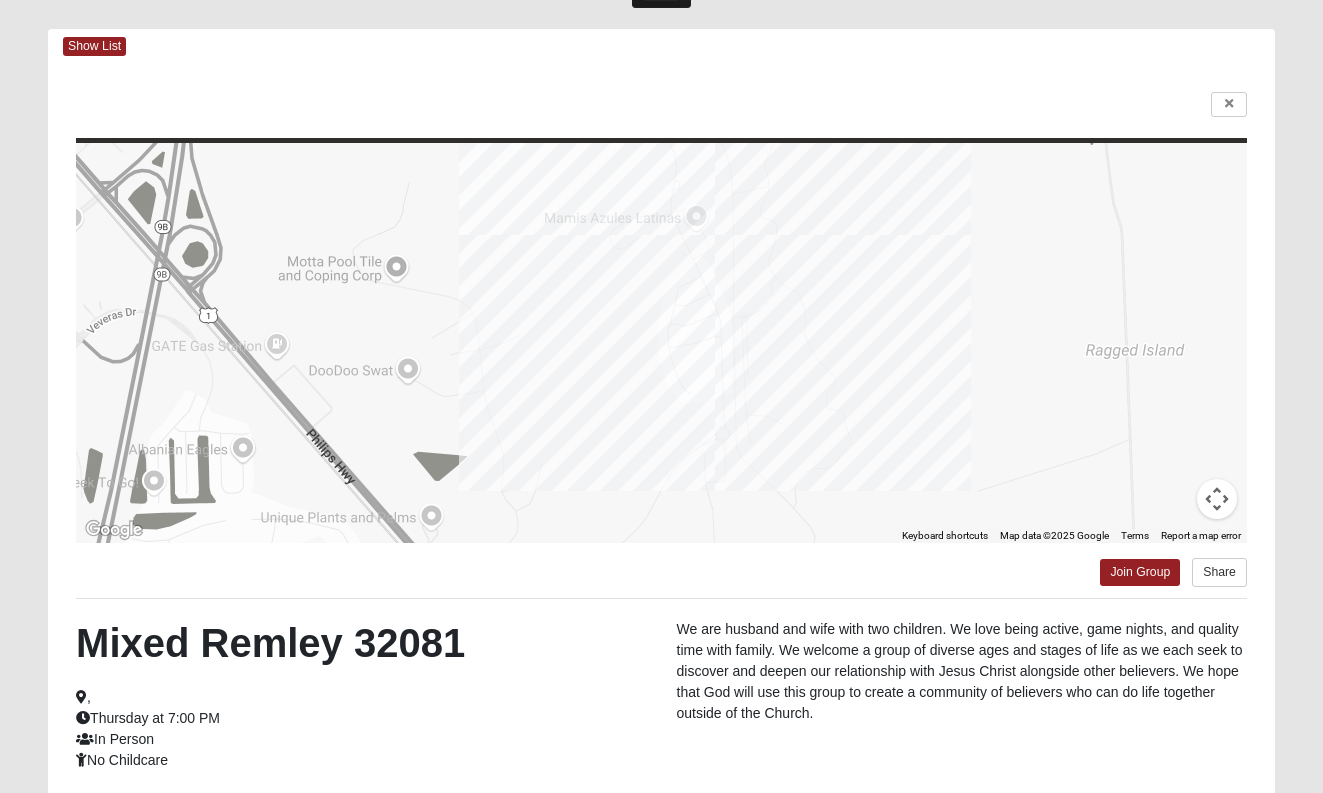 scroll, scrollTop: 0, scrollLeft: 0, axis: both 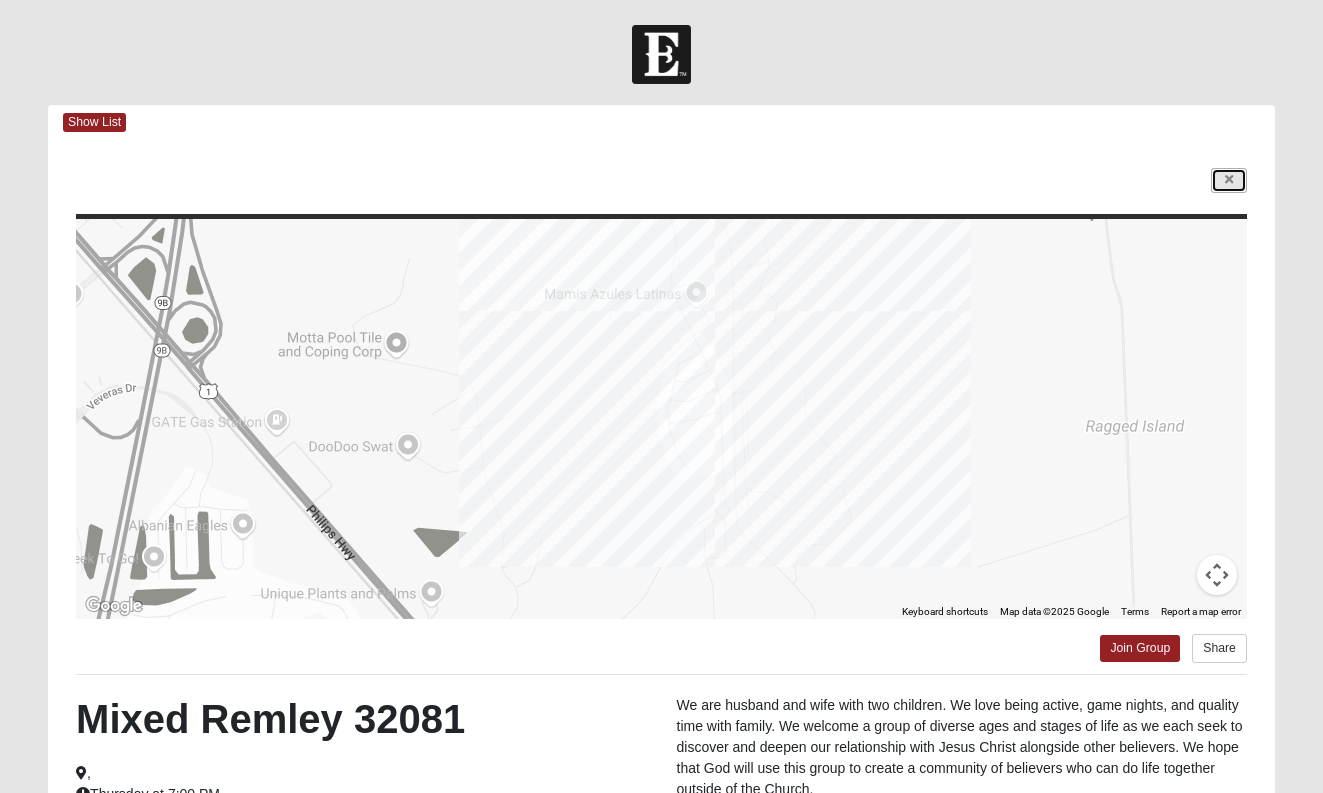 click at bounding box center [1229, 180] 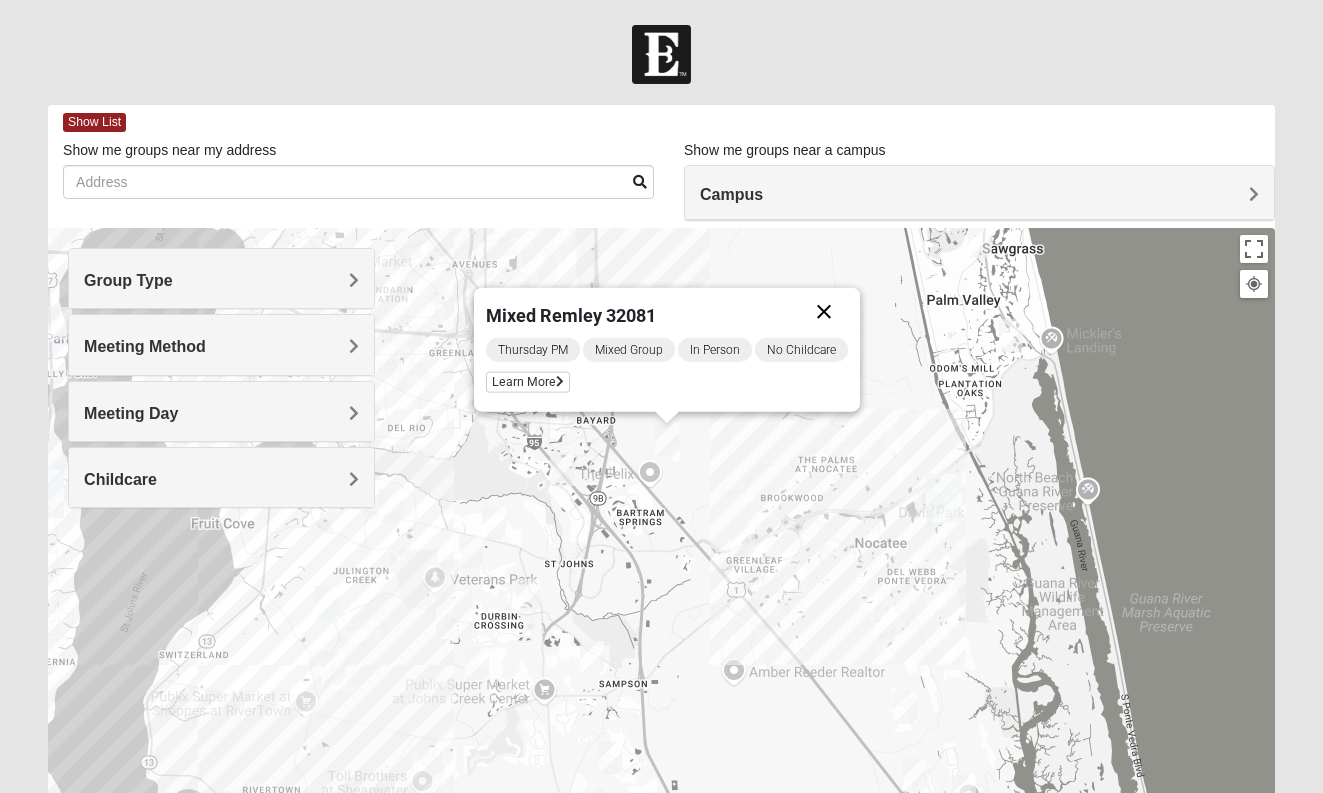click at bounding box center [824, 312] 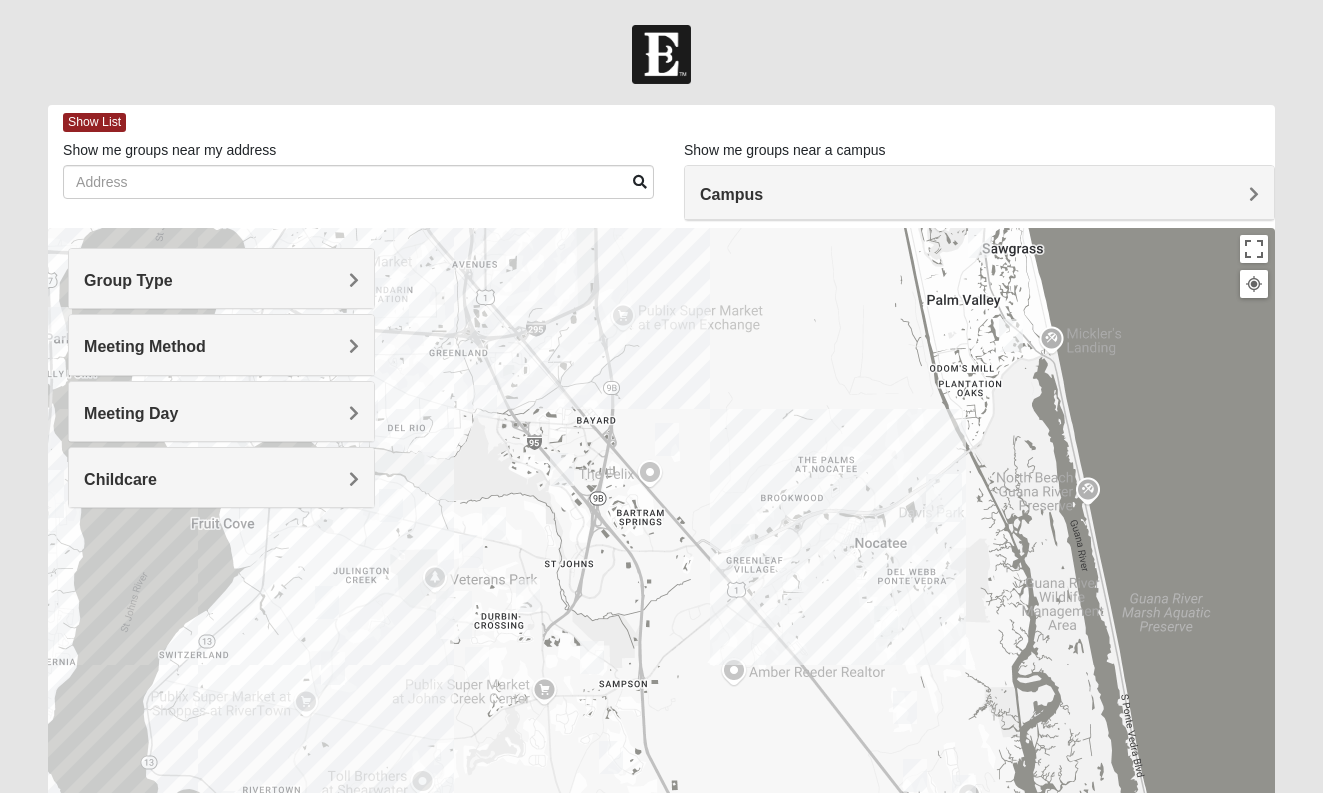 click at bounding box center [886, 622] 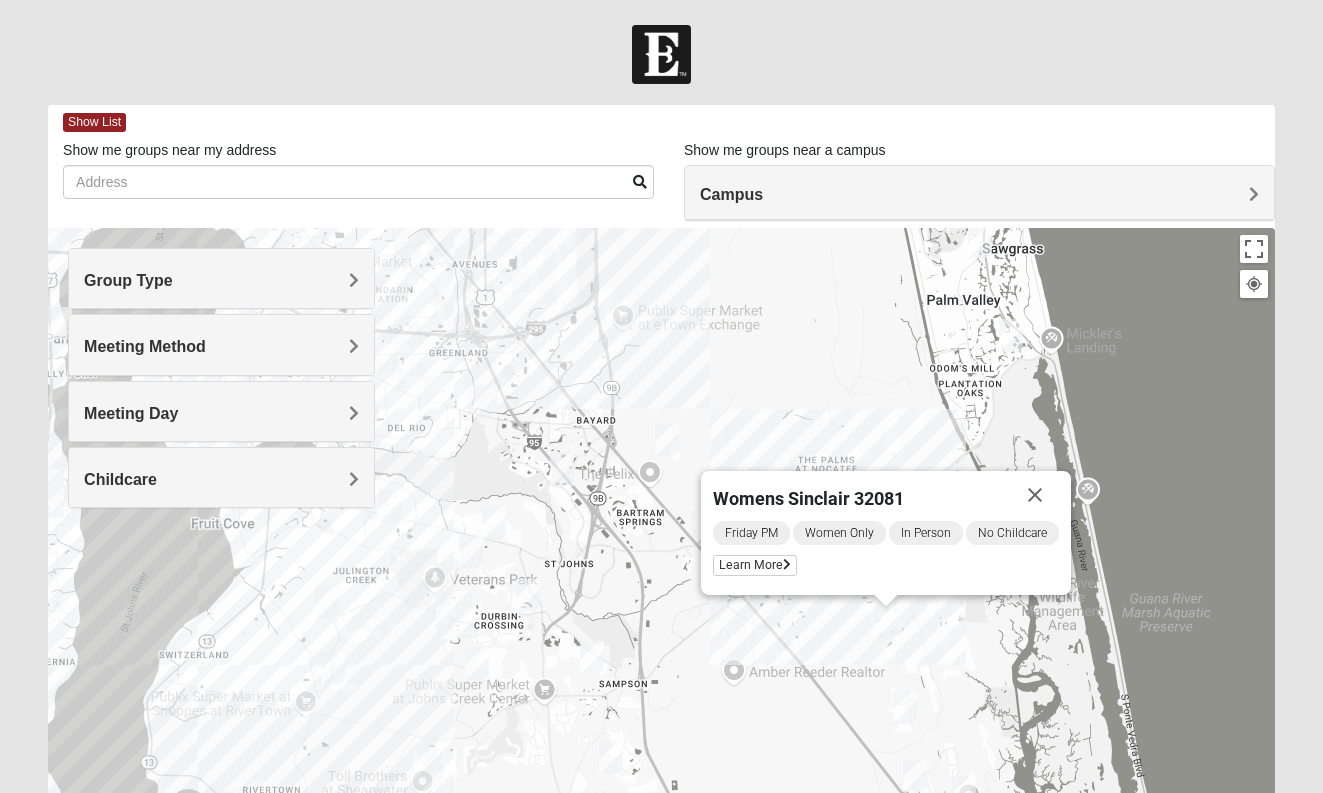 click on "Womens Sinclair [ZIP] [DAY] [TIME] Women Only In Person No Childcare Learn More" at bounding box center [661, 628] 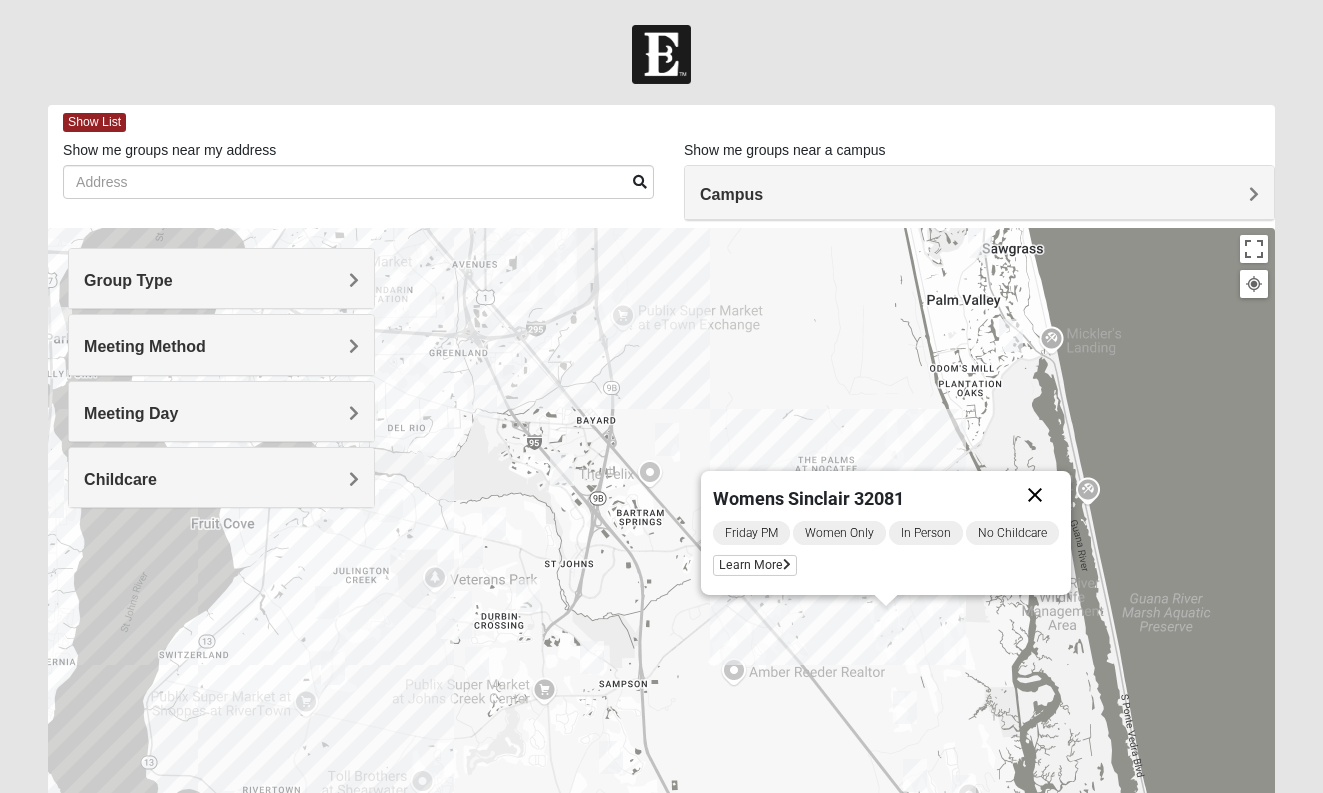 click at bounding box center (1035, 495) 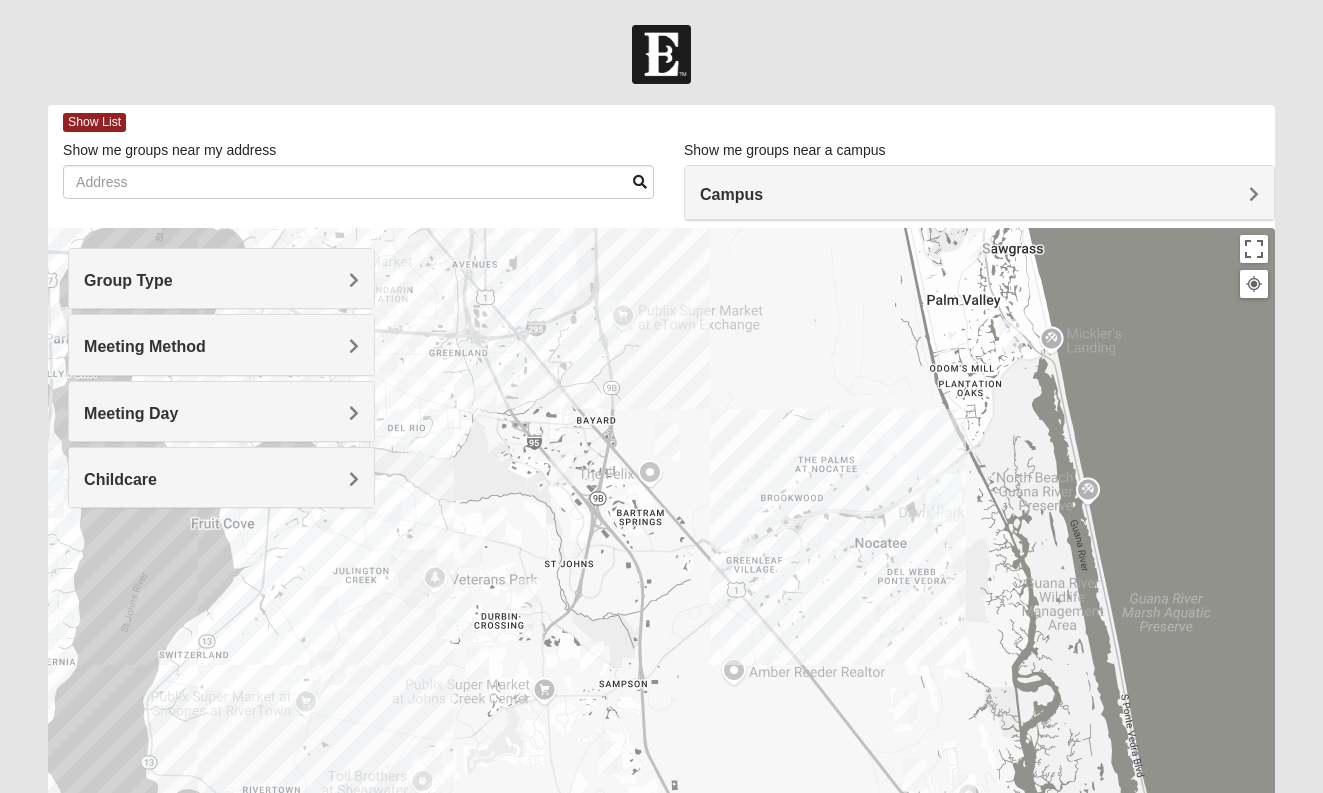 click on "Campus" at bounding box center [979, 194] 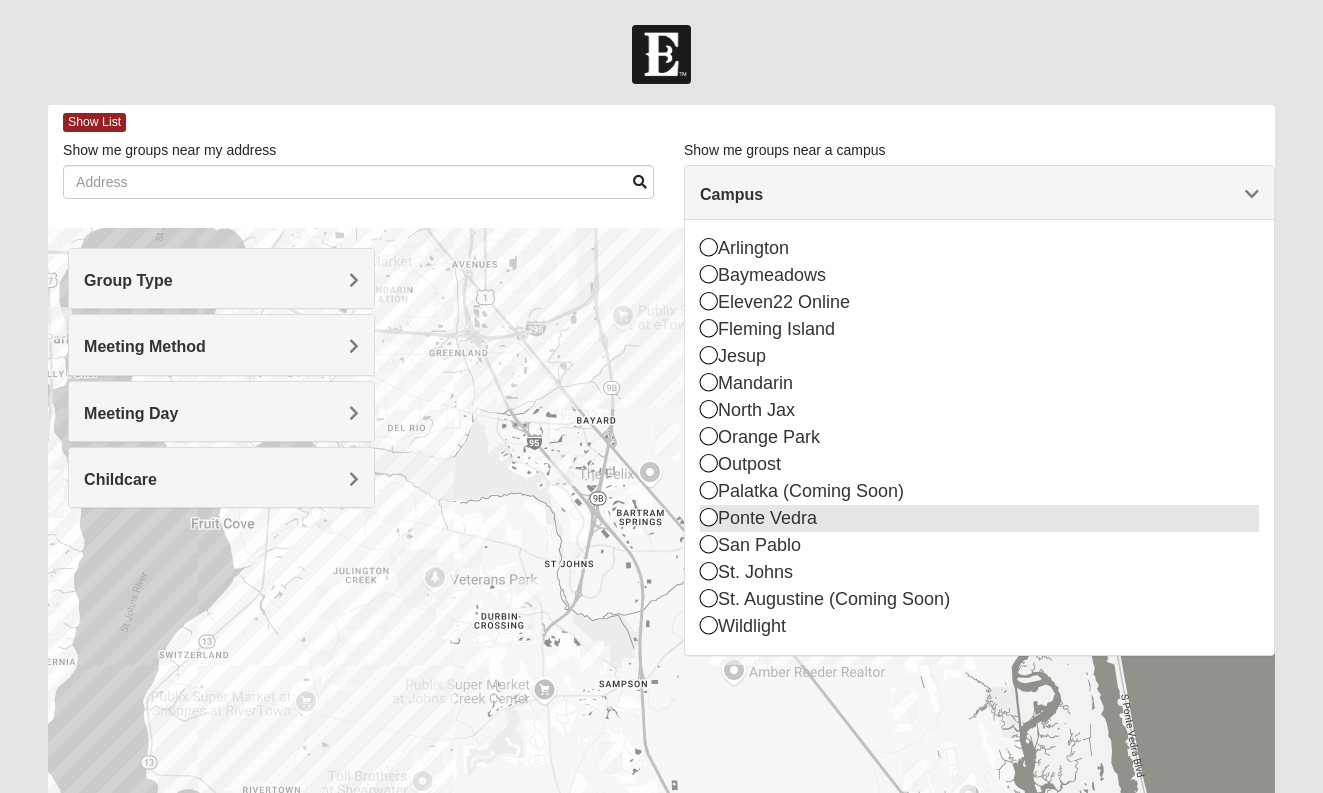 click on "Ponte Vedra" at bounding box center (979, 518) 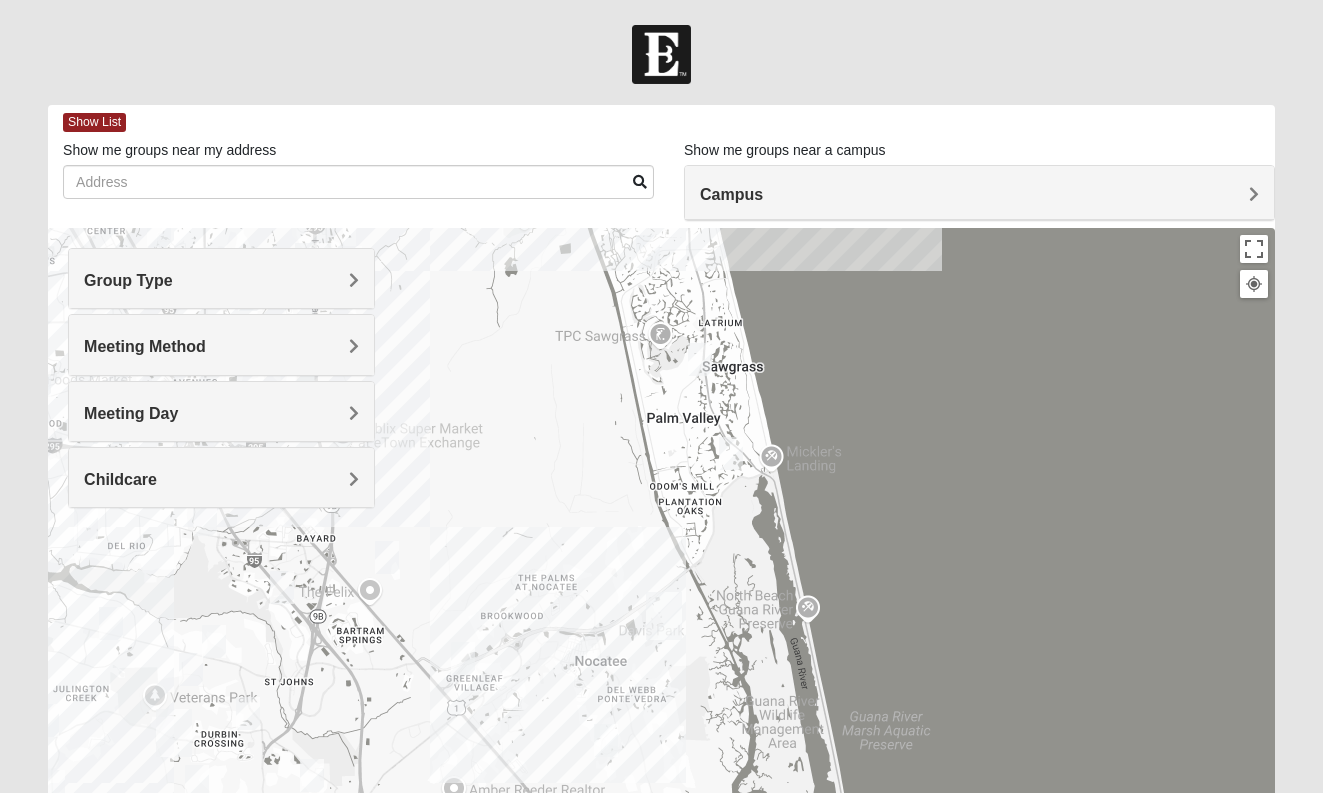 click at bounding box center [661, 628] 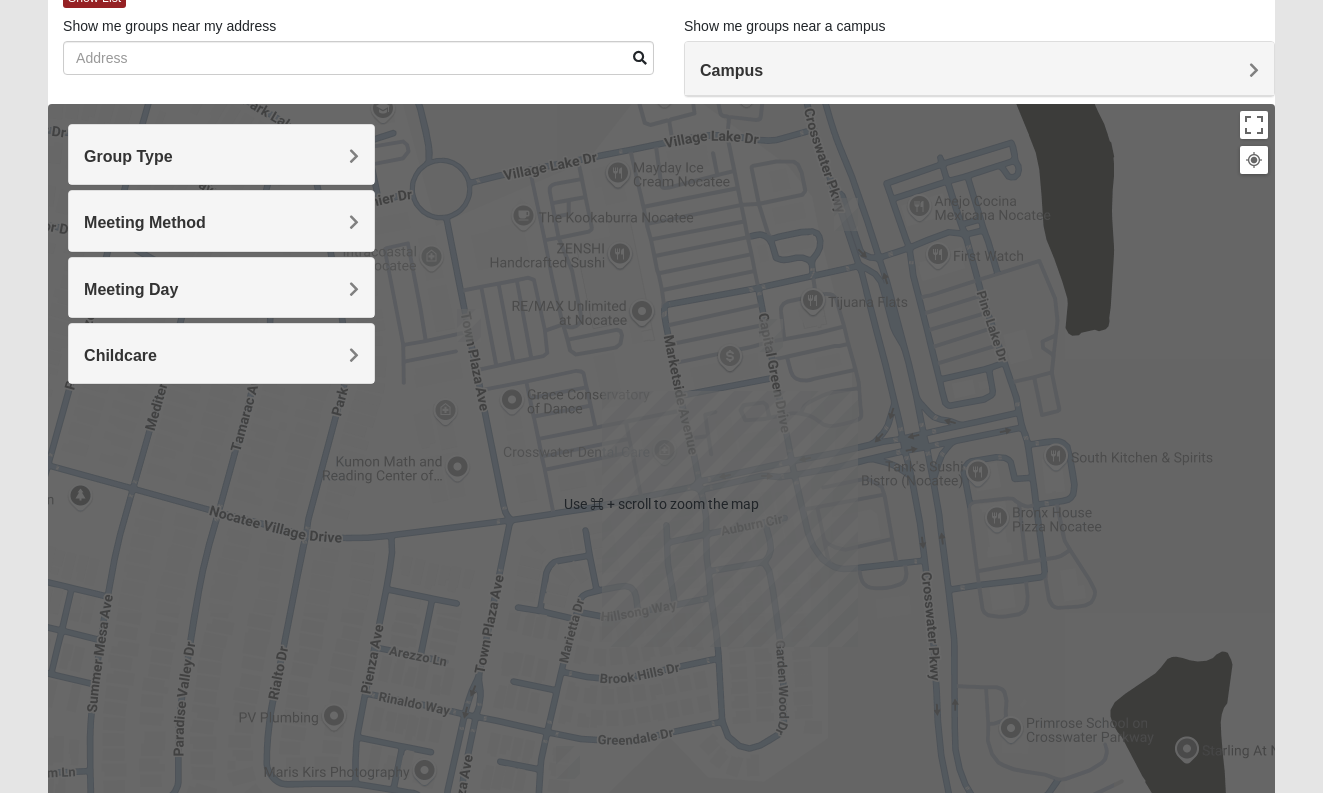 scroll, scrollTop: 0, scrollLeft: 0, axis: both 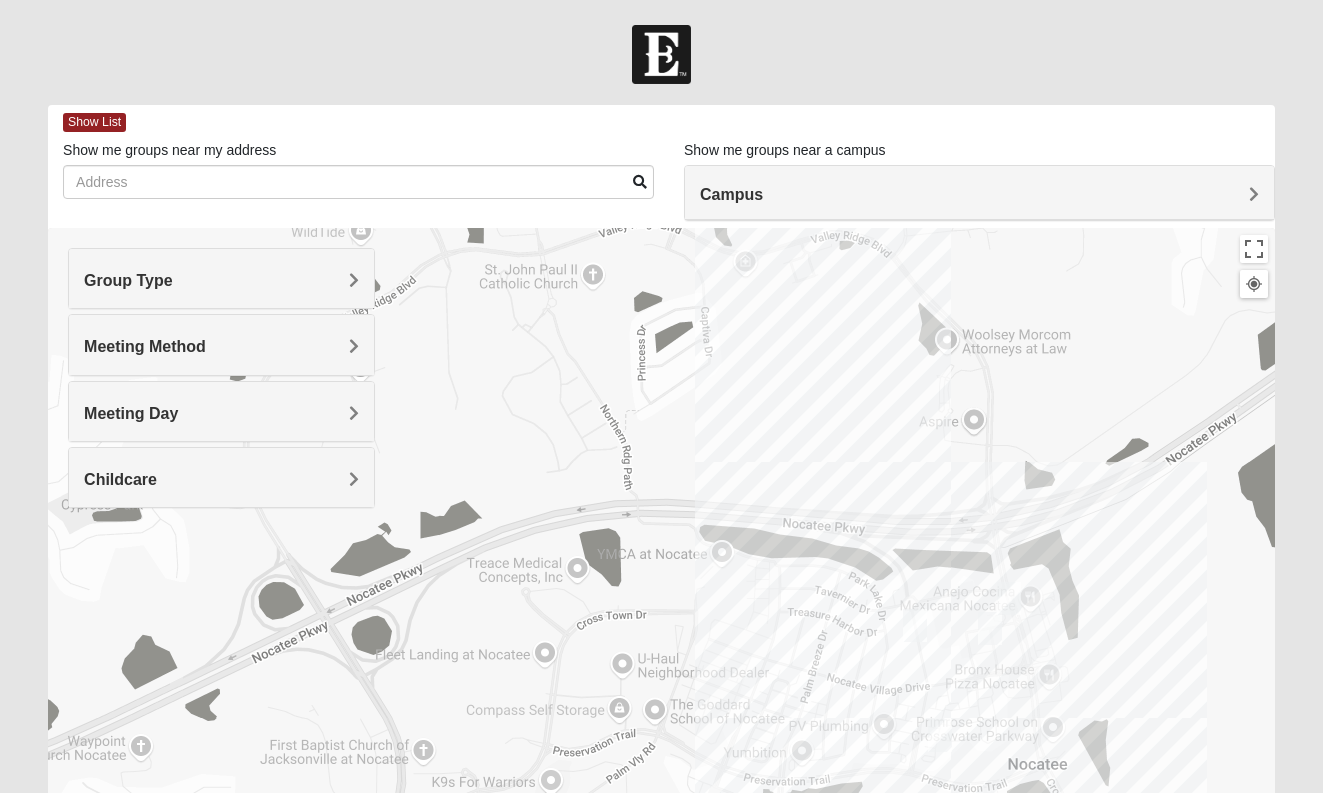 drag, startPoint x: 818, startPoint y: 467, endPoint x: 737, endPoint y: 706, distance: 252.35292 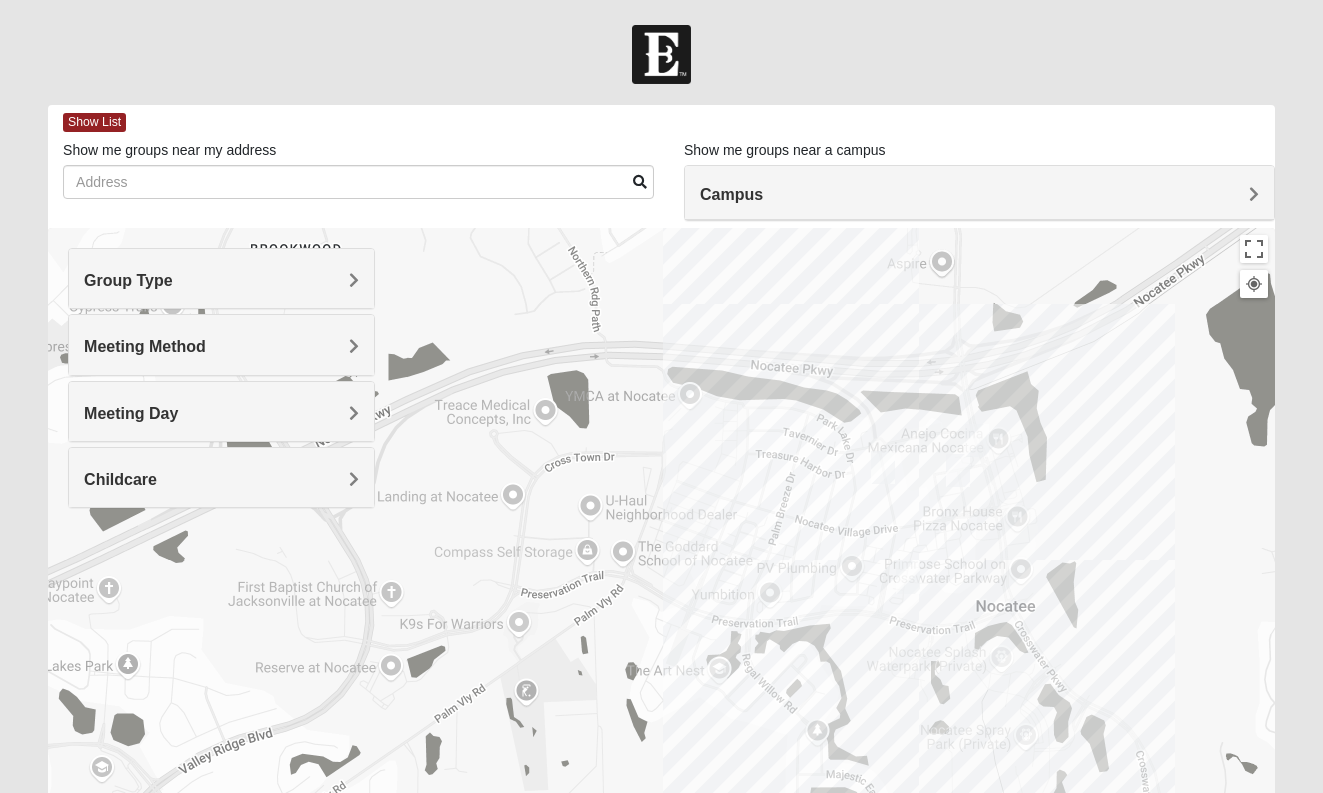drag, startPoint x: 931, startPoint y: 526, endPoint x: 898, endPoint y: 353, distance: 176.11928 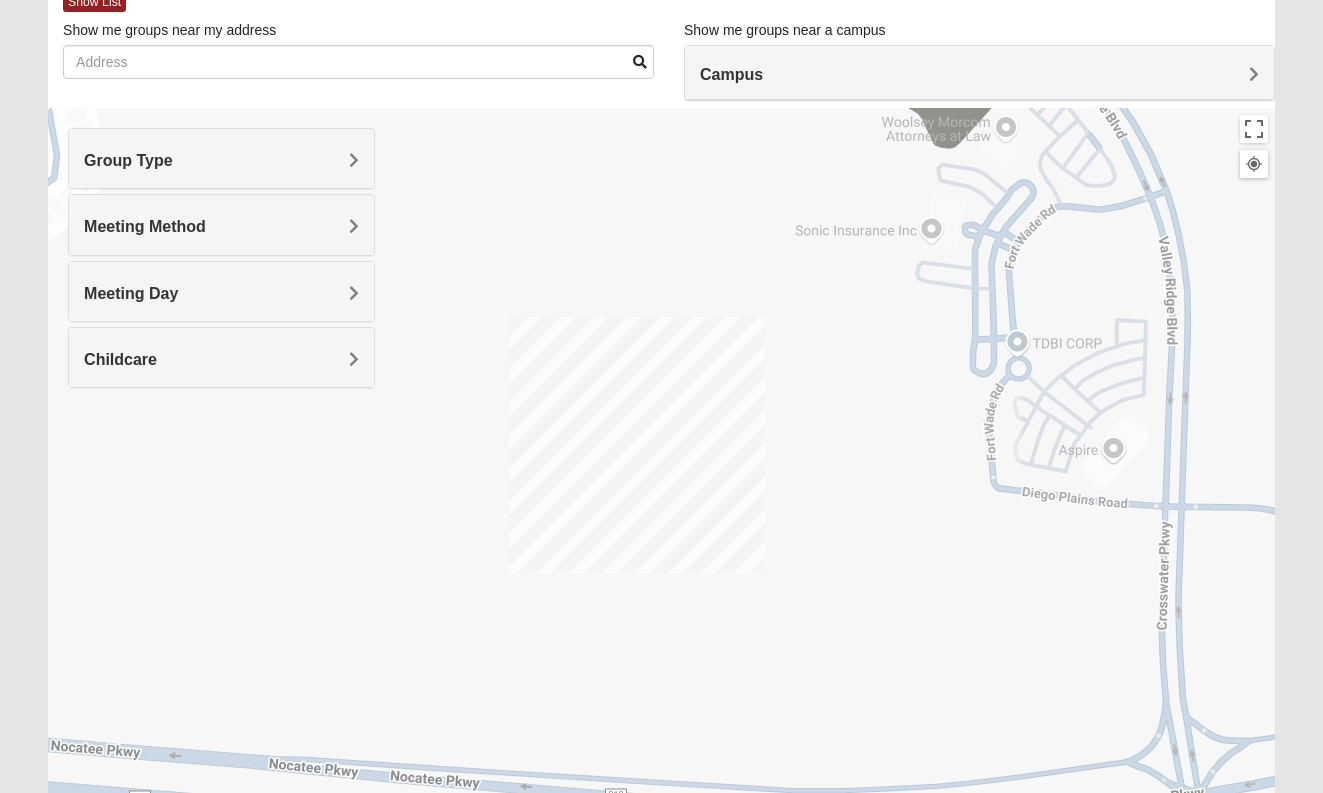 drag, startPoint x: 777, startPoint y: 301, endPoint x: 893, endPoint y: 806, distance: 518.15155 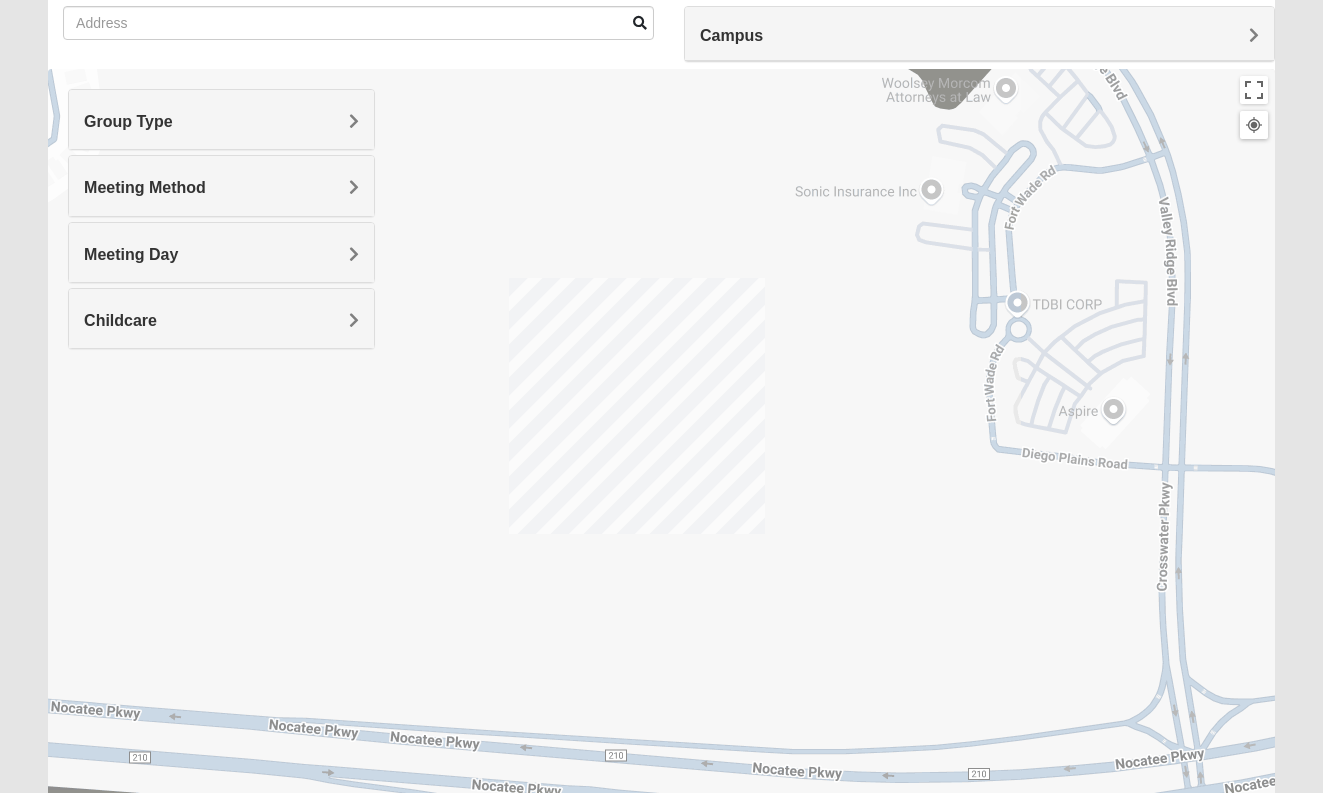 click at bounding box center [661, 469] 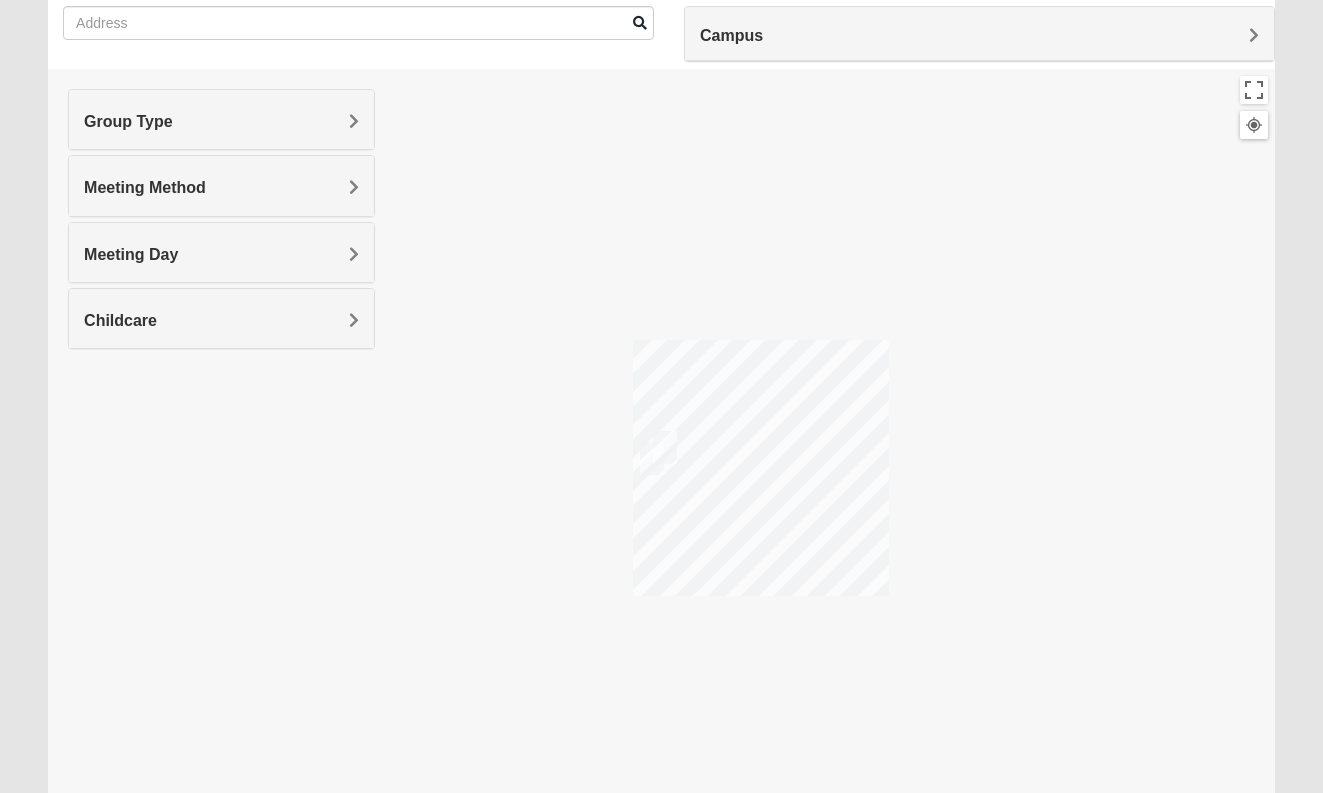 click at bounding box center (665, 447) 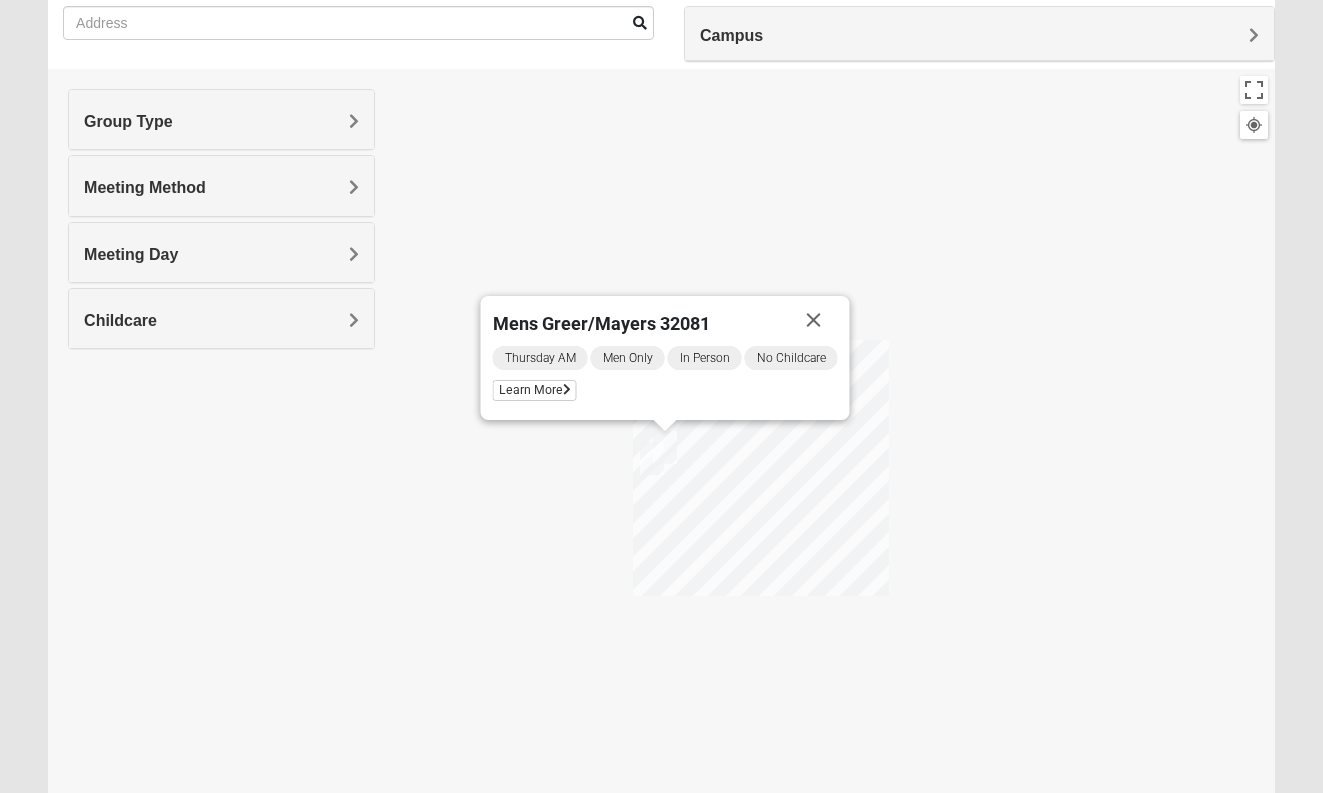 click at bounding box center (652, 458) 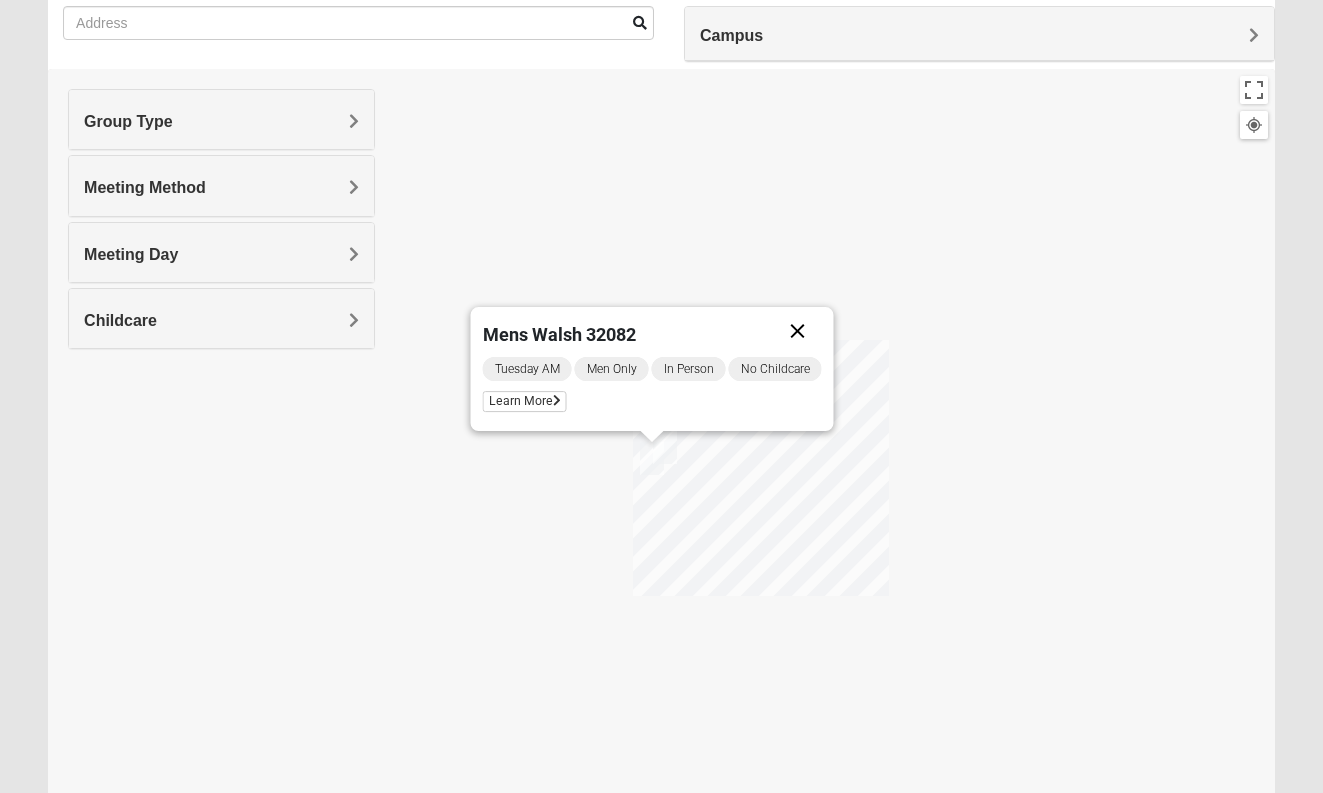 click at bounding box center (797, 331) 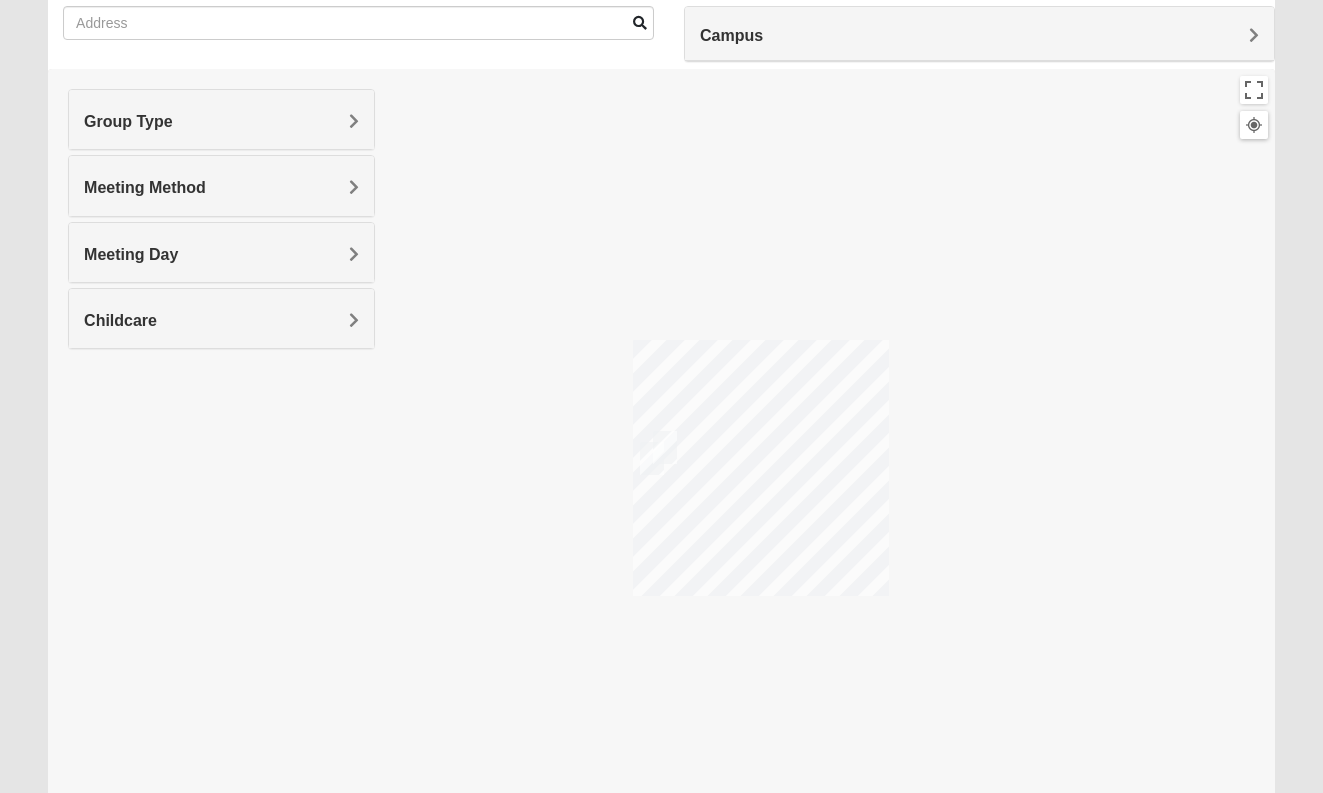 click on "To navigate, press the arrow keys." at bounding box center (661, 469) 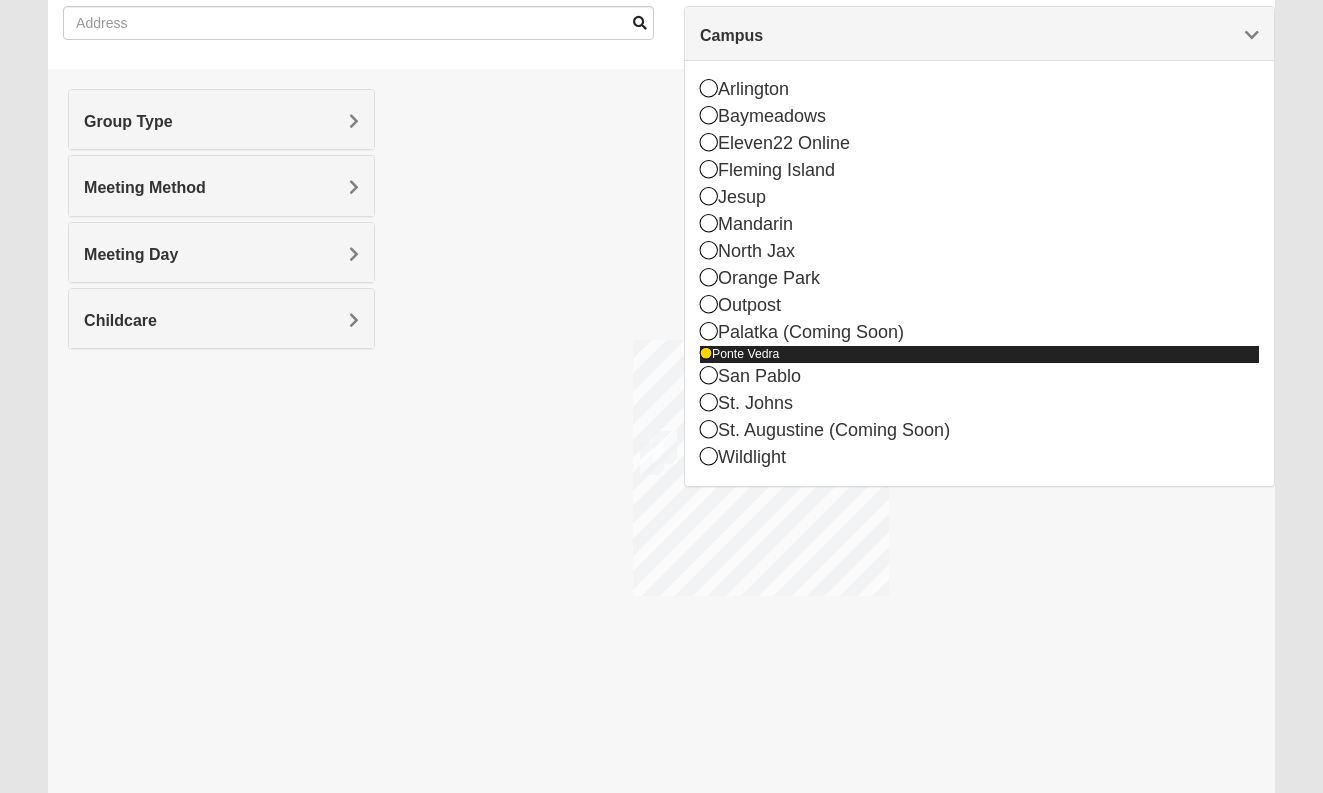 click on "Ponte Vedra" at bounding box center (979, 354) 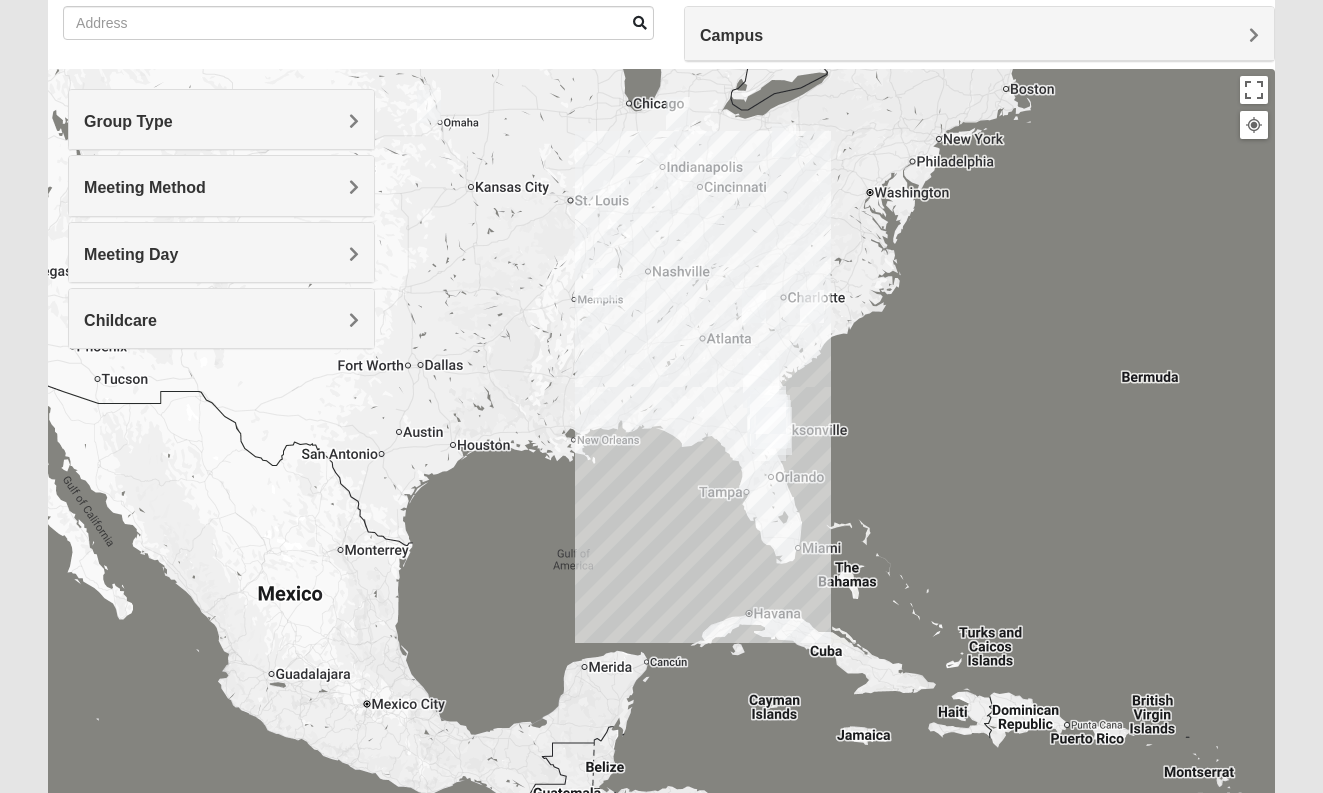 drag, startPoint x: 997, startPoint y: 521, endPoint x: 696, endPoint y: 363, distance: 339.94852 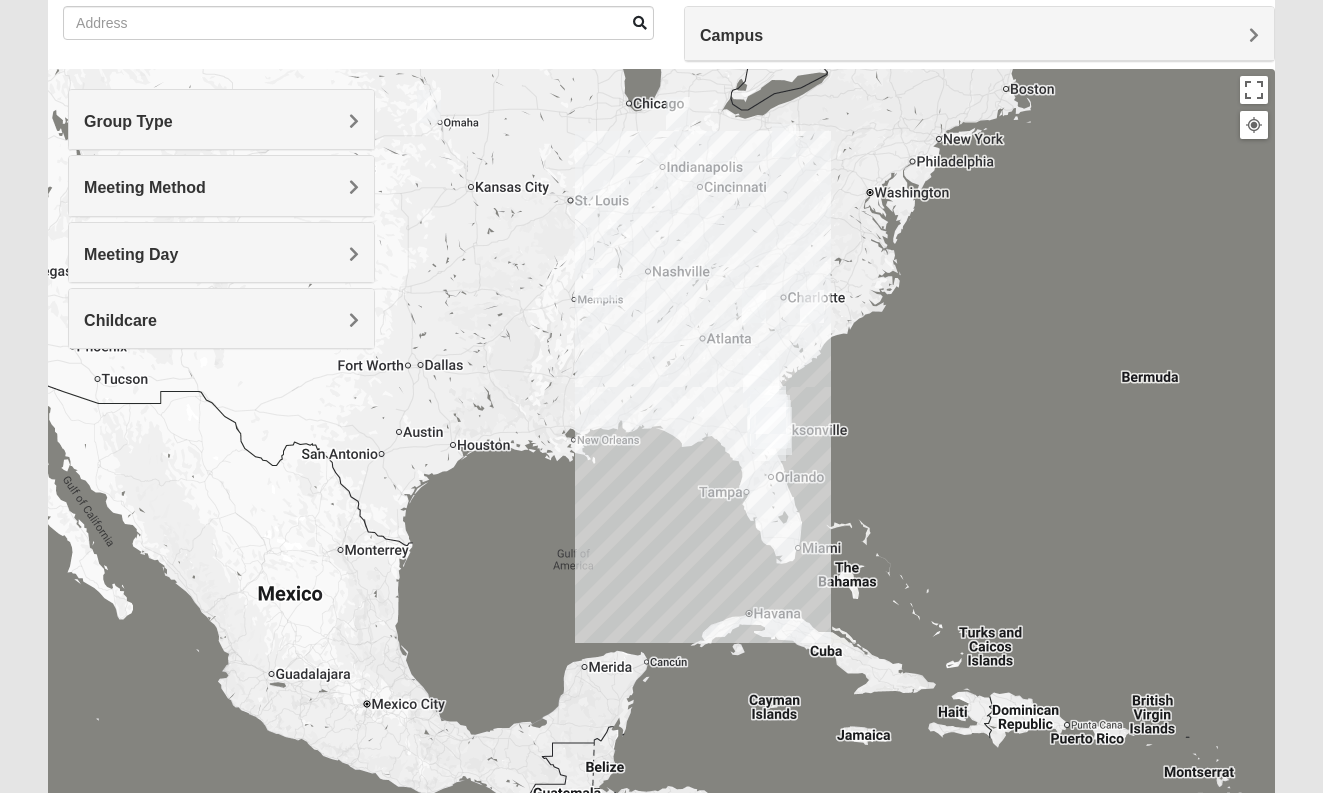 click at bounding box center [661, 469] 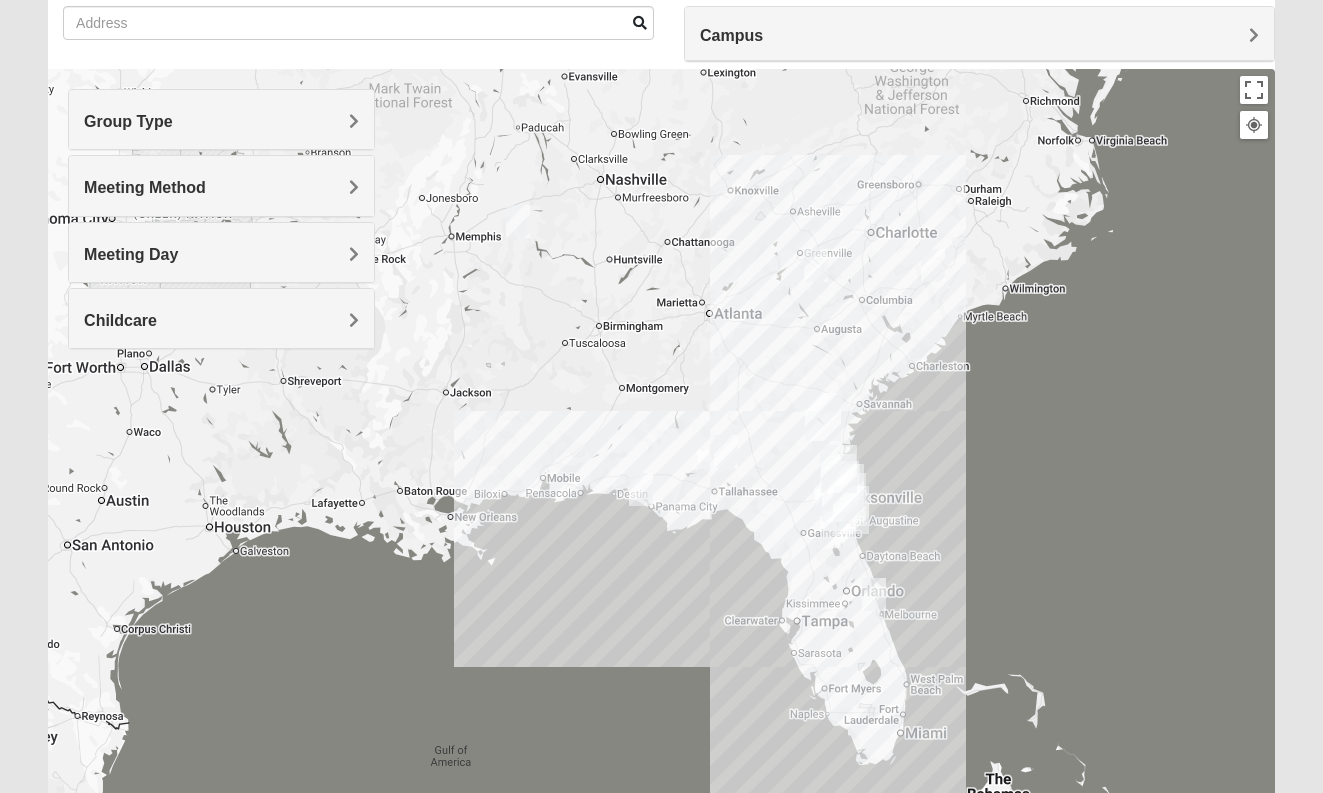 click at bounding box center [839, 469] 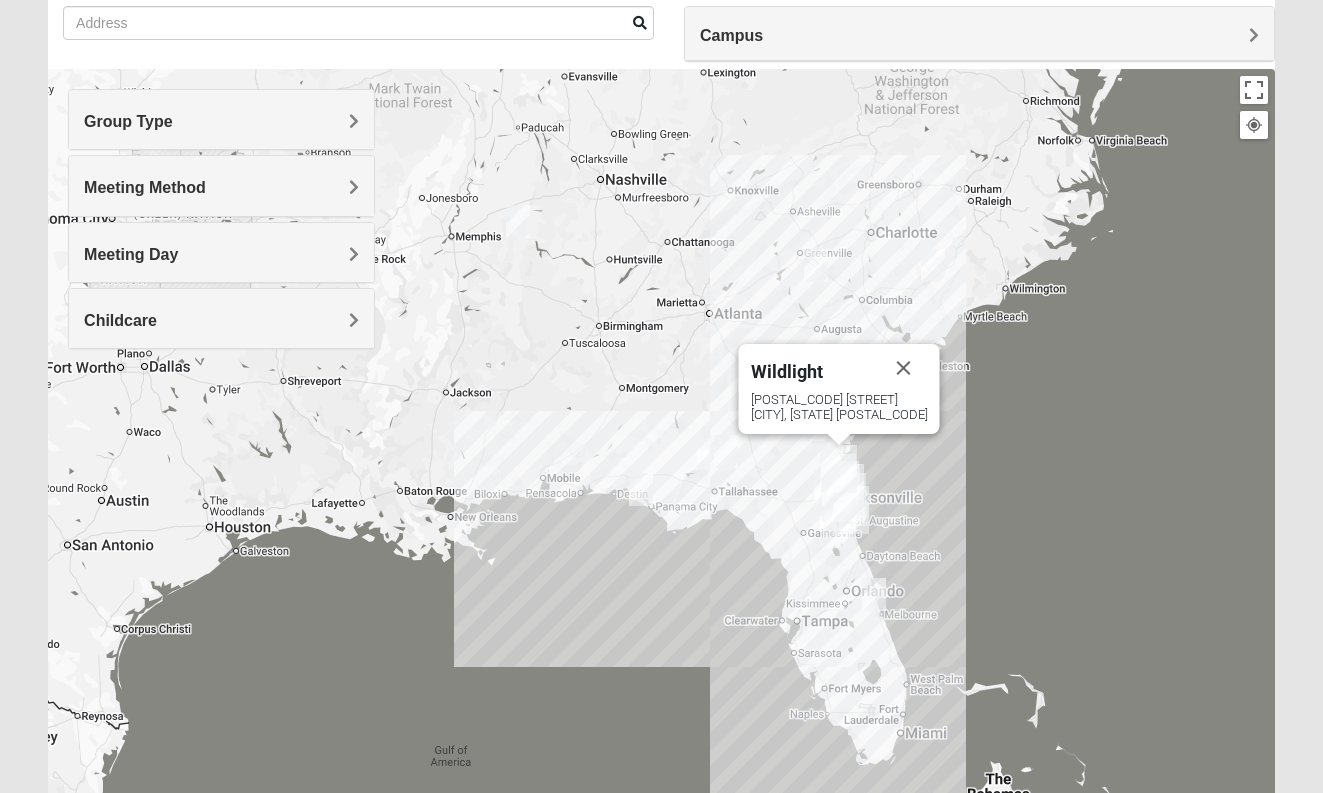 click at bounding box center [839, 469] 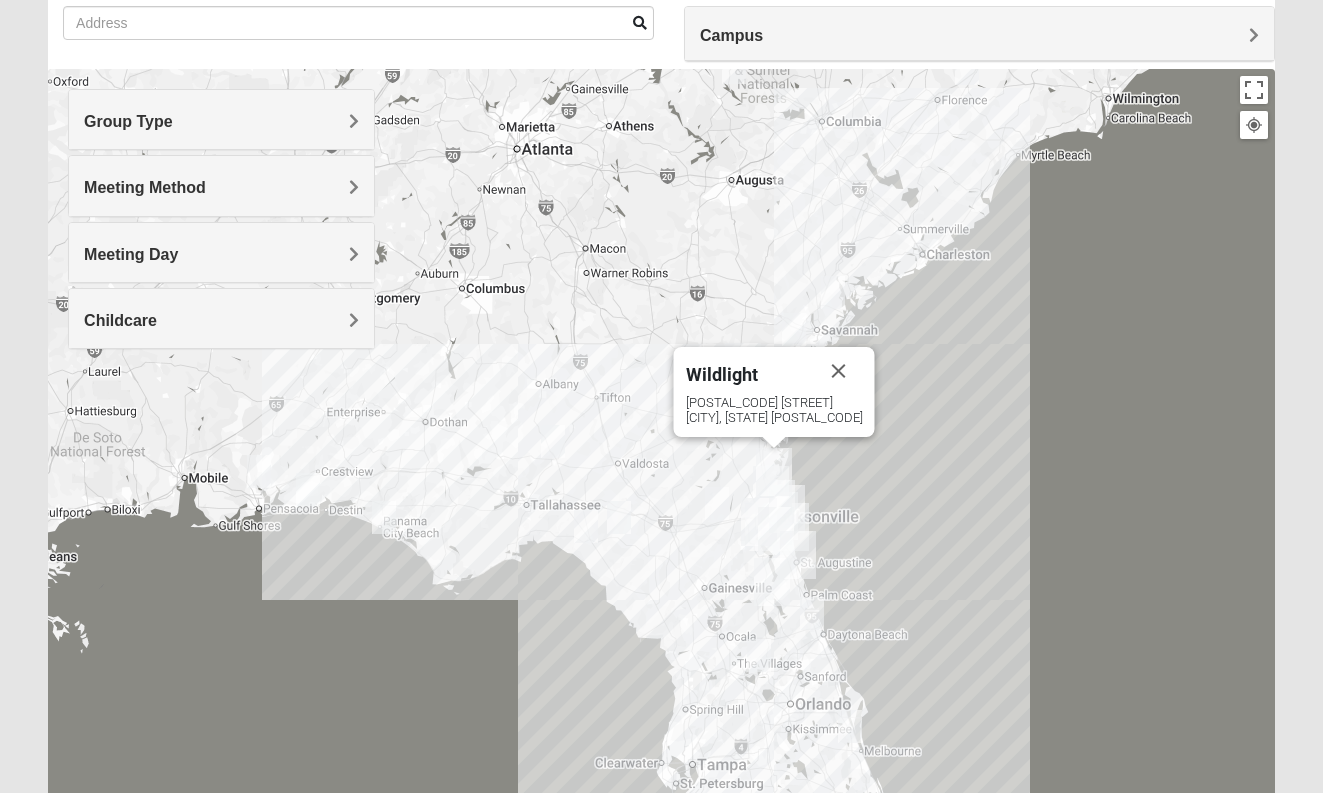 click on "Wildlight 86063 Felmor Rd Yulee, FL 32097-5341" at bounding box center (661, 469) 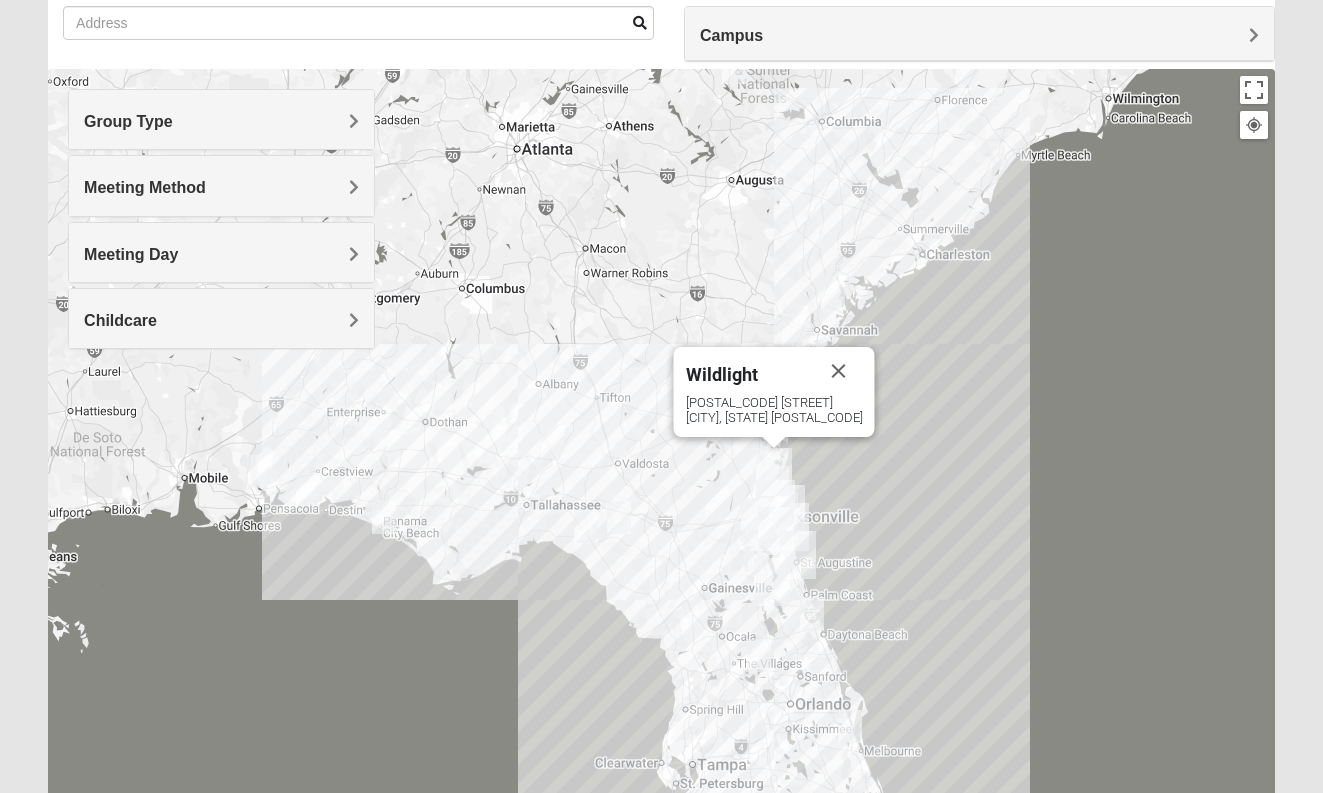 click on "Wildlight 86063 Felmor Rd Yulee, FL 32097-5341" at bounding box center (661, 469) 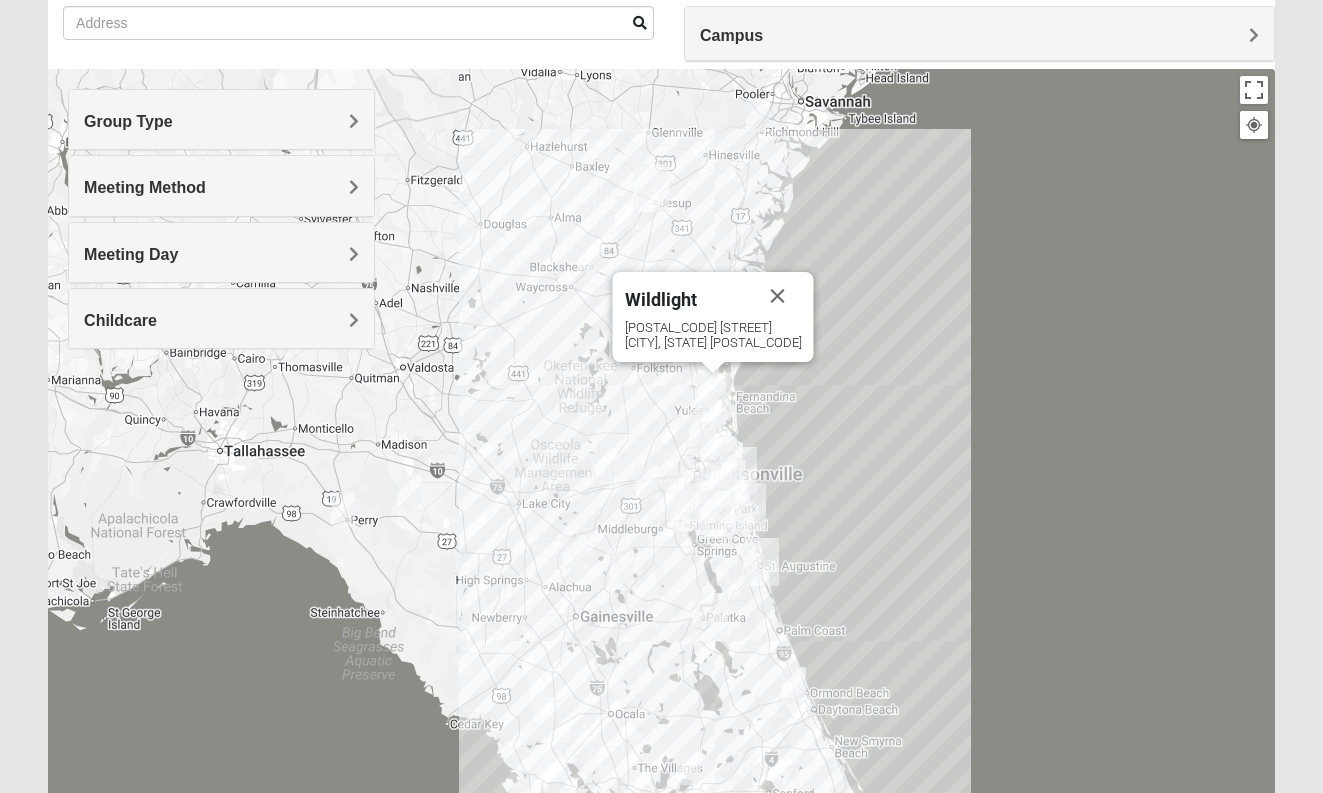 click on "Wildlight 86063 Felmor Rd Yulee, FL 32097-5341" at bounding box center [661, 469] 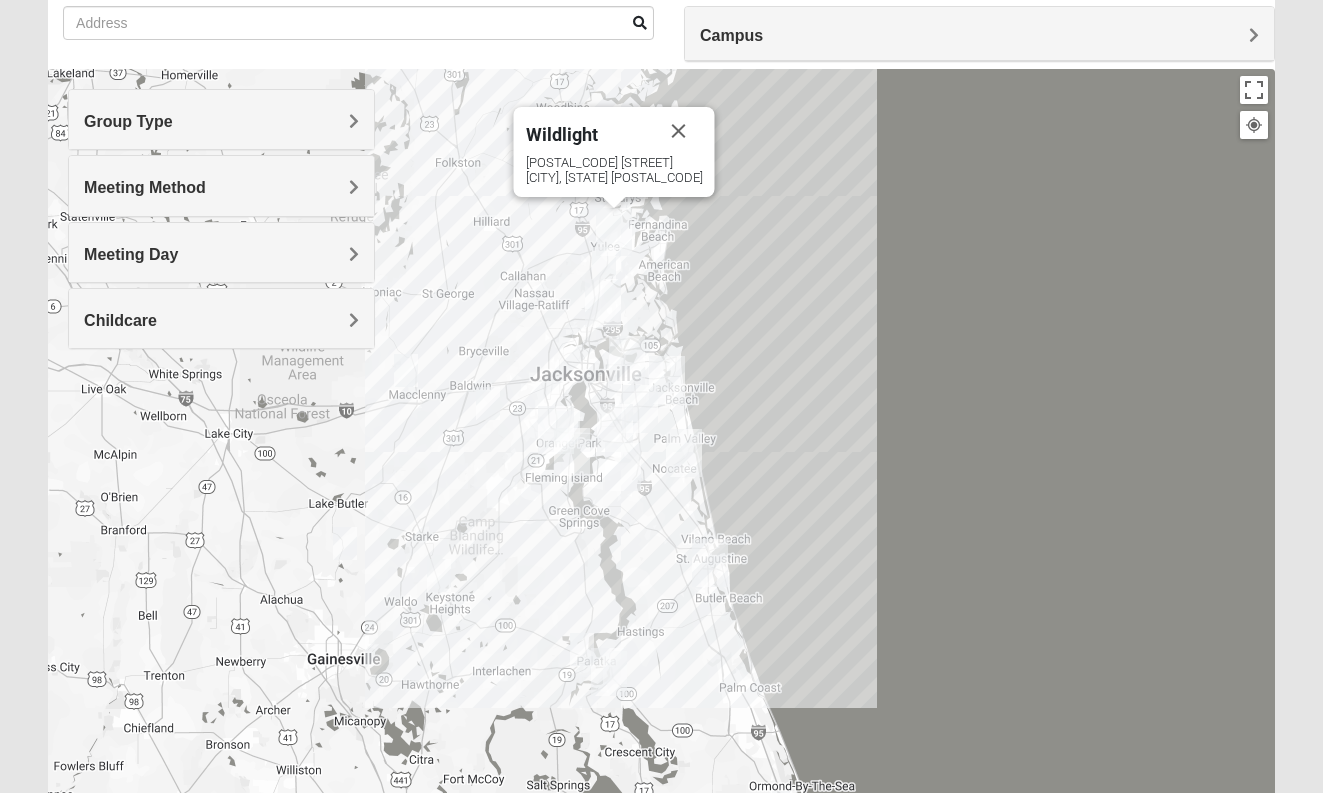 click on "Wildlight 86063 Felmor Rd Yulee, FL 32097-5341" at bounding box center [661, 469] 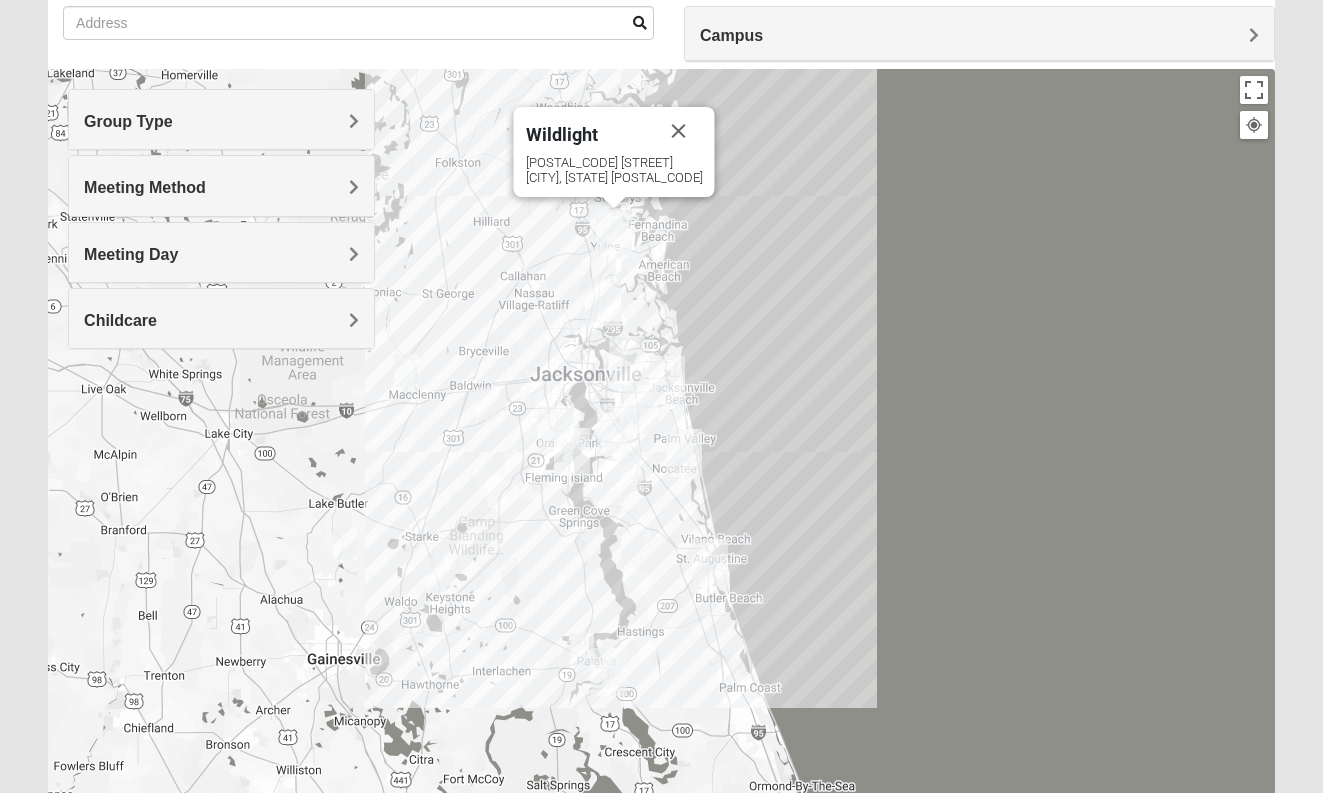 click on "Wildlight 86063 Felmor Rd Yulee, FL 32097-5341" at bounding box center [661, 469] 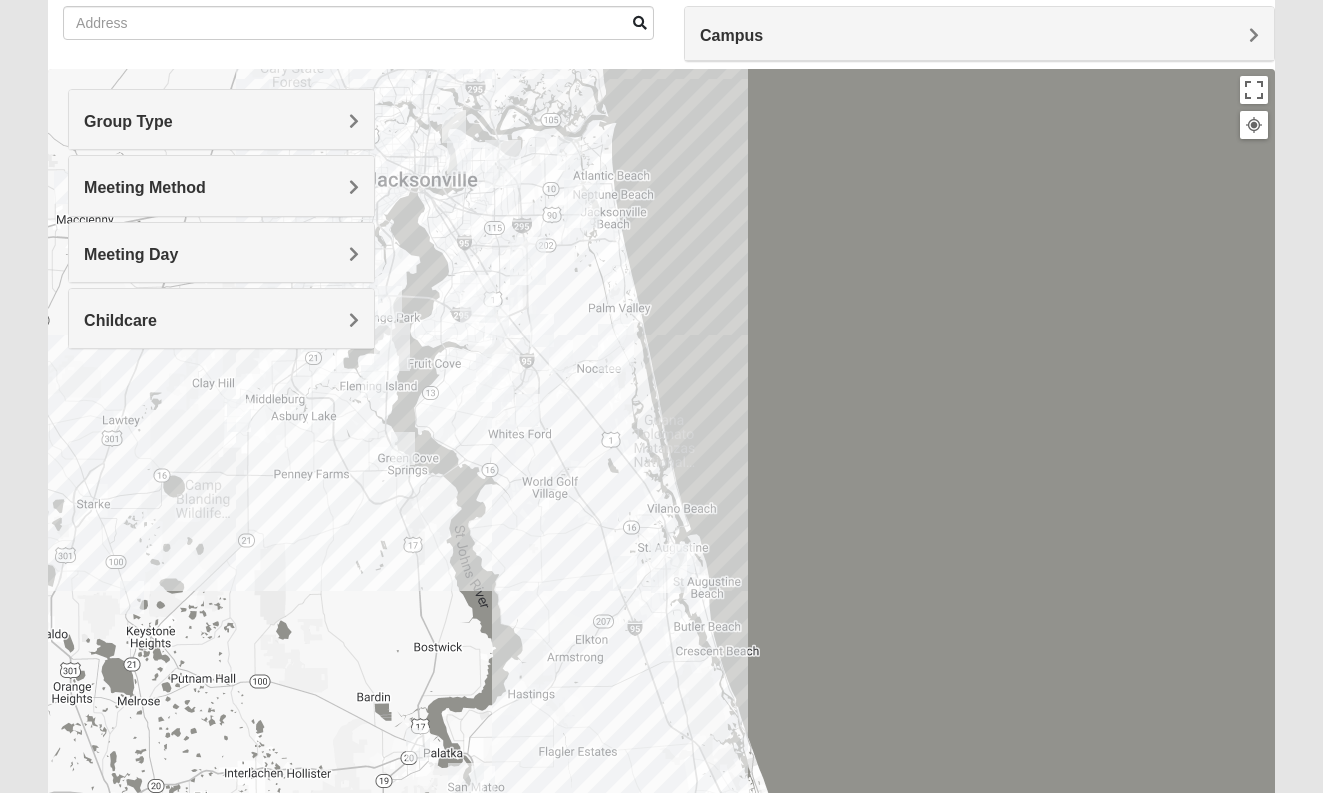 click on "Wildlight 86063 Felmor Rd Yulee, FL 32097-5341" at bounding box center (661, 469) 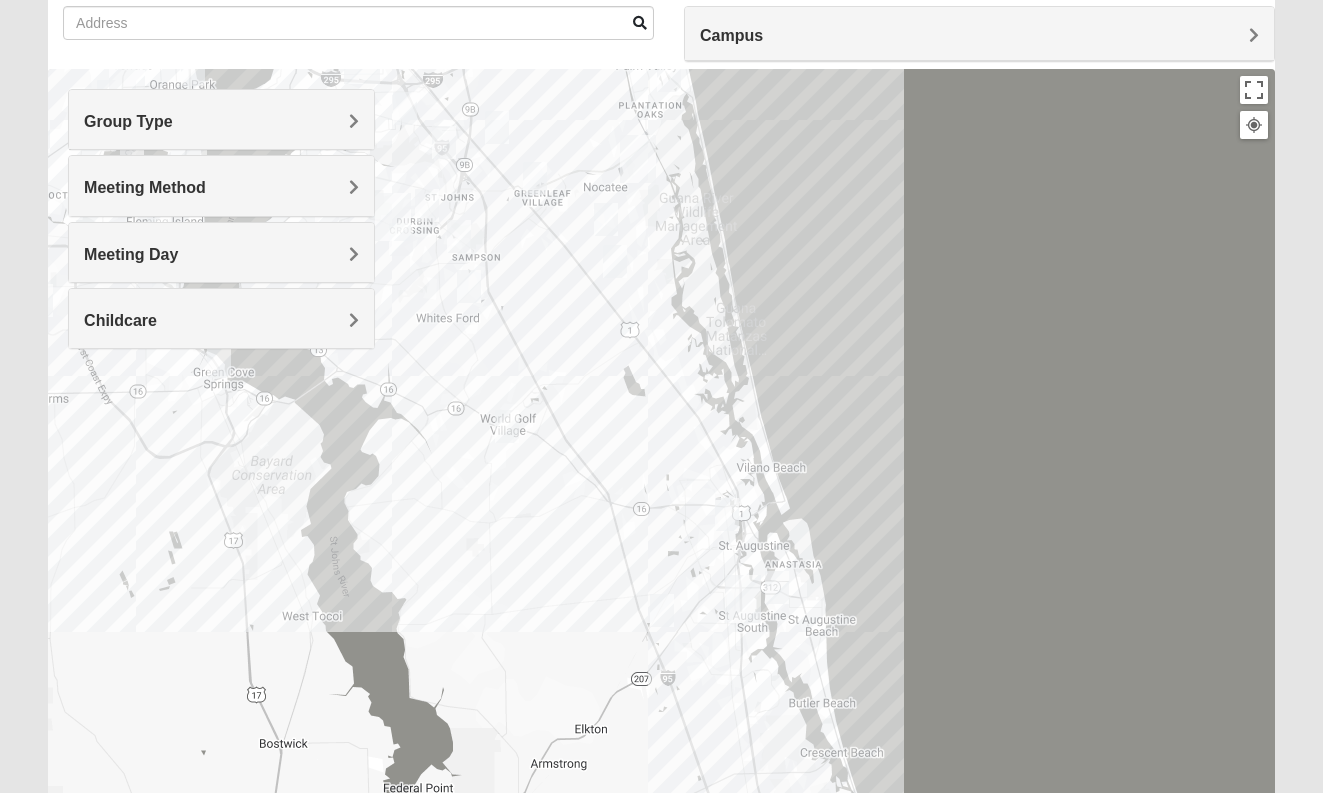 click on "Wildlight 86063 Felmor Rd Yulee, FL 32097-5341" at bounding box center (661, 469) 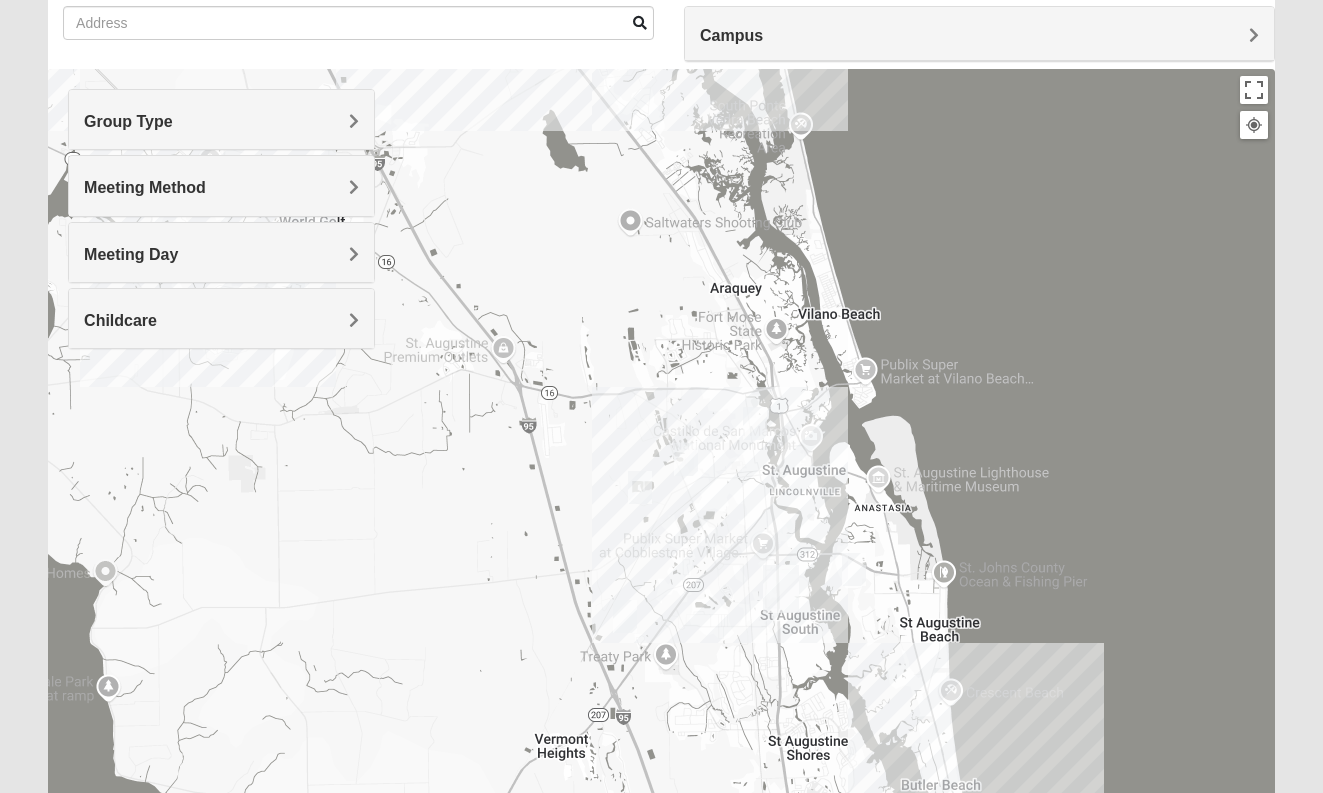 click at bounding box center [755, 423] 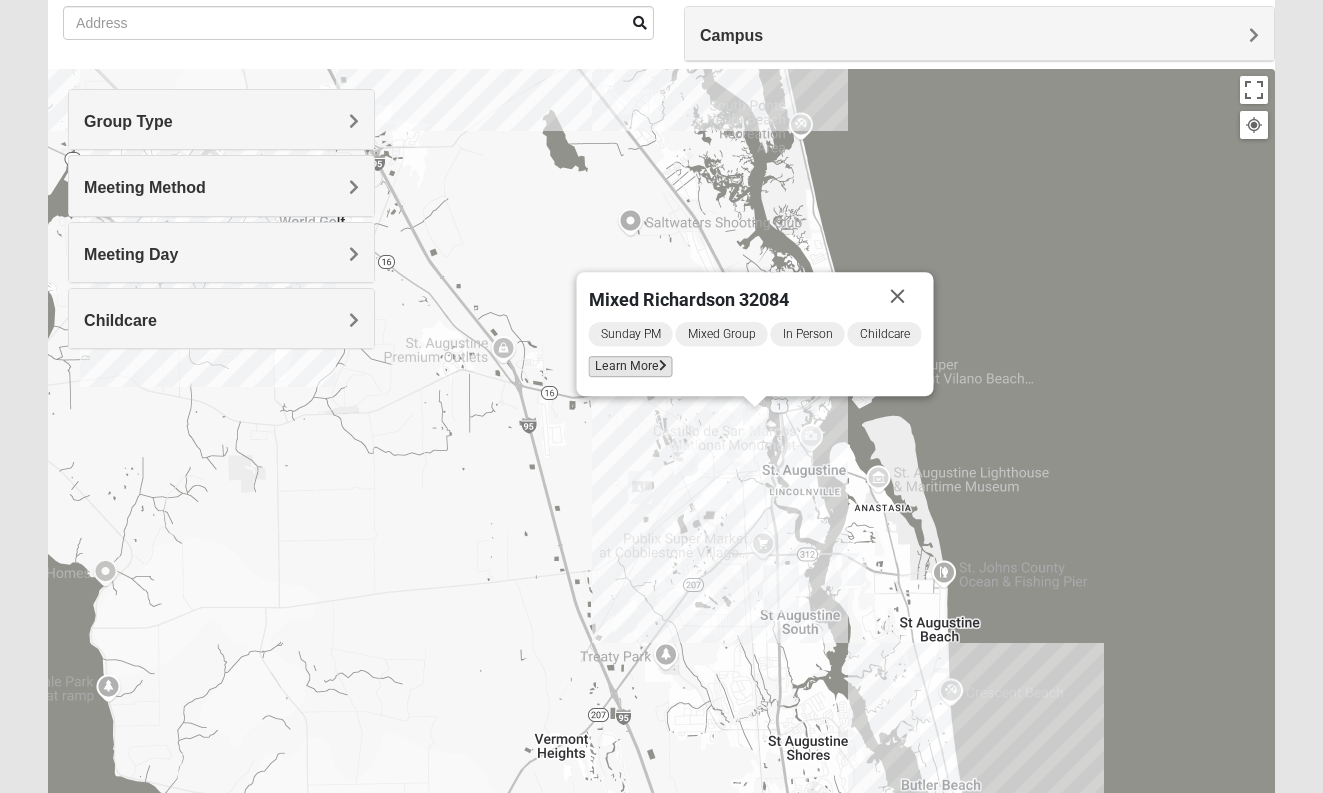 click on "Learn More" at bounding box center (630, 366) 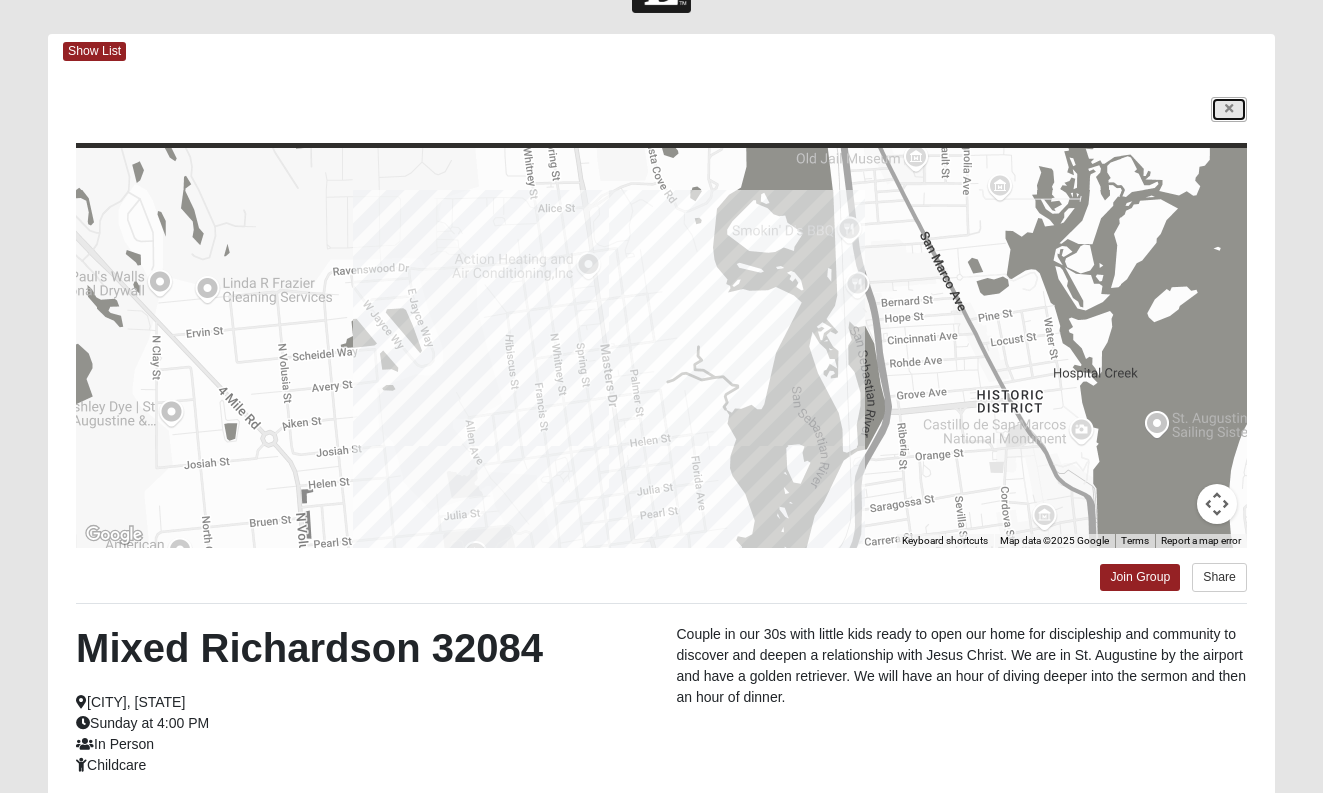click at bounding box center (1229, 109) 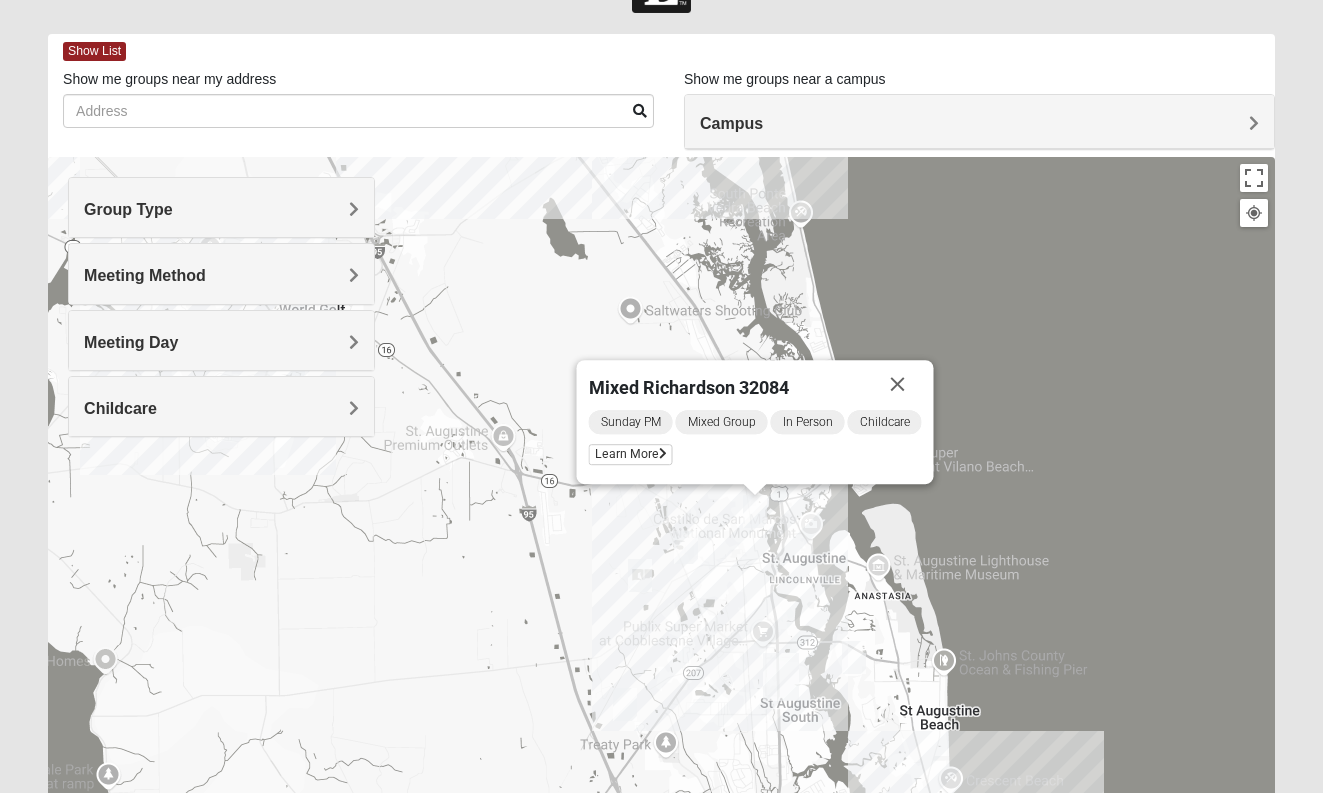click at bounding box center [640, 575] 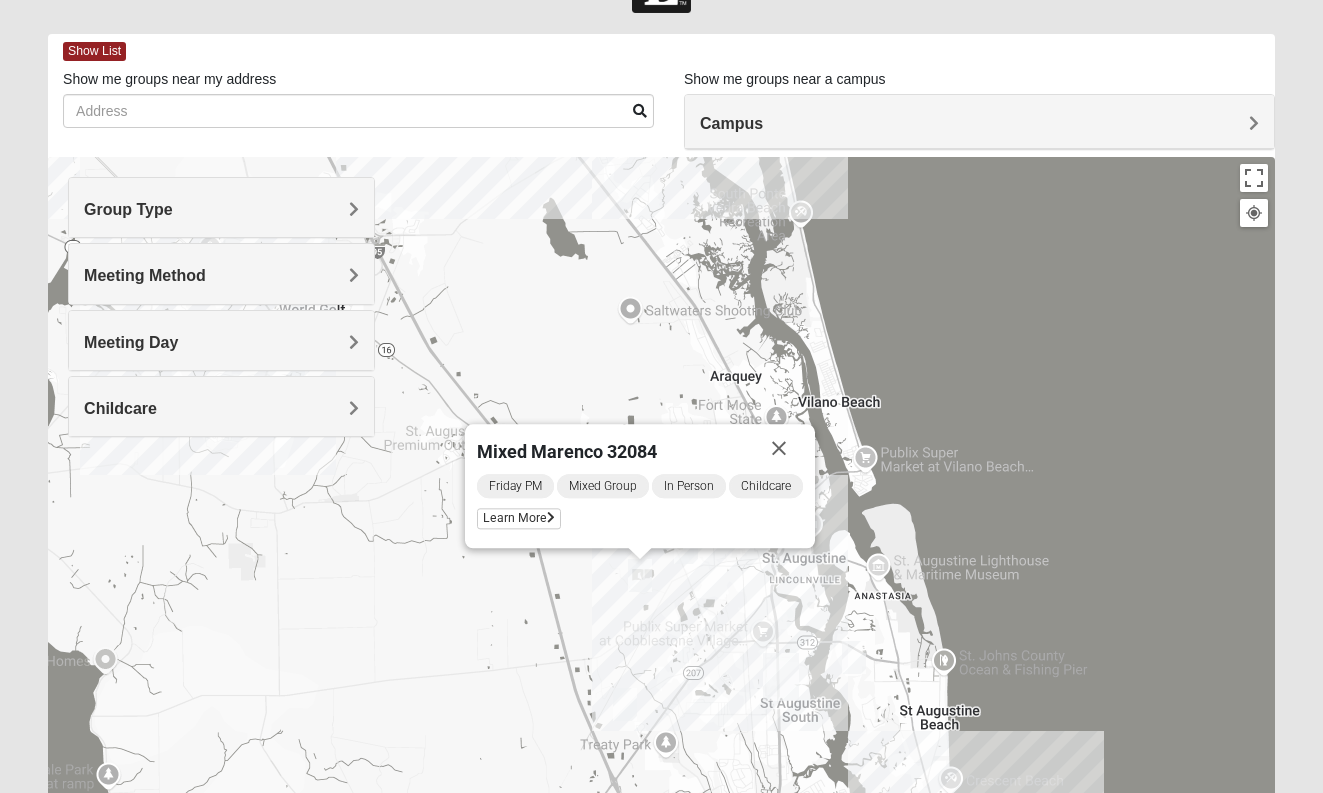 click on "Friday PM      Mixed Group      In Person      Childcare Learn More" at bounding box center [640, 504] 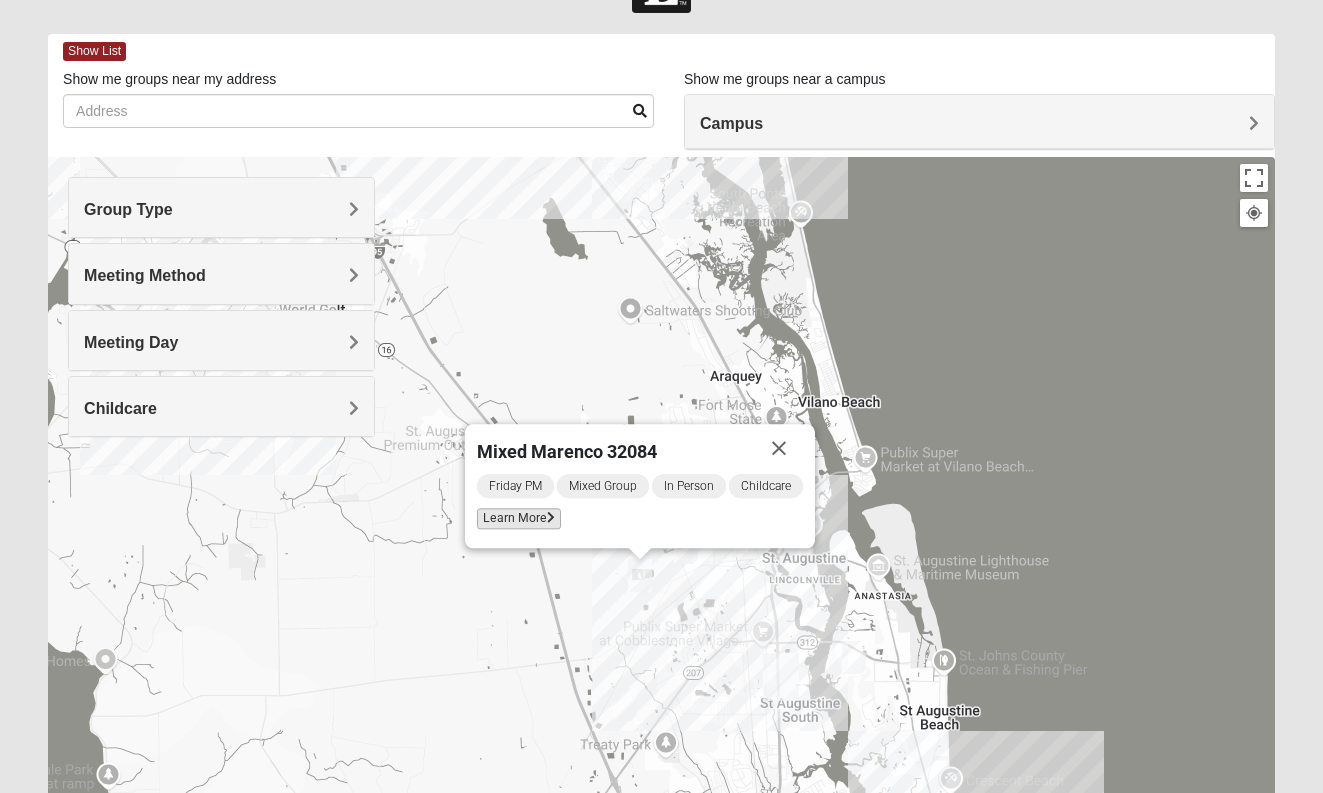 click on "Learn More" at bounding box center (519, 518) 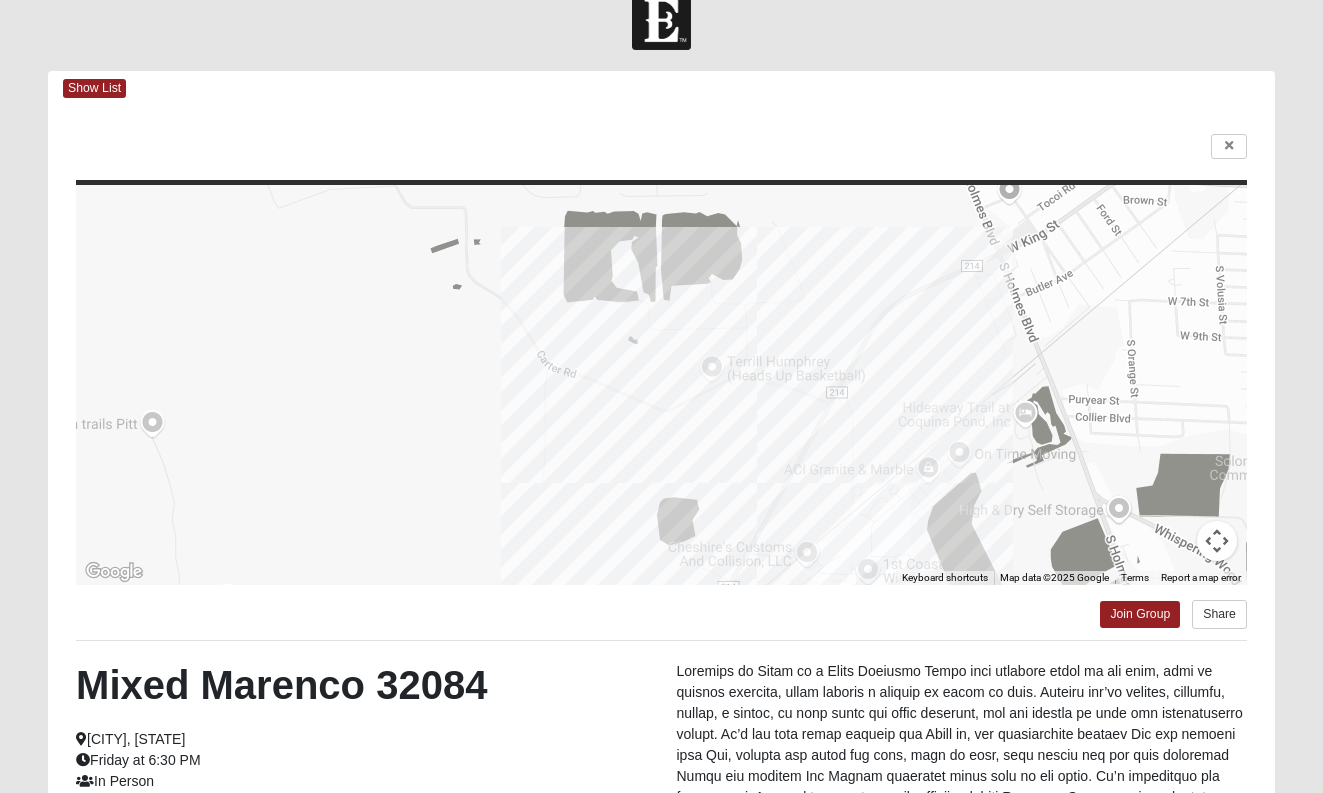 scroll, scrollTop: 0, scrollLeft: 0, axis: both 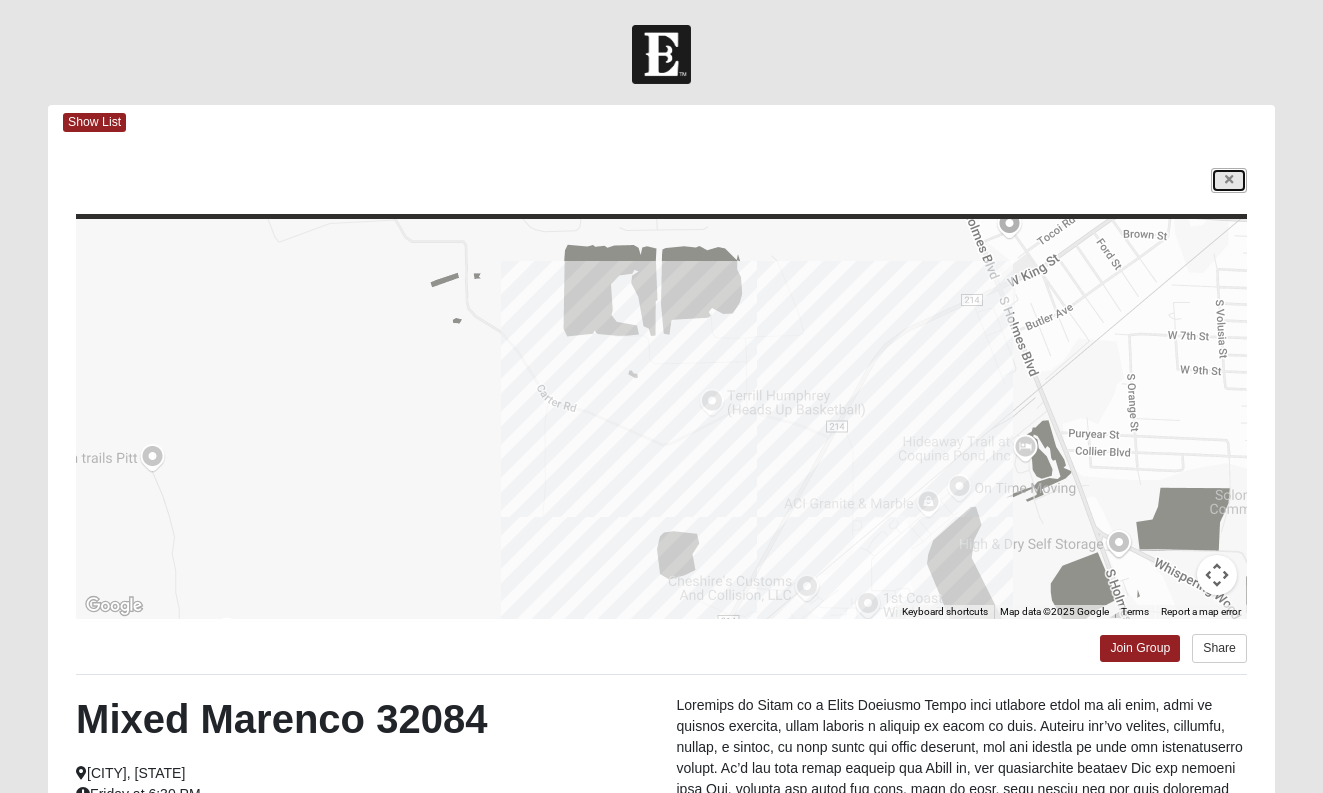 click at bounding box center (1229, 180) 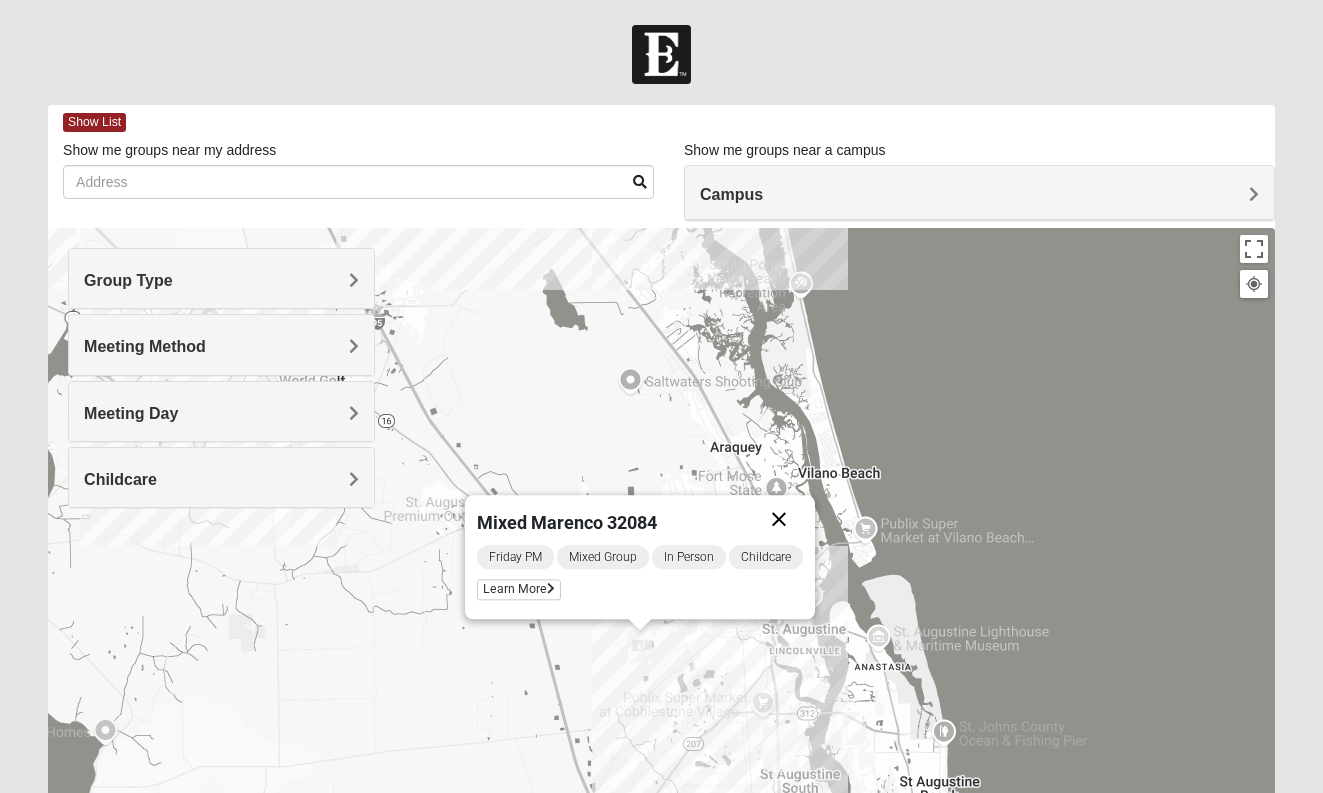 click at bounding box center [779, 519] 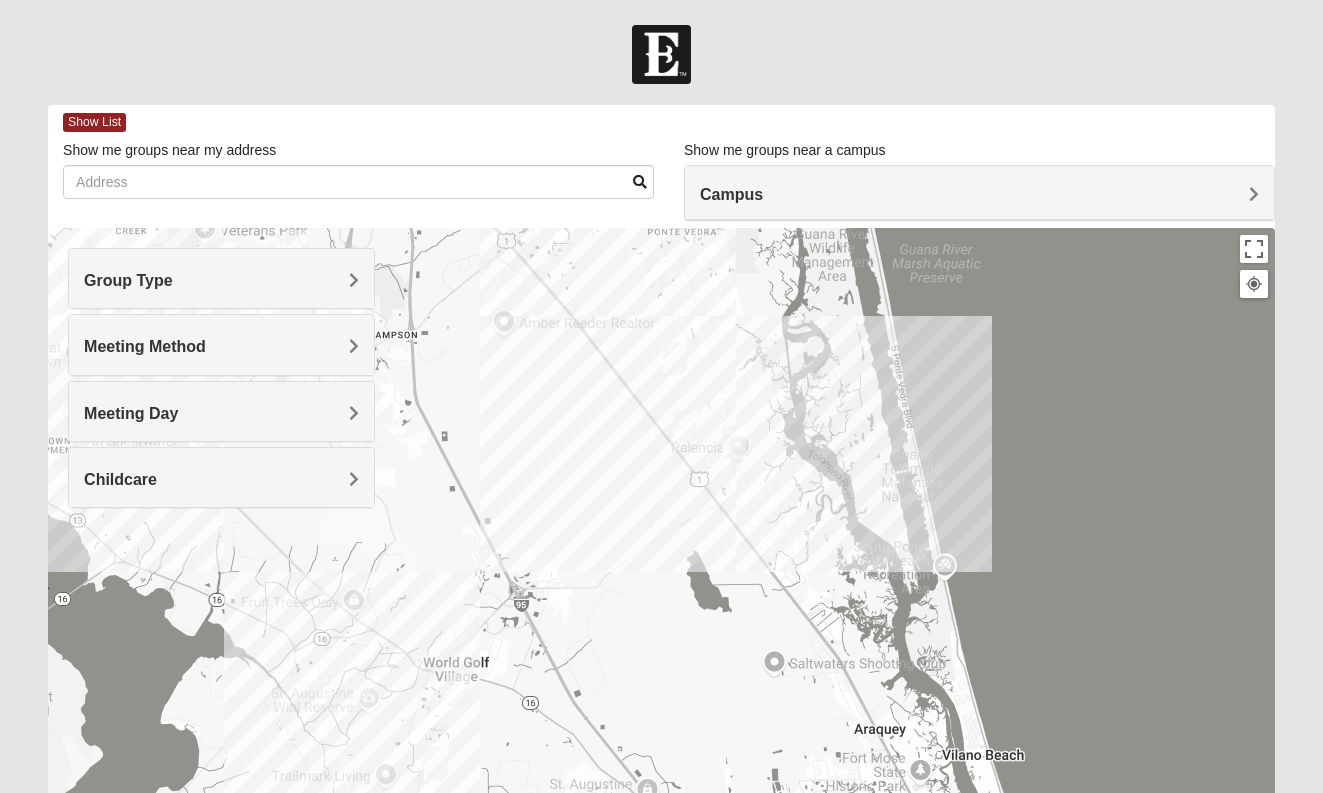 drag, startPoint x: 506, startPoint y: 405, endPoint x: 691, endPoint y: 685, distance: 335.5965 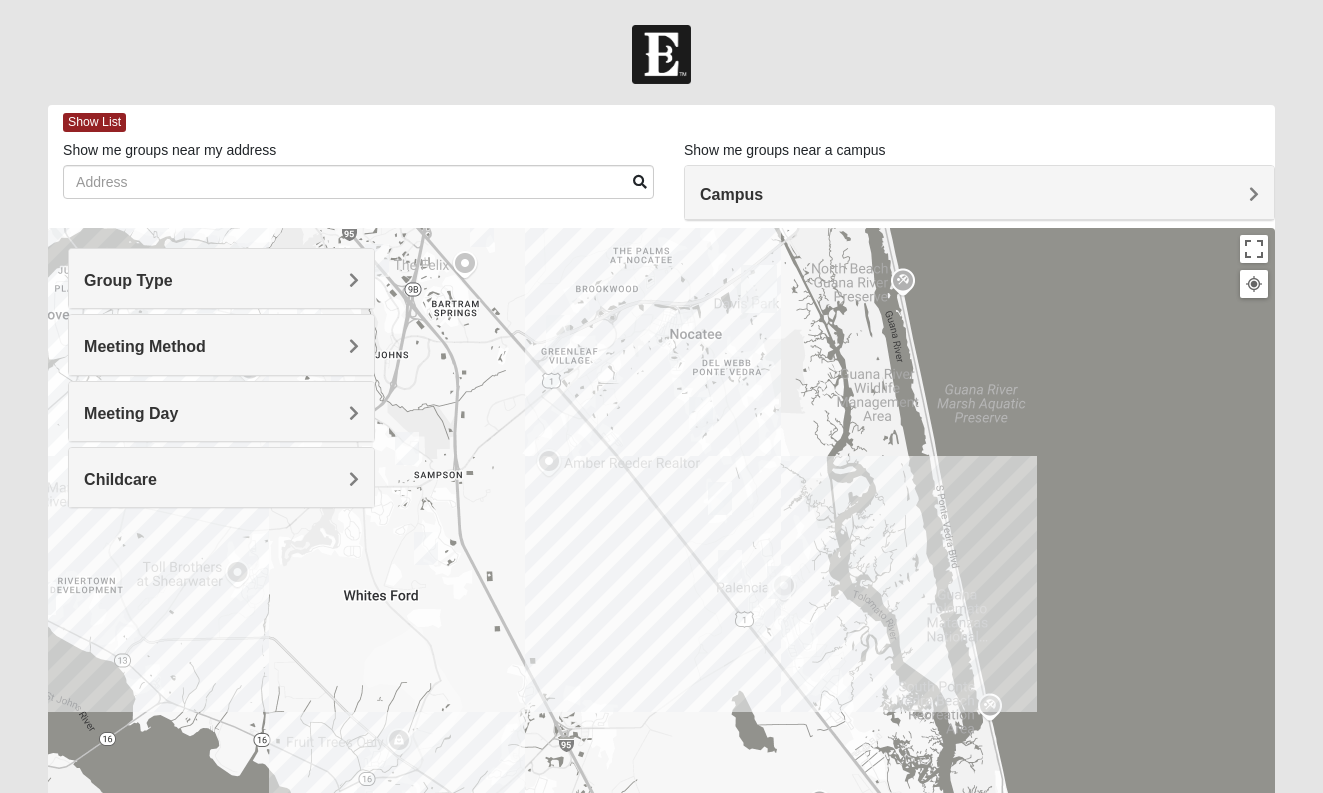 drag, startPoint x: 623, startPoint y: 505, endPoint x: 667, endPoint y: 653, distance: 154.40207 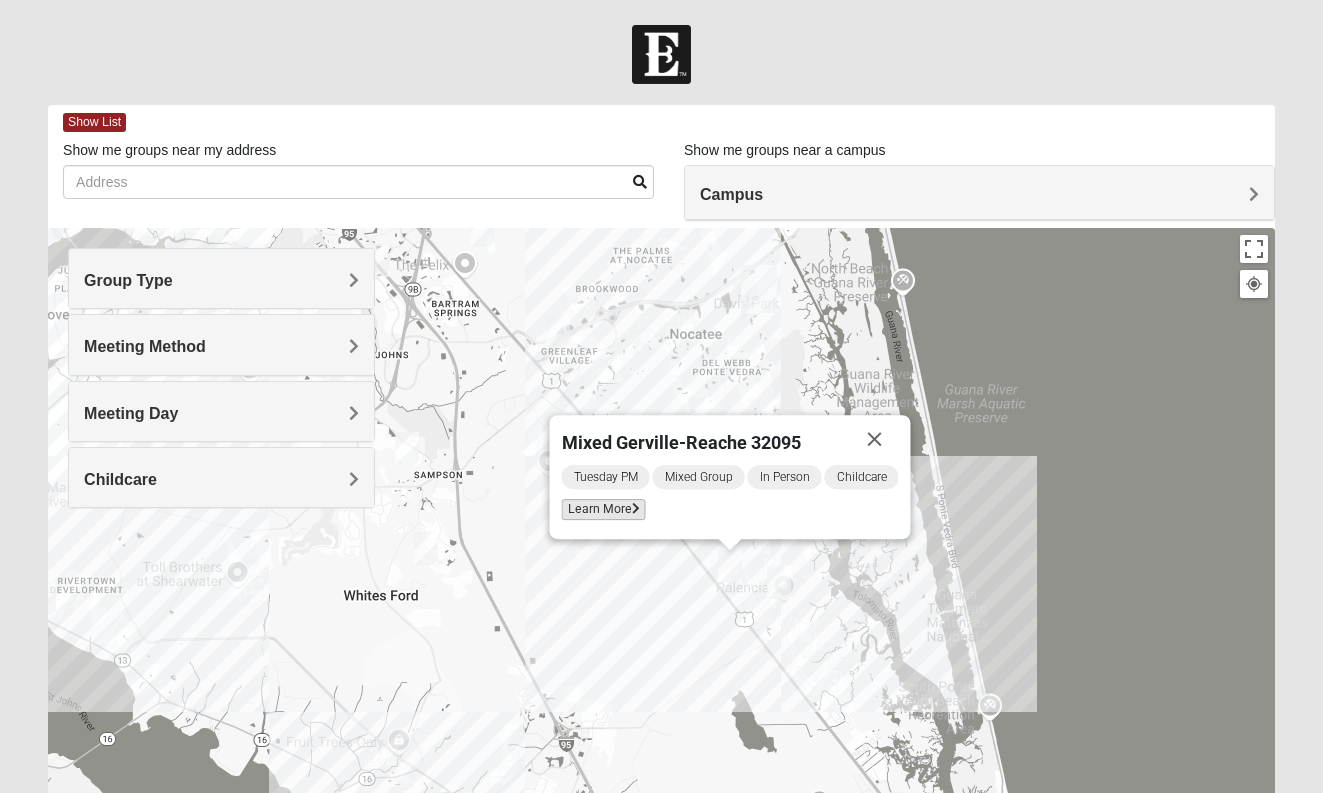 click on "Learn More" at bounding box center [603, 509] 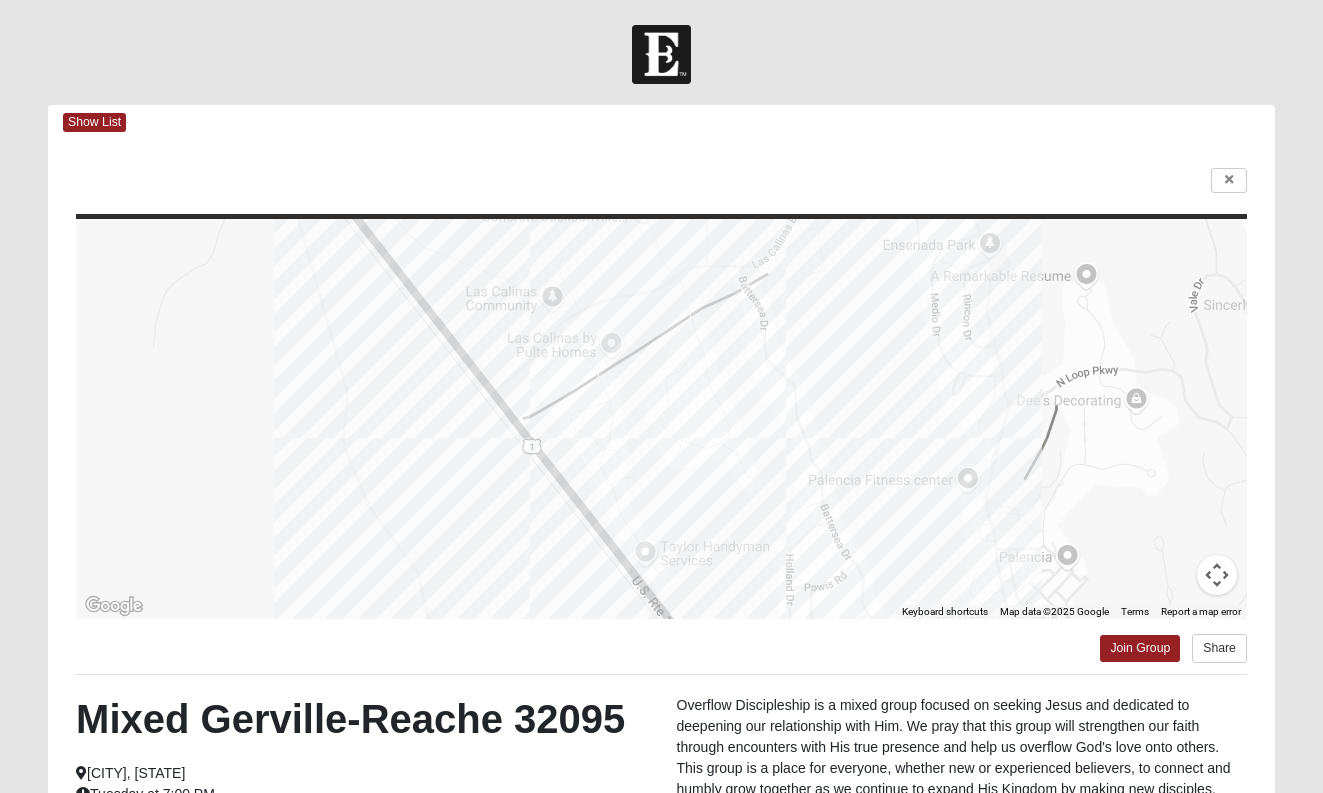 drag, startPoint x: 624, startPoint y: 733, endPoint x: 651, endPoint y: 468, distance: 266.37192 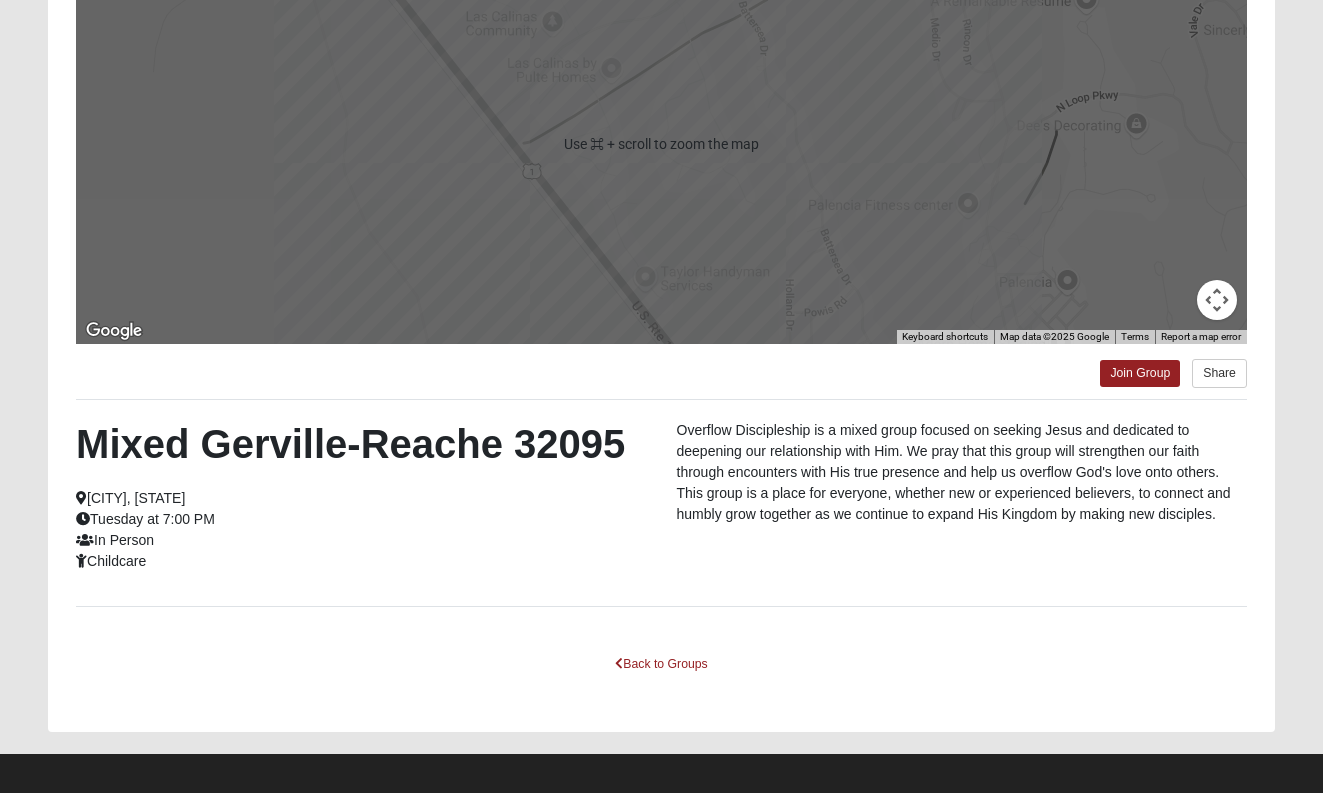 scroll, scrollTop: 287, scrollLeft: 0, axis: vertical 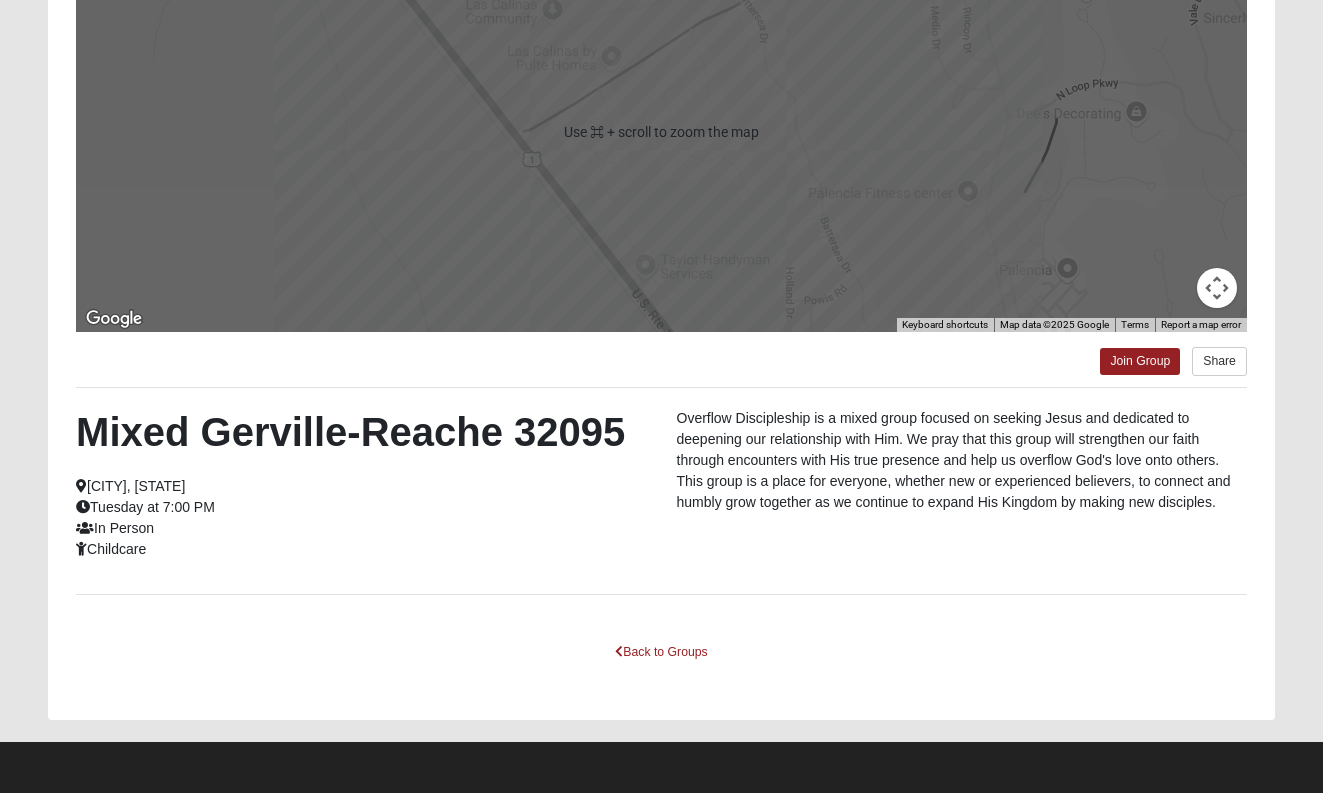 click on "Mixed Gerville-Reache 32095
St Augustine, FL
Tuesday at 7:00 PM
In Person
Childcare" at bounding box center (361, 484) 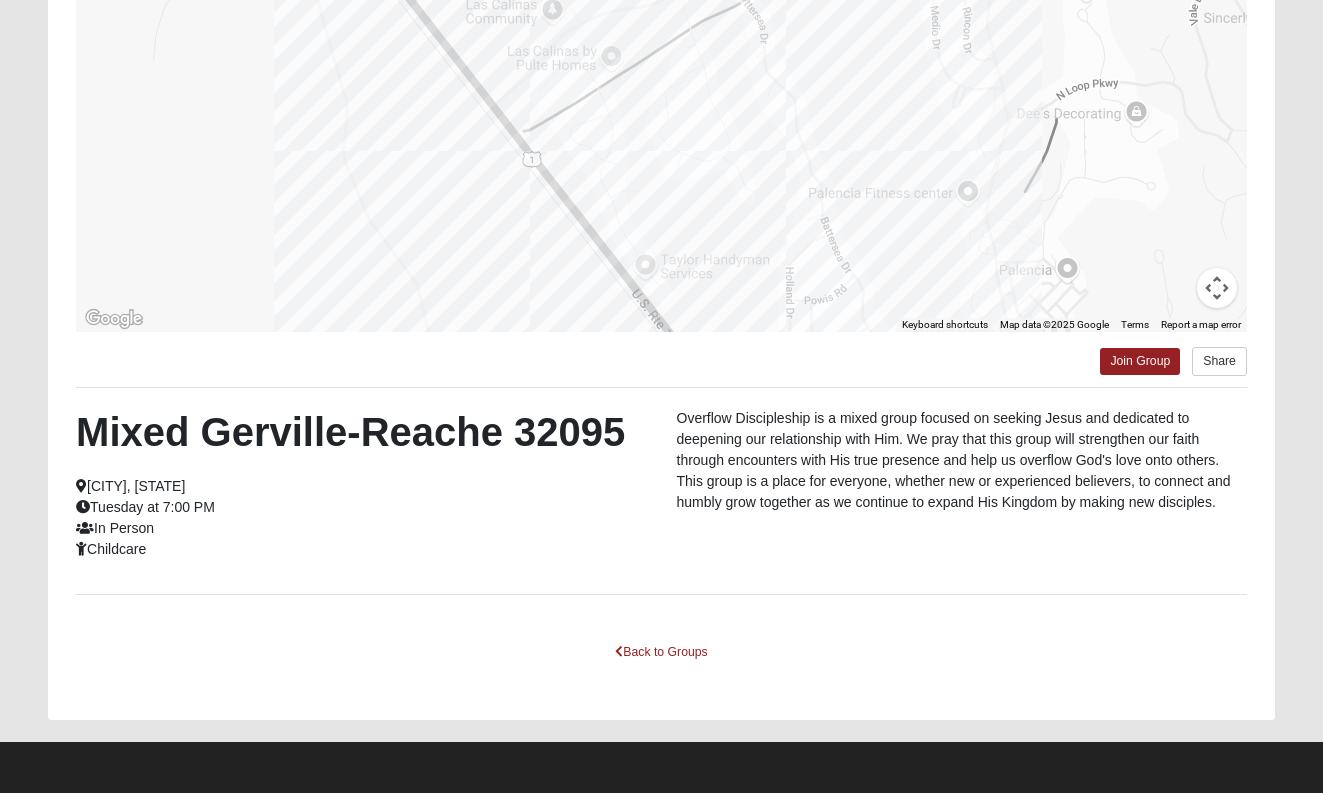drag, startPoint x: 576, startPoint y: 439, endPoint x: 554, endPoint y: 753, distance: 314.76974 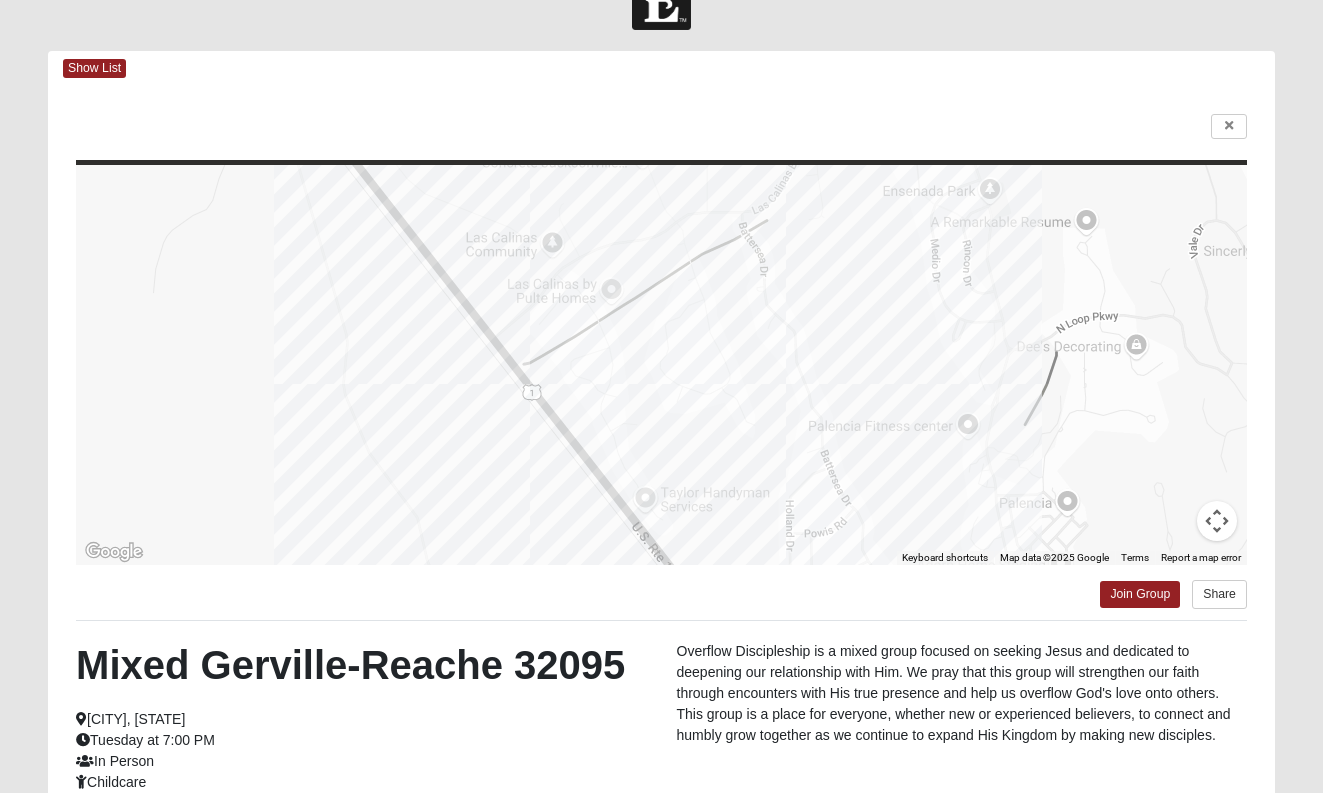 scroll, scrollTop: 0, scrollLeft: 0, axis: both 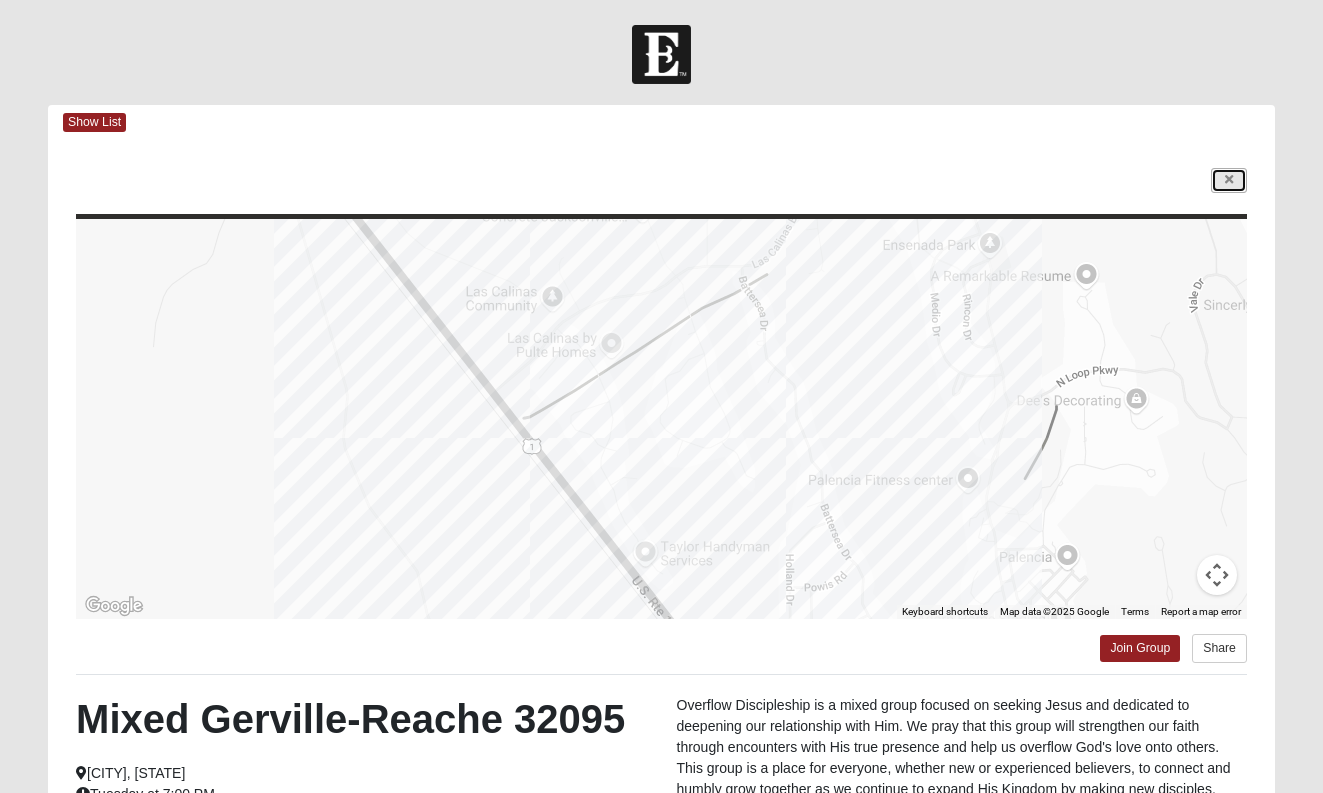 click at bounding box center [1229, 180] 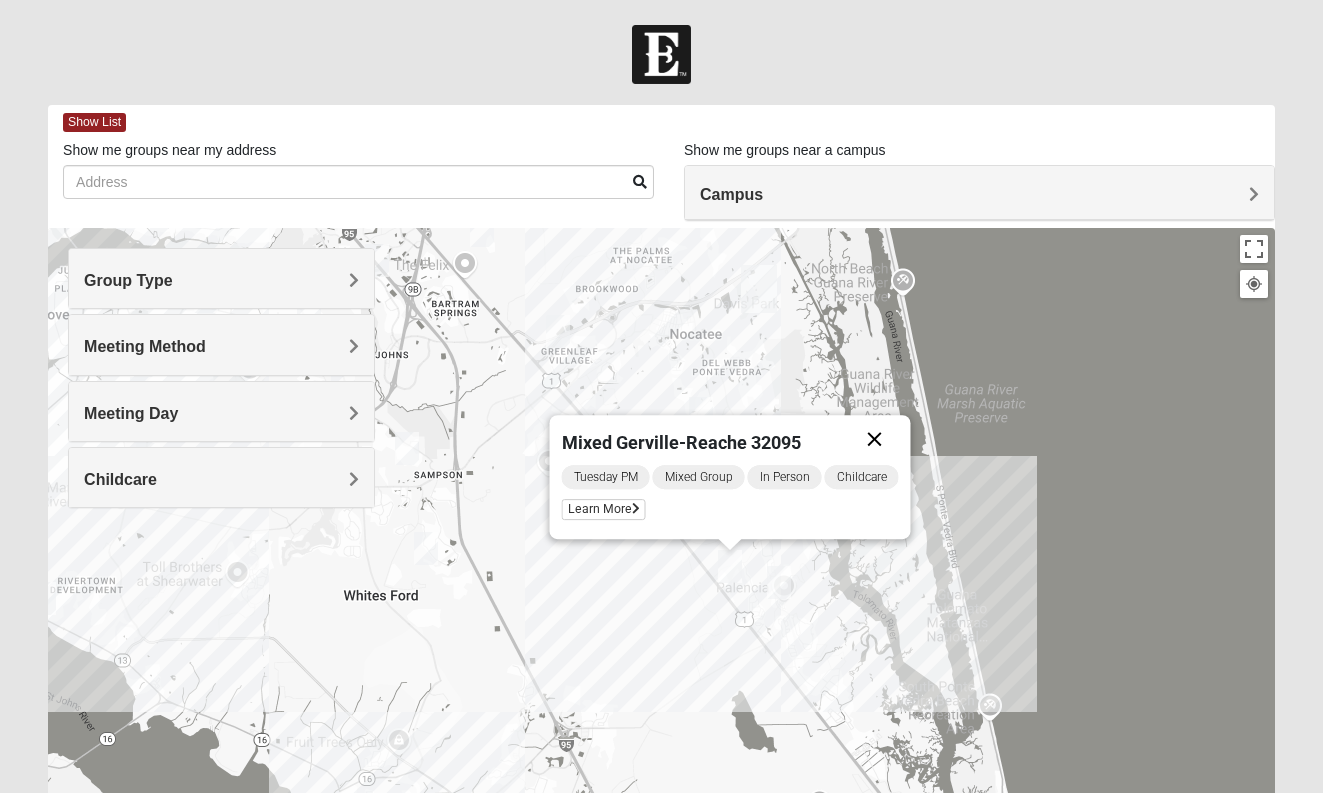 click at bounding box center (874, 439) 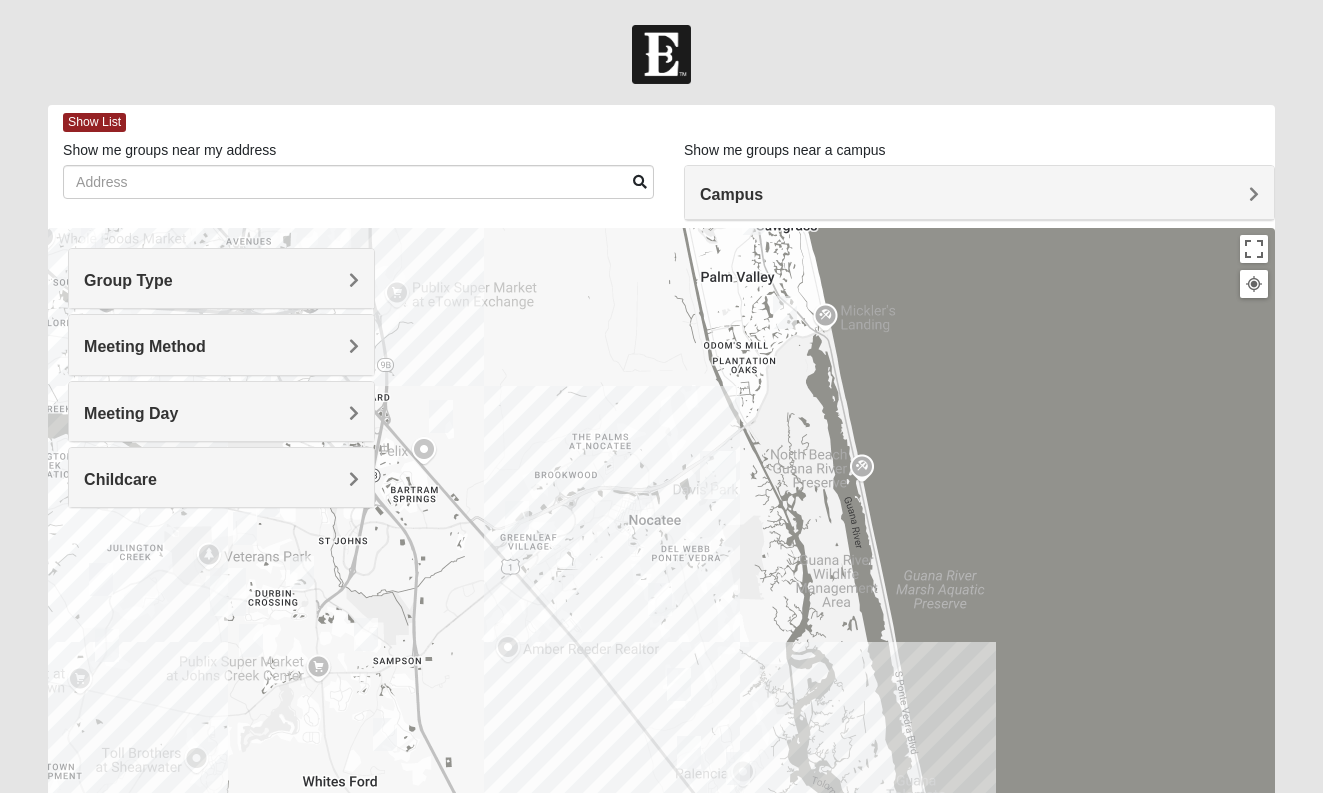drag, startPoint x: 638, startPoint y: 353, endPoint x: 596, endPoint y: 543, distance: 194.58675 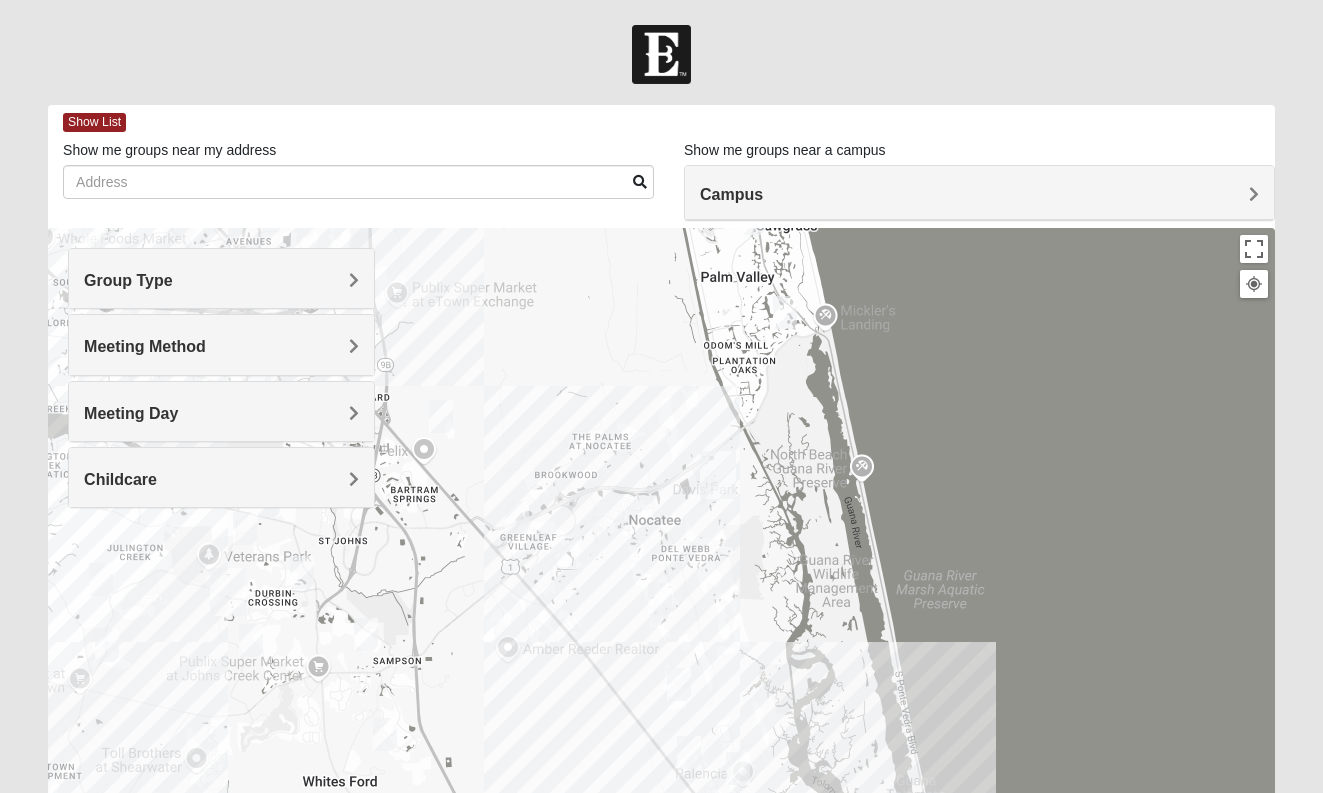 click at bounding box center (661, 628) 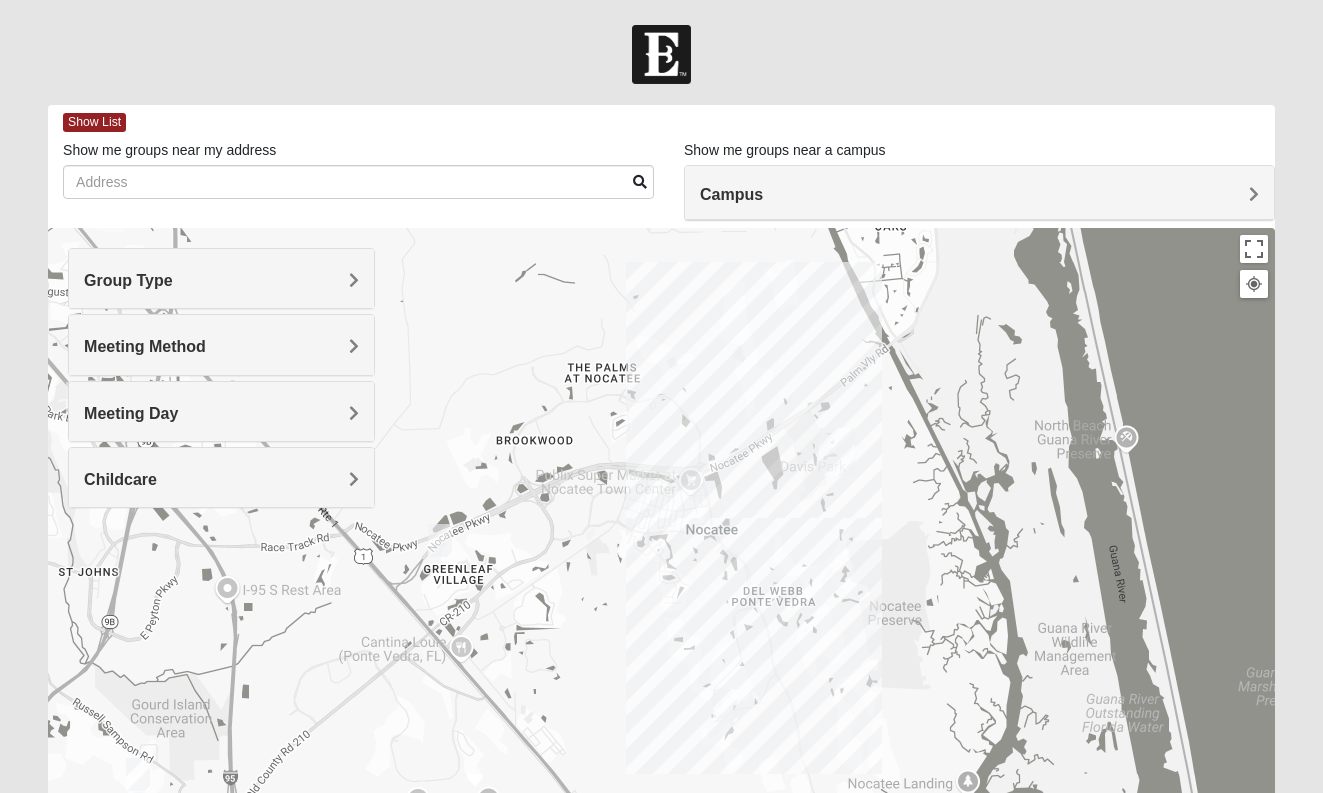 click at bounding box center (661, 628) 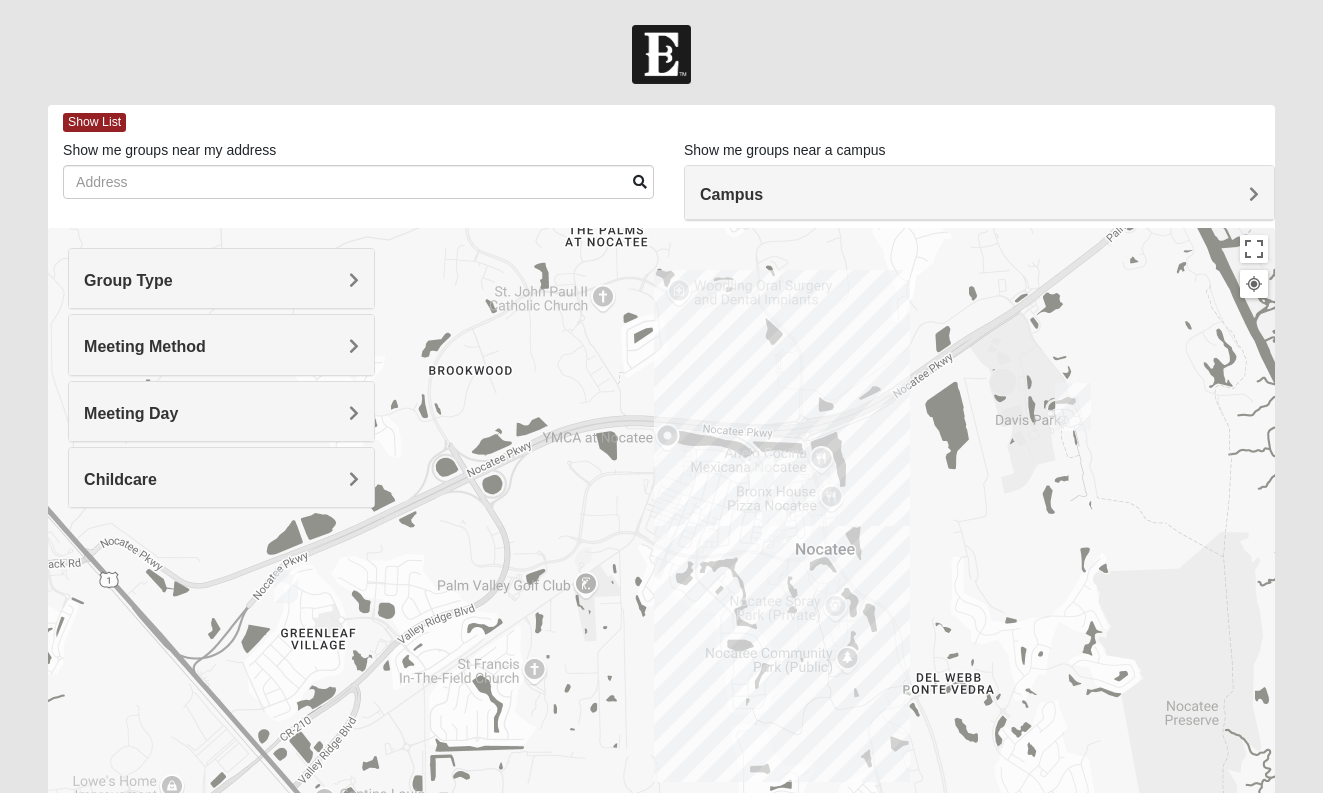 click at bounding box center (661, 628) 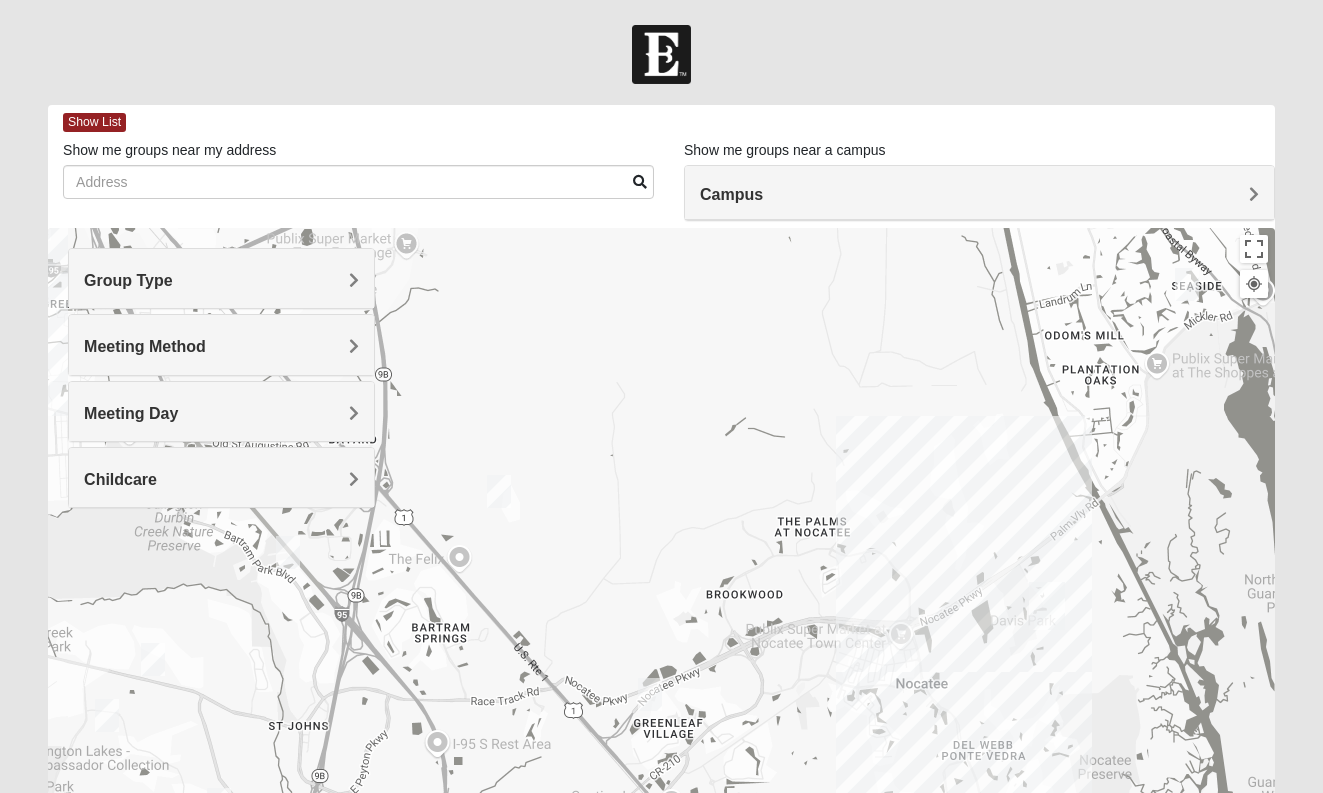 drag, startPoint x: 471, startPoint y: 410, endPoint x: 653, endPoint y: 571, distance: 242.99178 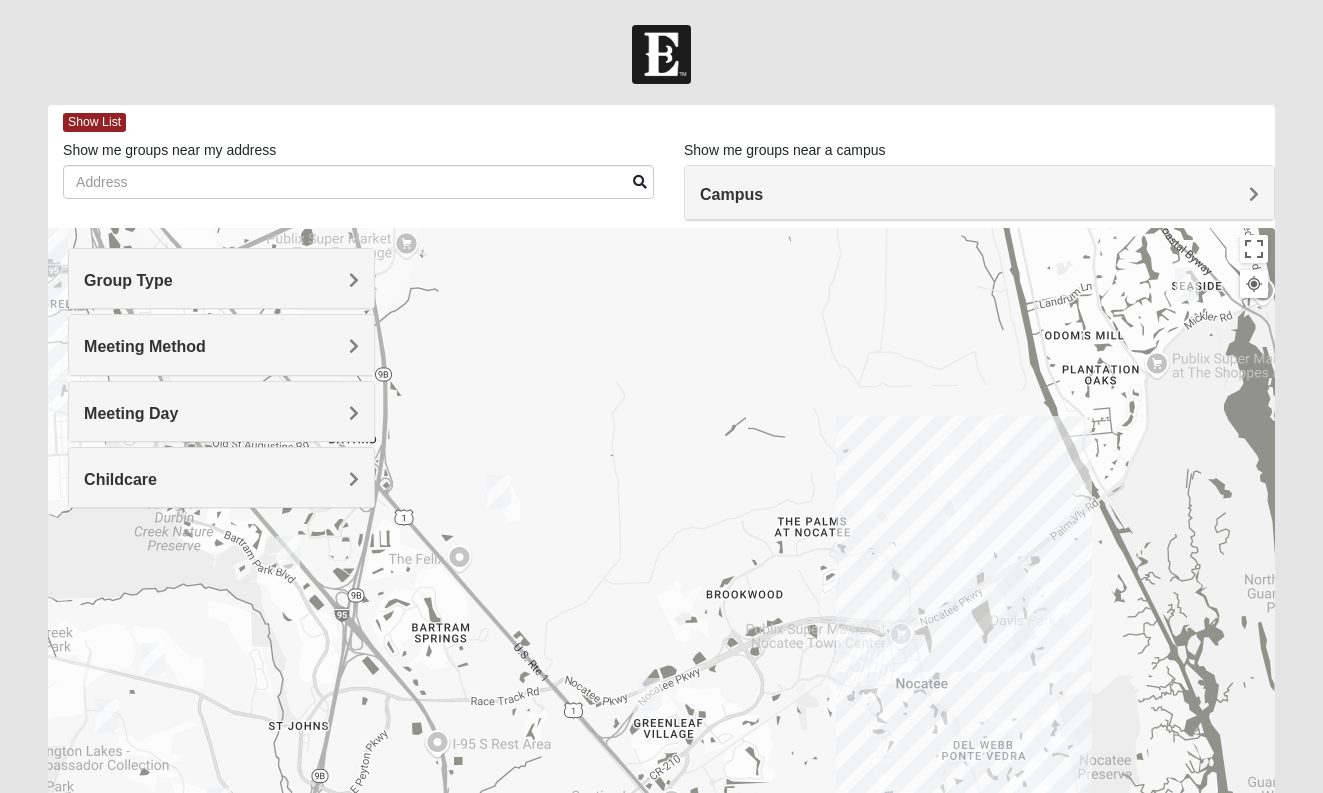 click at bounding box center [499, 491] 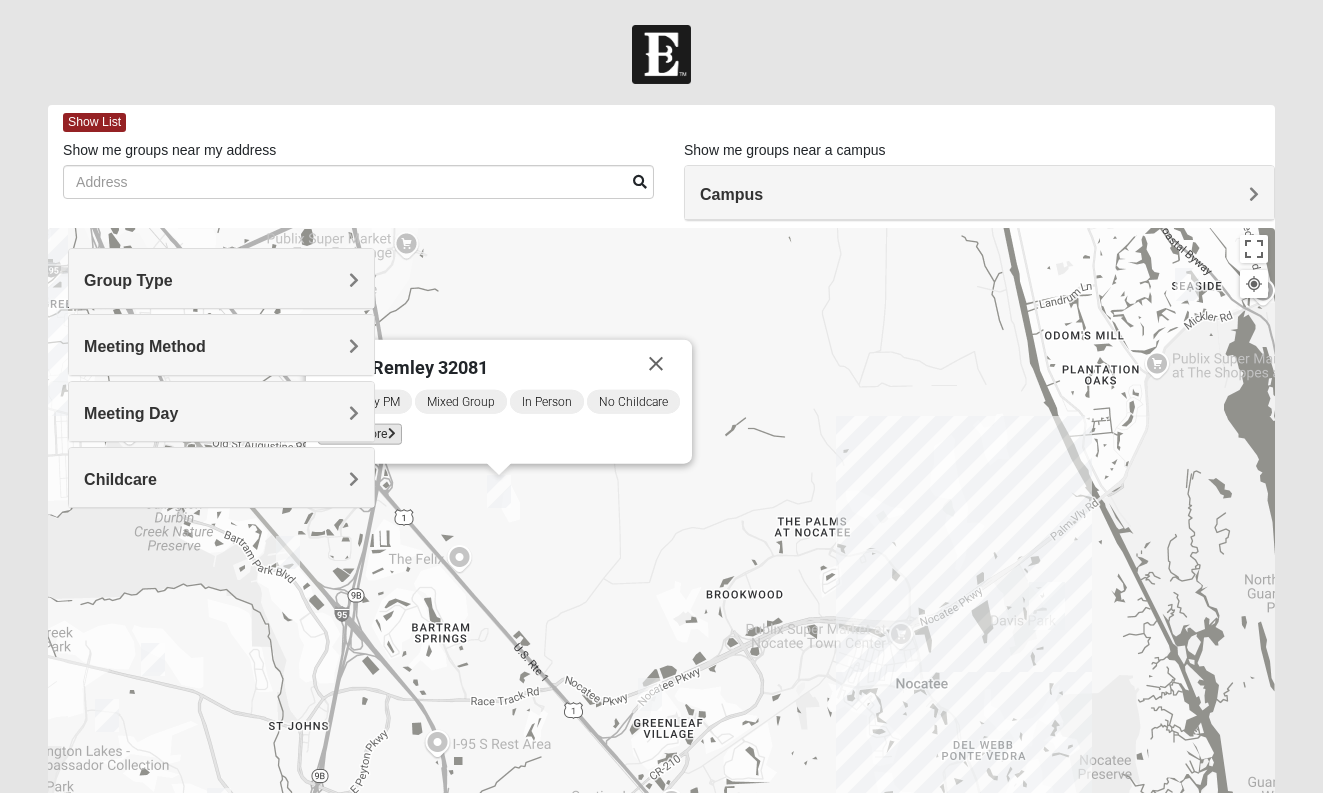 click at bounding box center (392, 434) 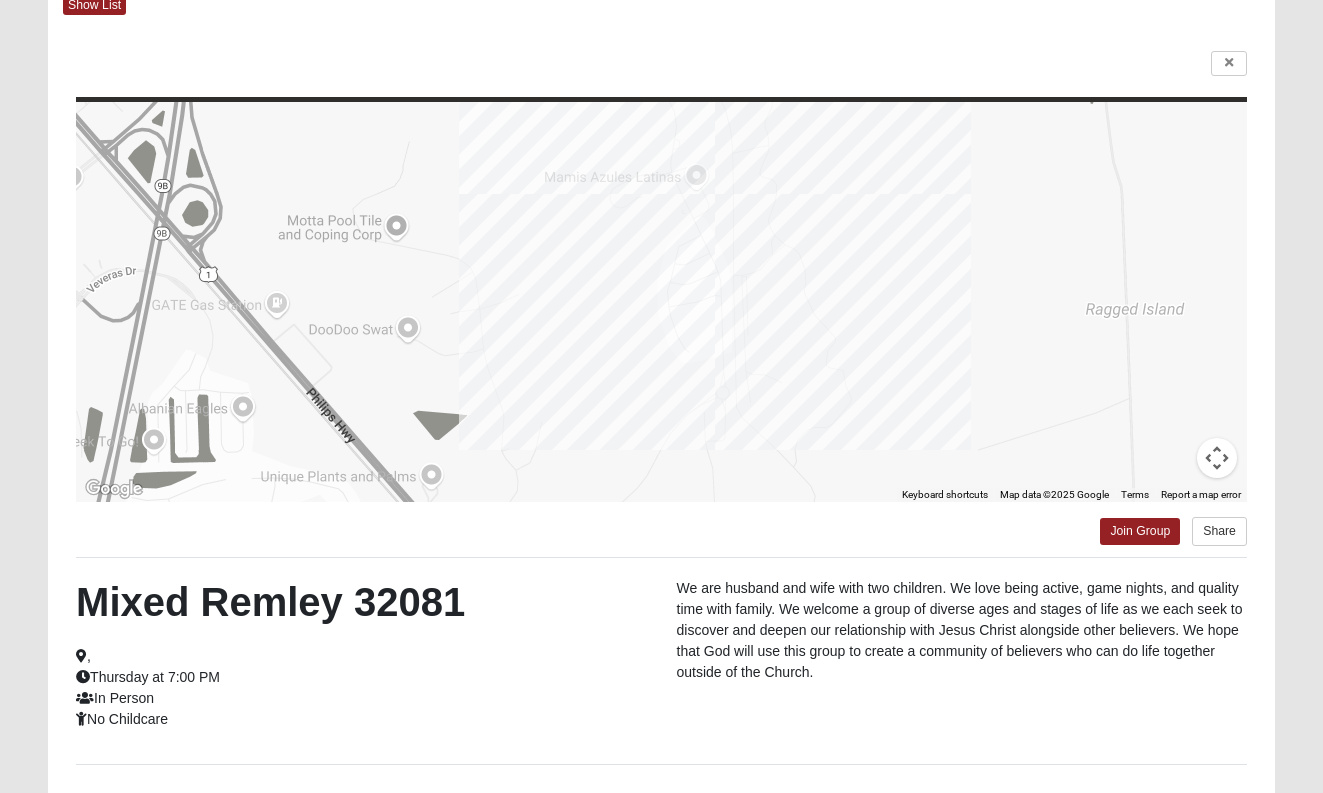 scroll, scrollTop: 0, scrollLeft: 0, axis: both 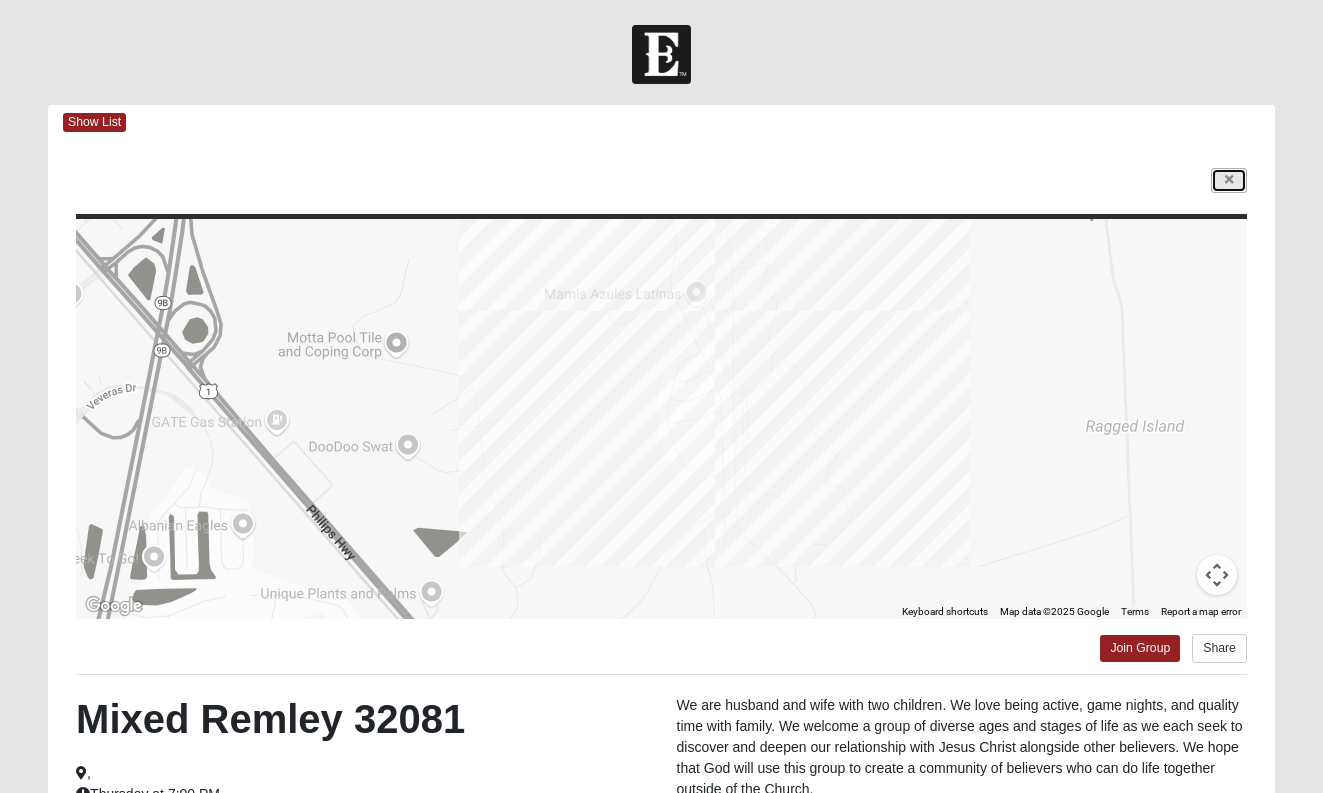 click at bounding box center [1229, 180] 